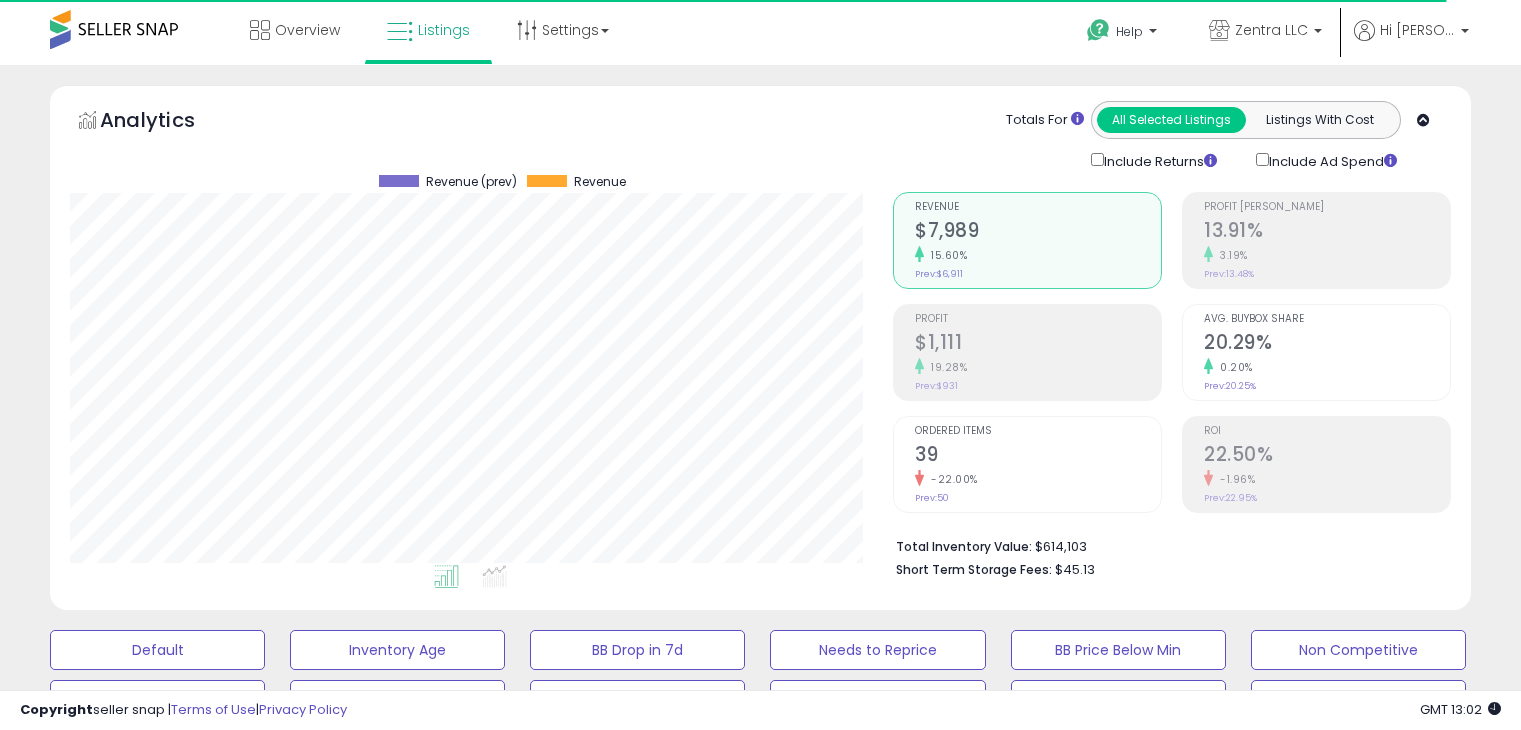 scroll, scrollTop: 1488, scrollLeft: 0, axis: vertical 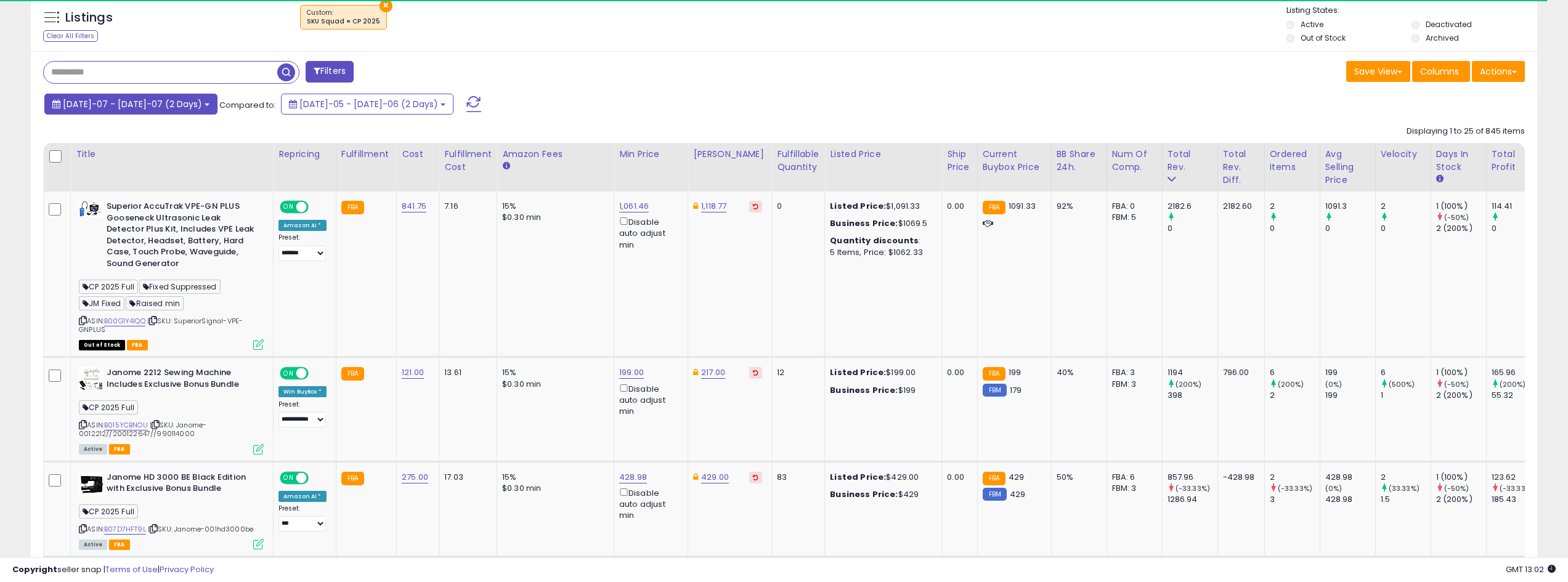 click on "[DATE]-07 - [DATE]-07 (2 Days)" at bounding box center [132, 104] 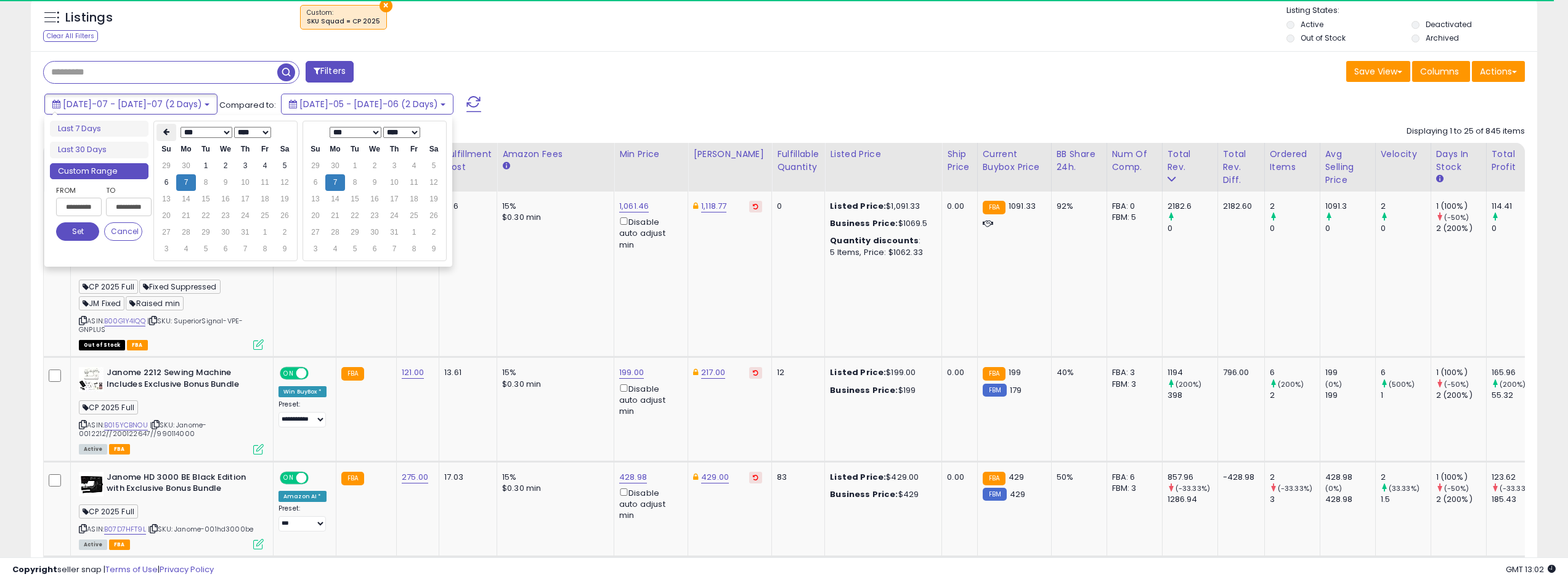 click at bounding box center (166, 132) 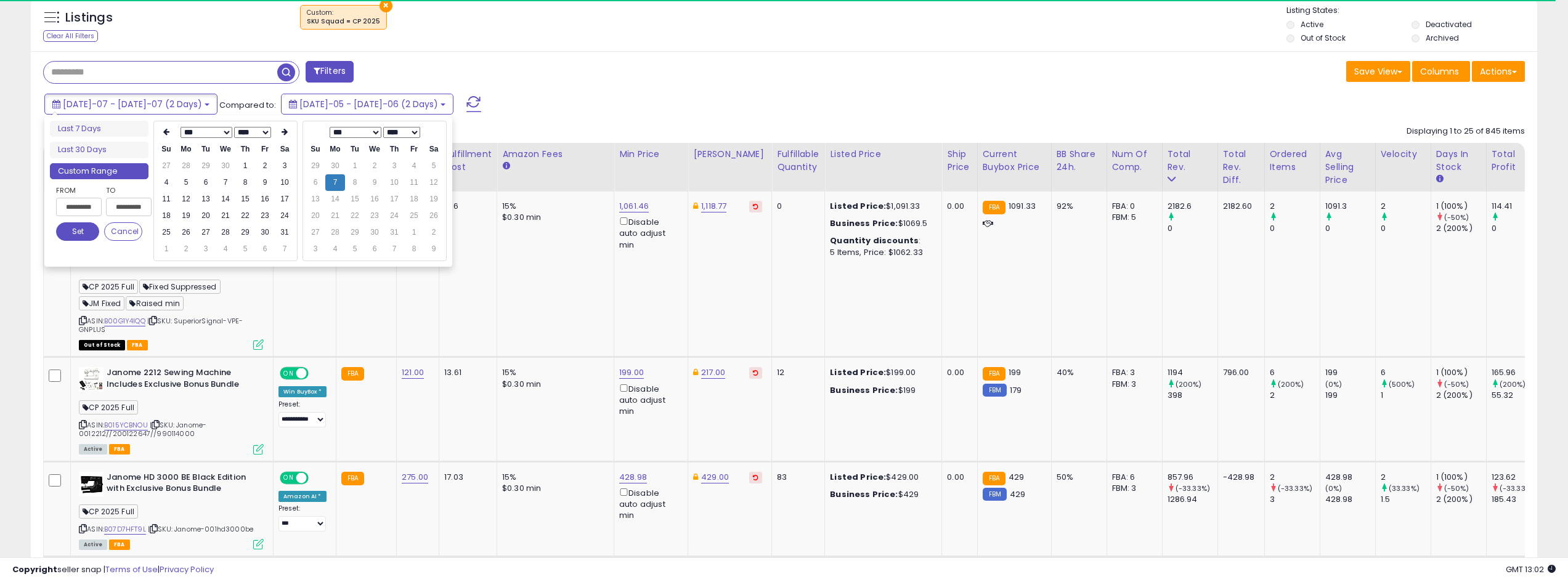 click at bounding box center [166, 132] 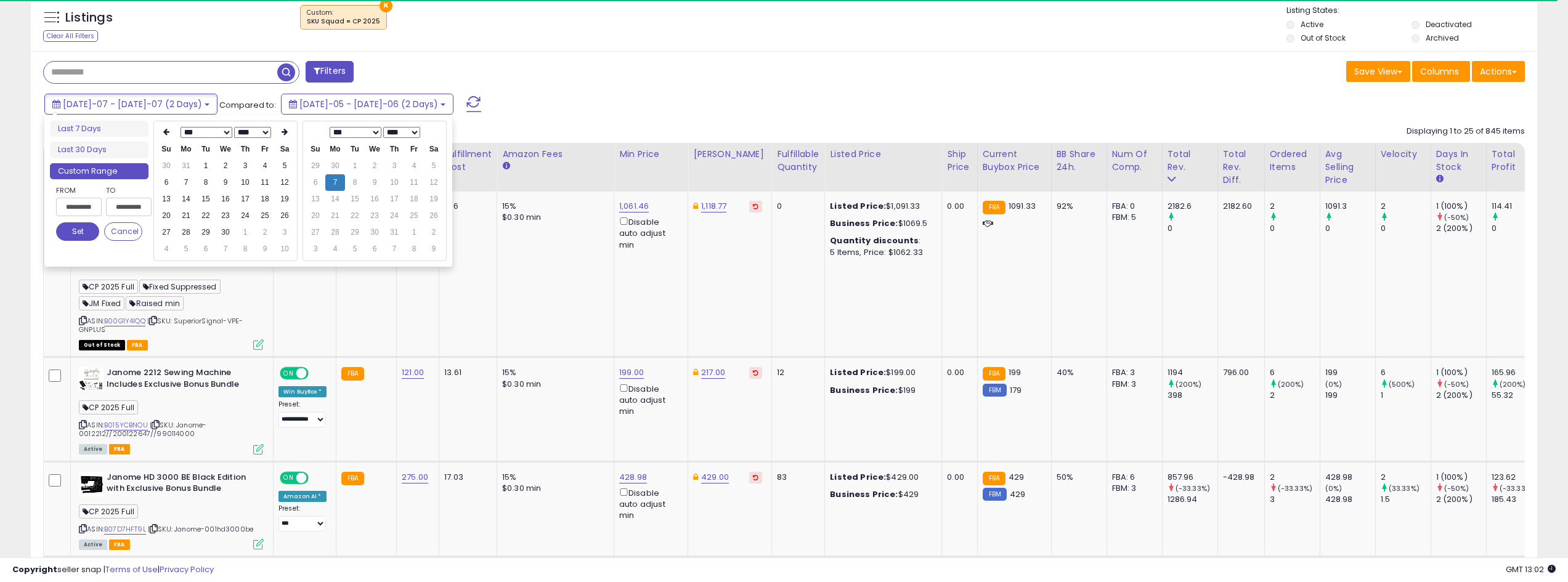 click at bounding box center (166, 132) 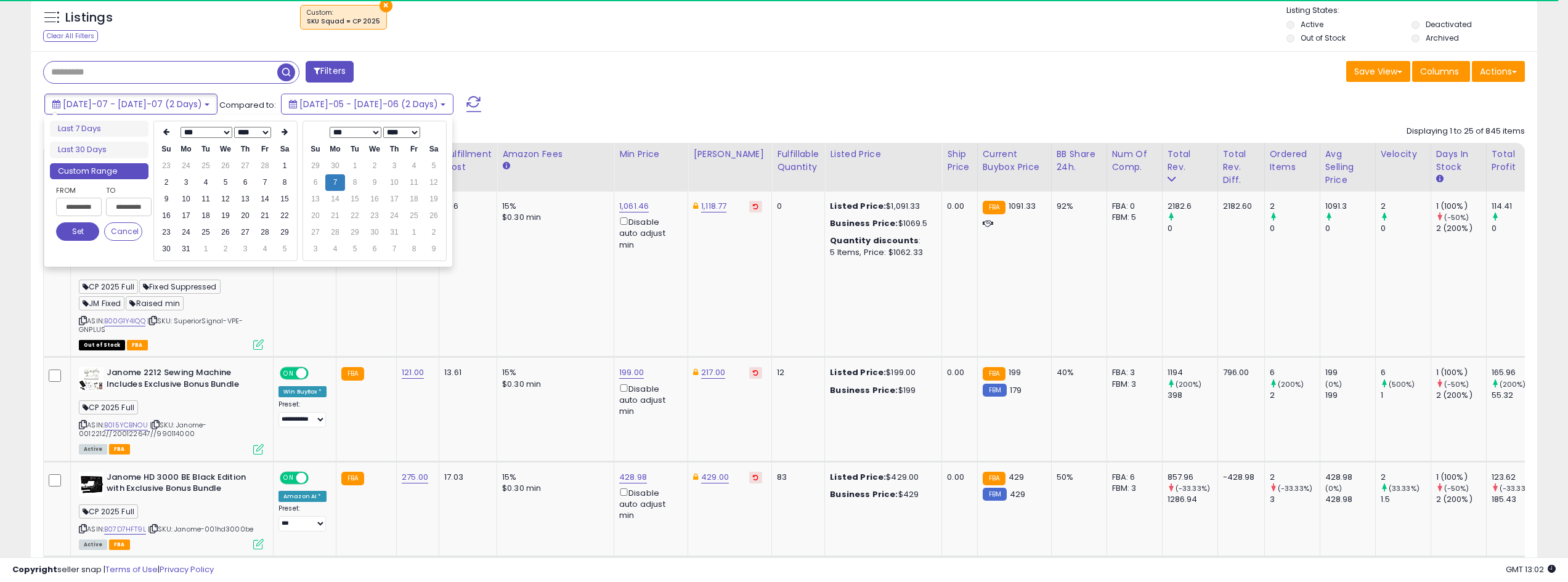 click at bounding box center [166, 132] 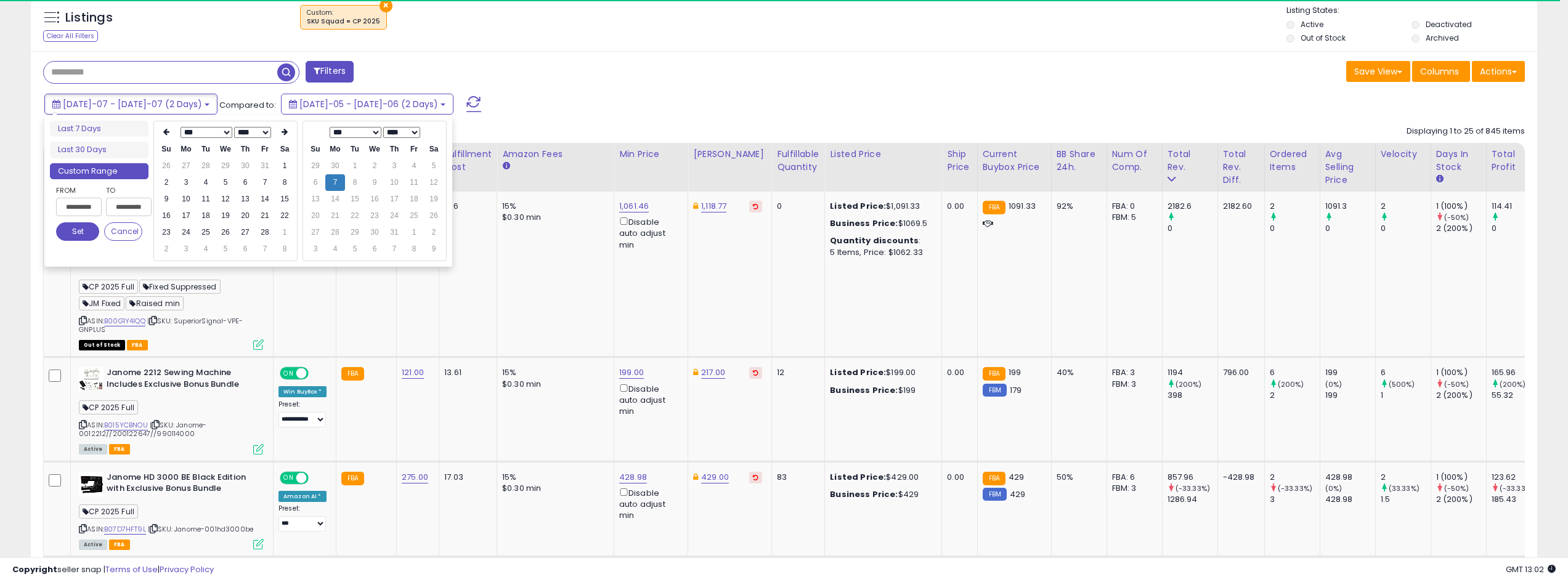 click at bounding box center [166, 132] 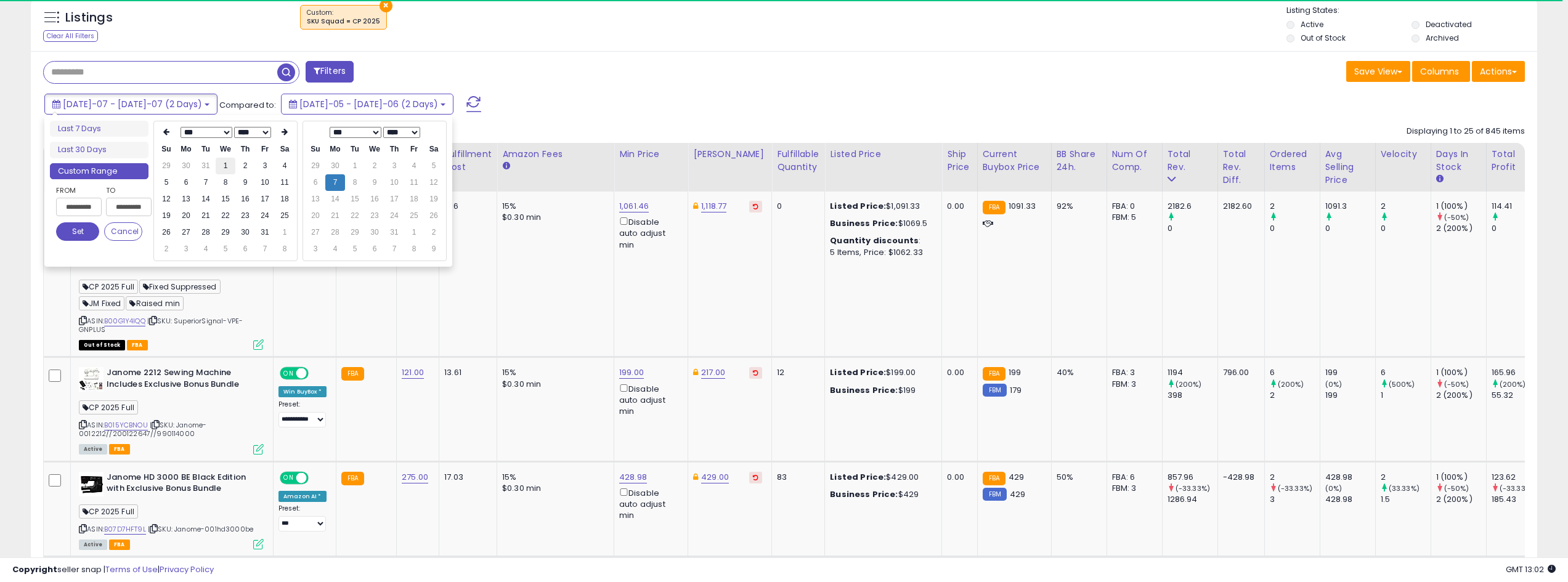 click on "1" at bounding box center (225, 166) 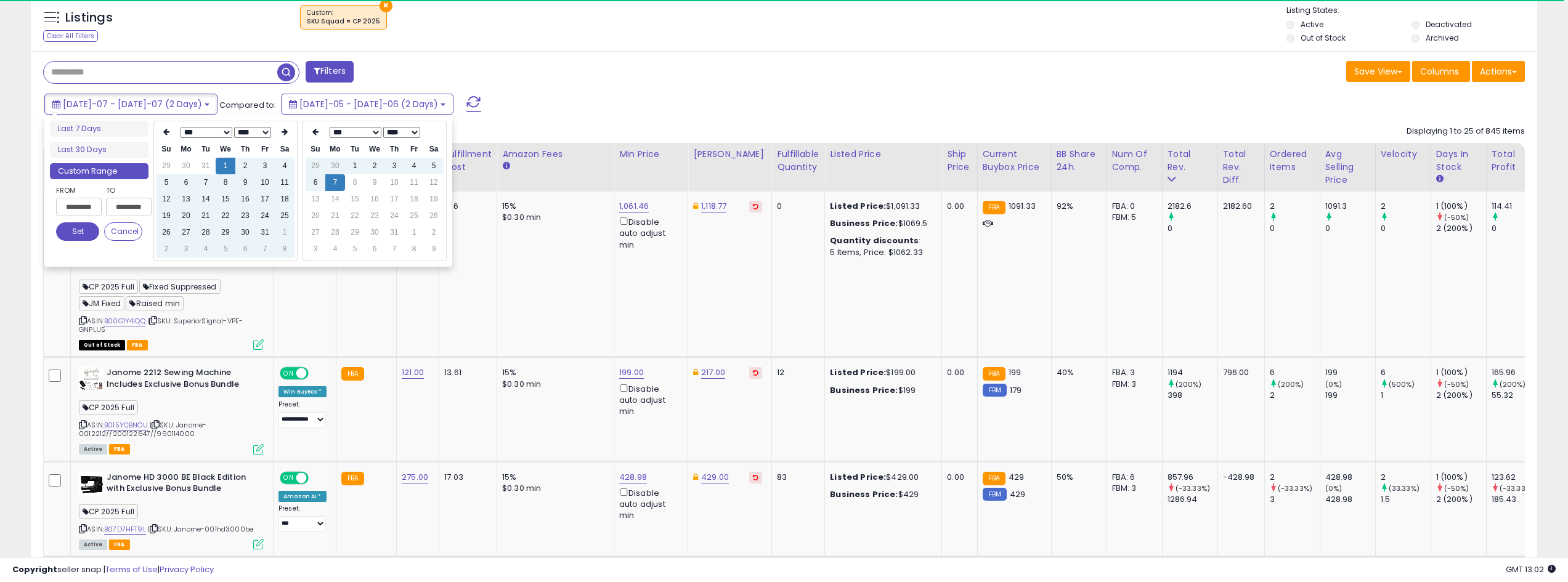 type on "**********" 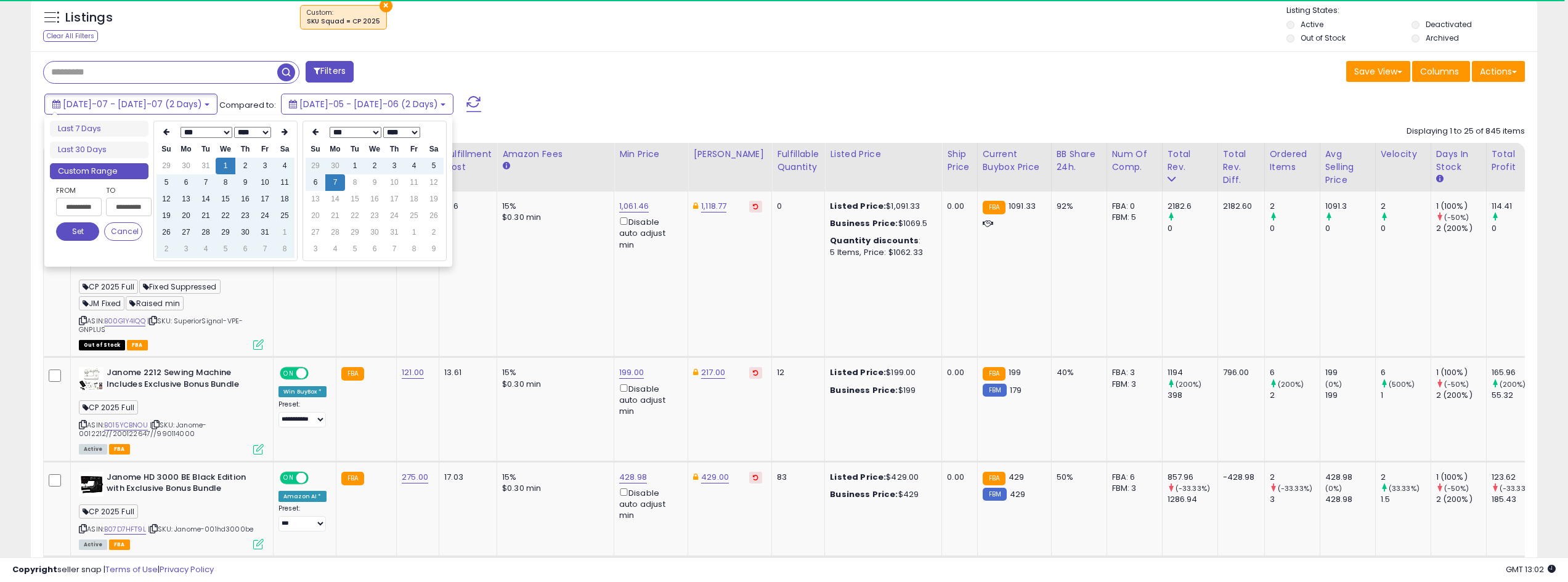 click on "**********" at bounding box center (78, 203) 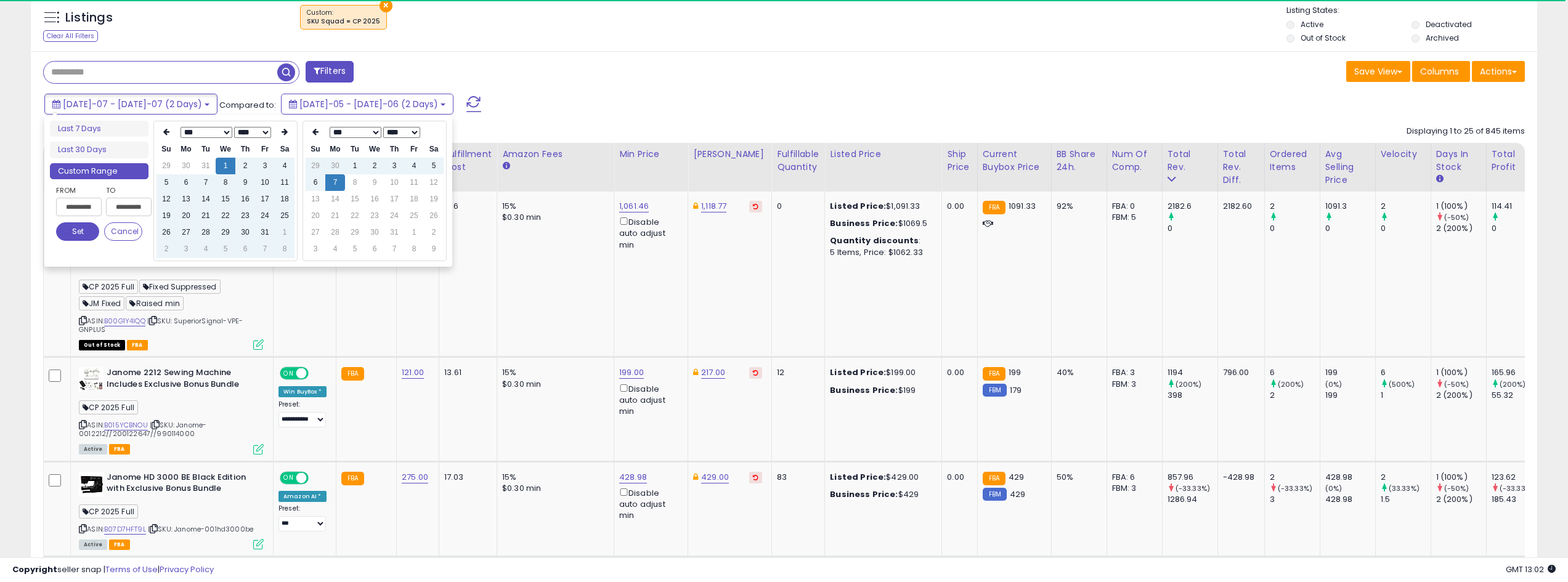 click on "Set" at bounding box center (78, 232) 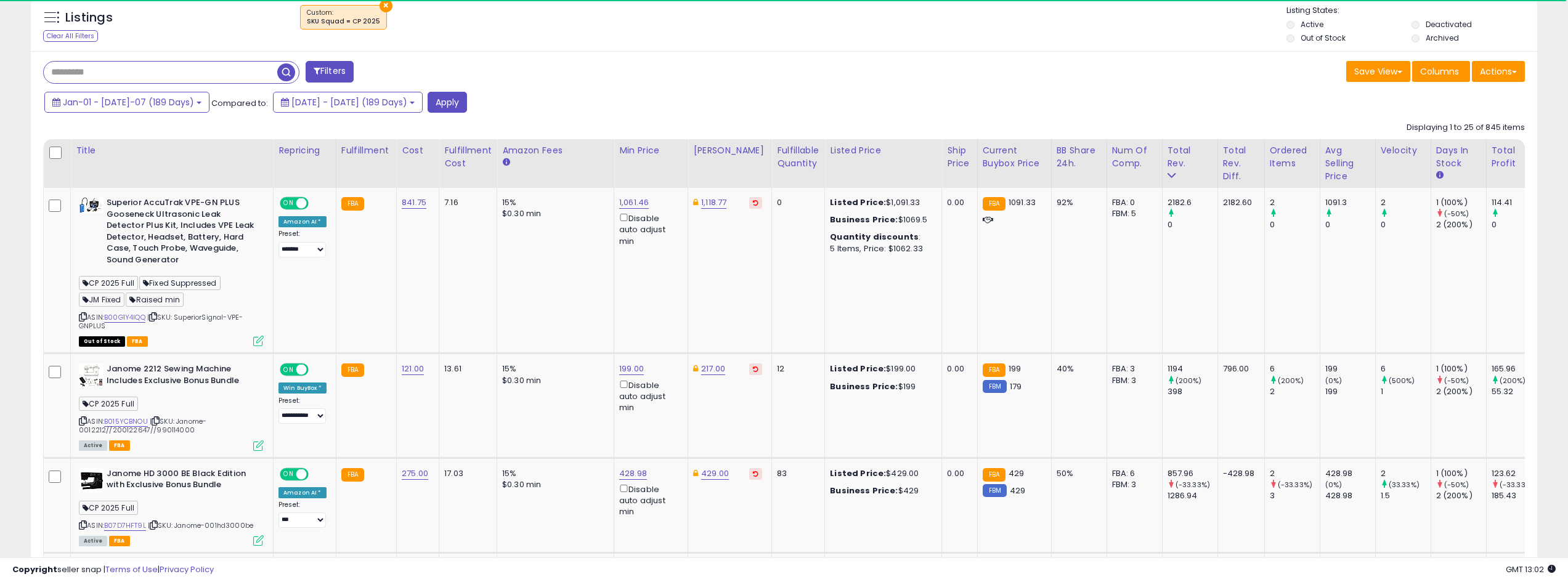 click at bounding box center (160, 72) 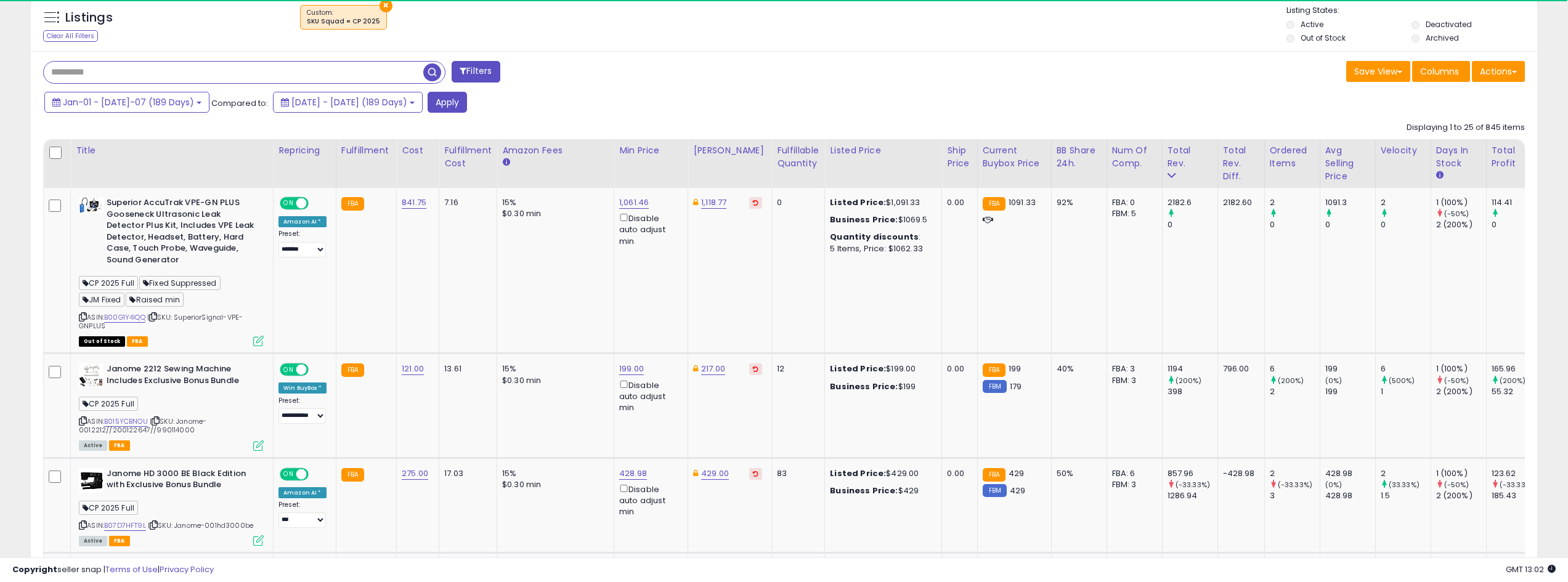 click at bounding box center (234, 72) 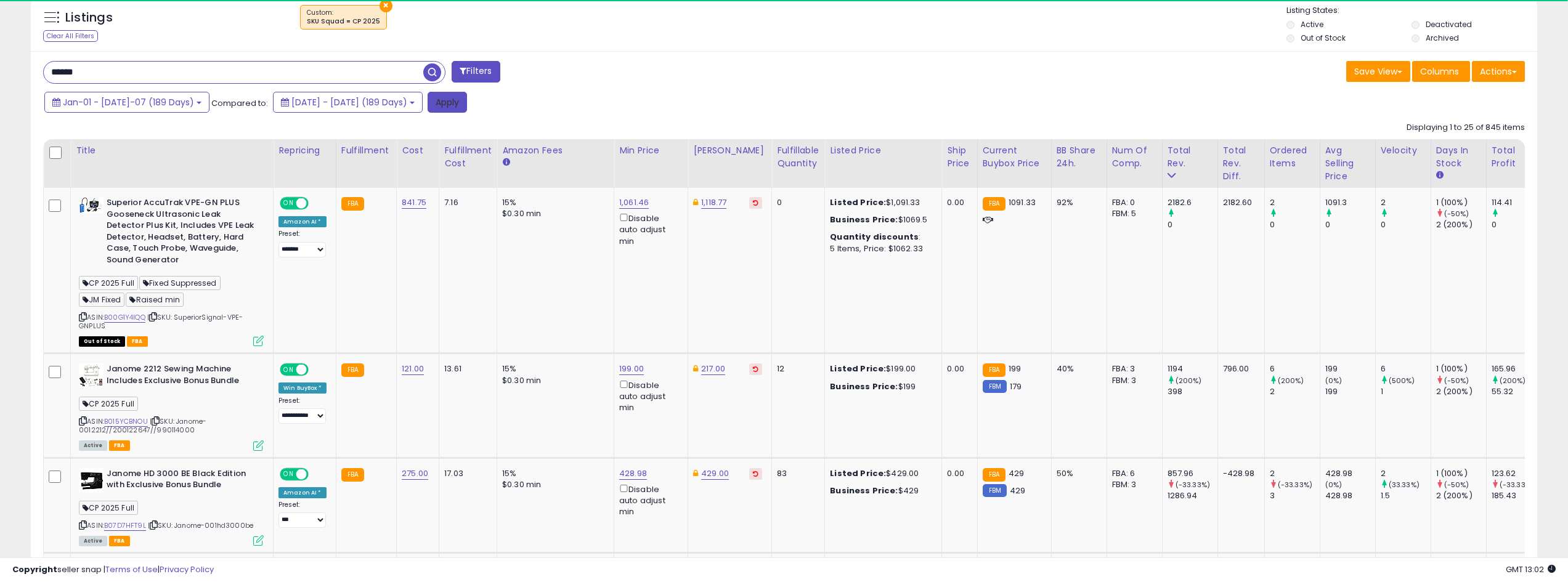 type on "******" 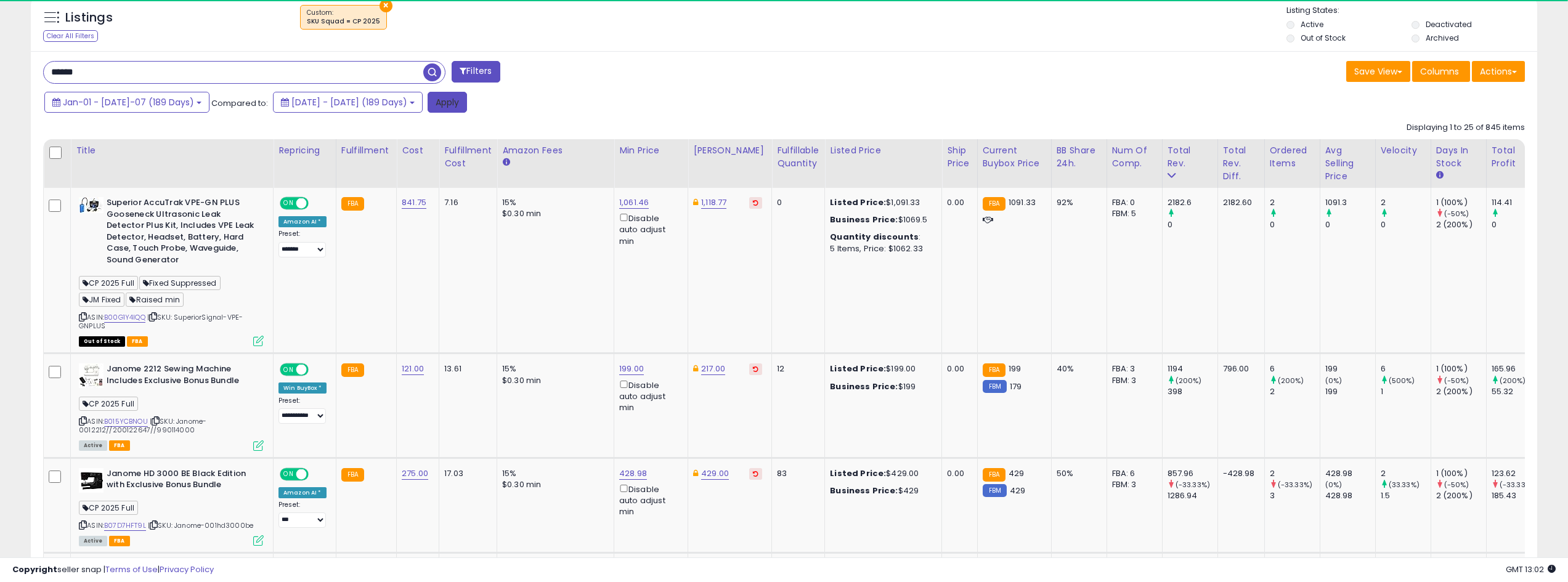 click on "Apply" at bounding box center (447, 102) 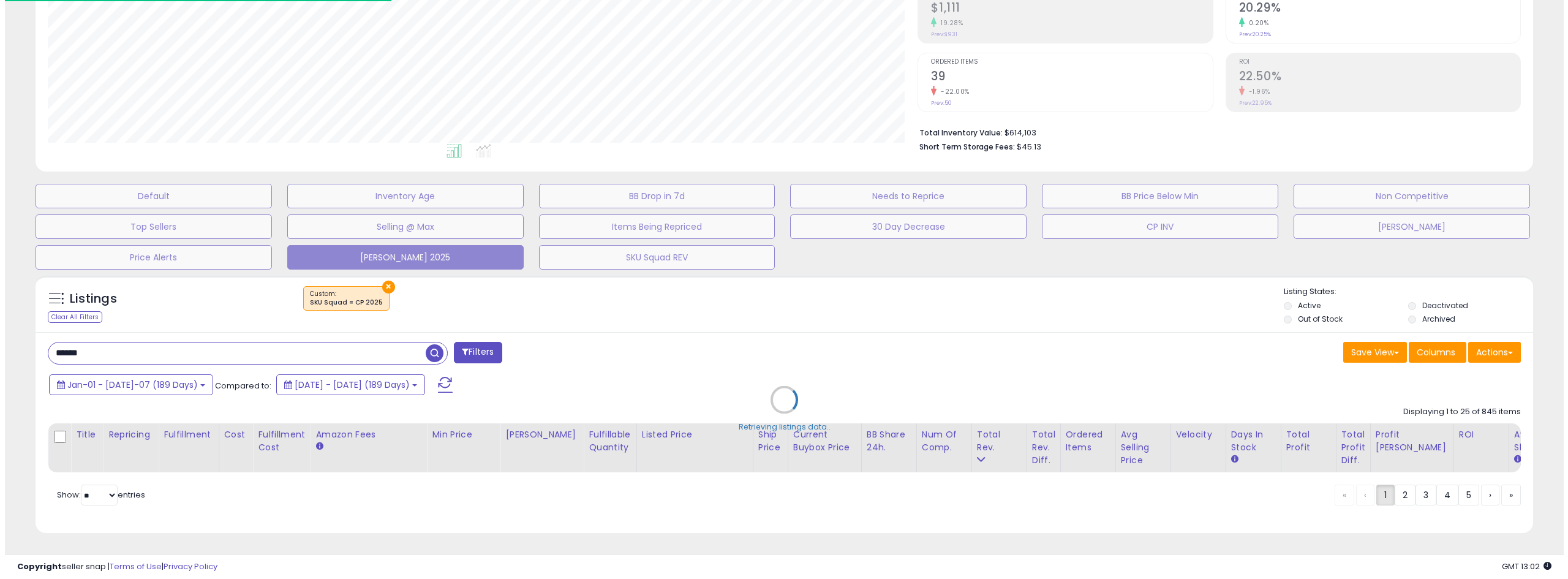 scroll, scrollTop: 211, scrollLeft: 0, axis: vertical 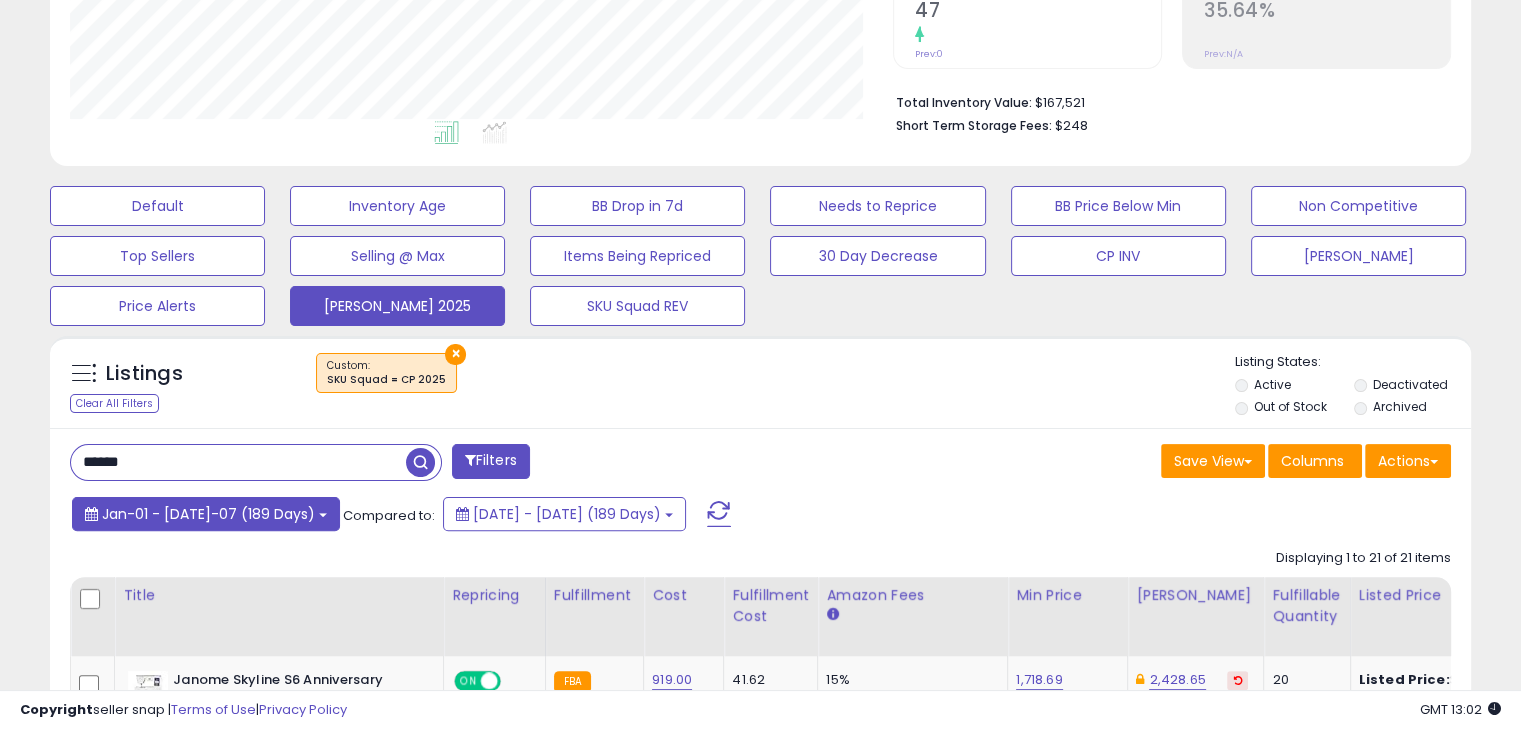 click at bounding box center [323, 515] 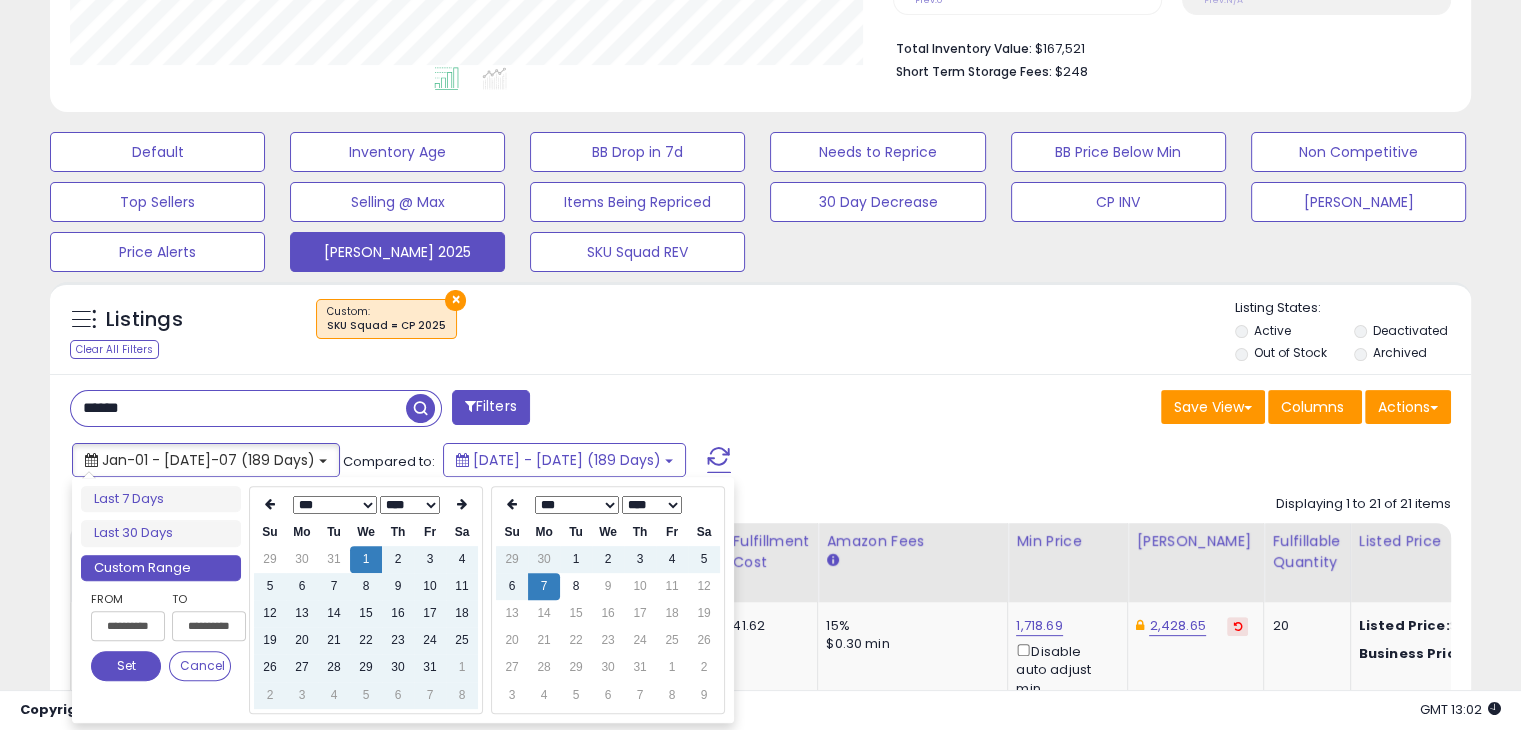 scroll, scrollTop: 544, scrollLeft: 0, axis: vertical 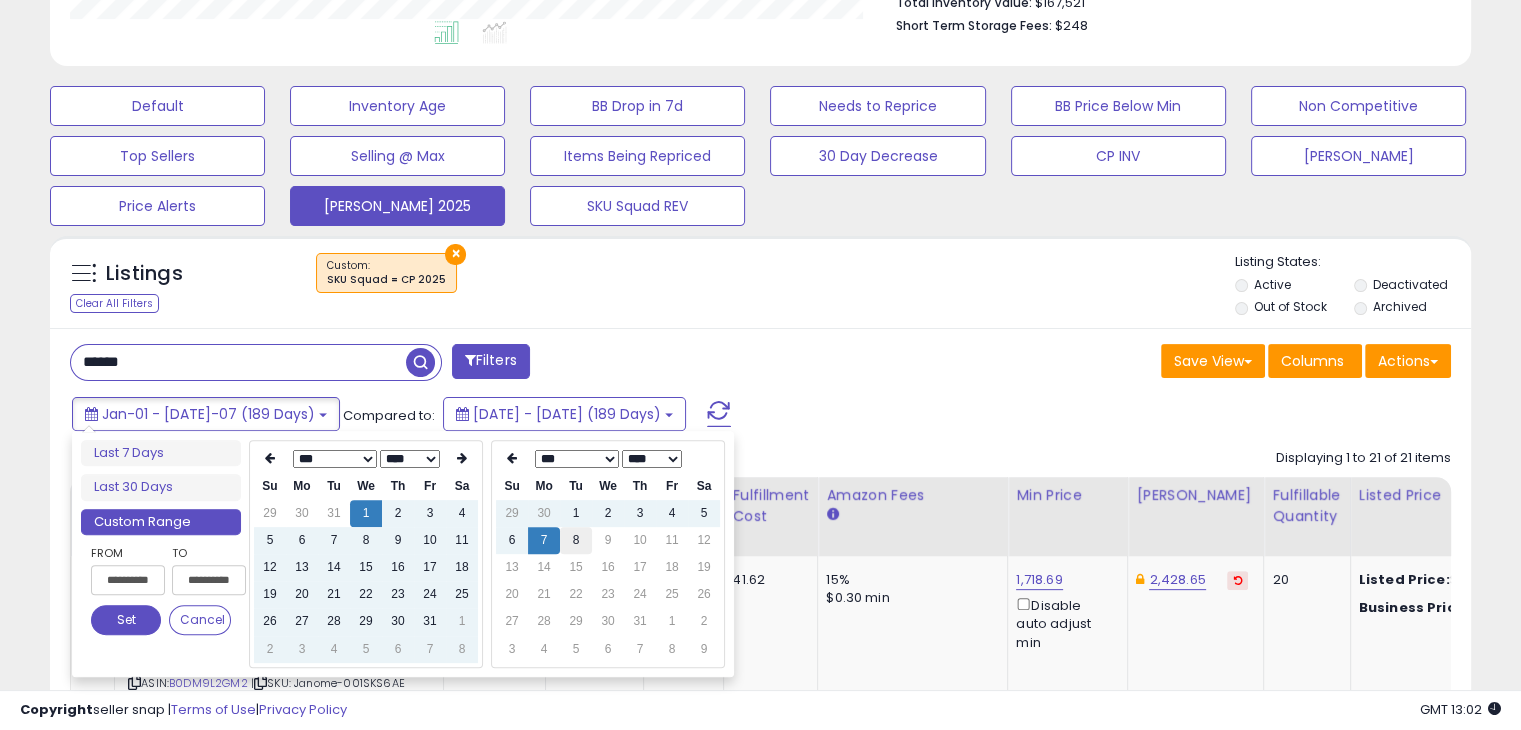 click on "8" at bounding box center [576, 540] 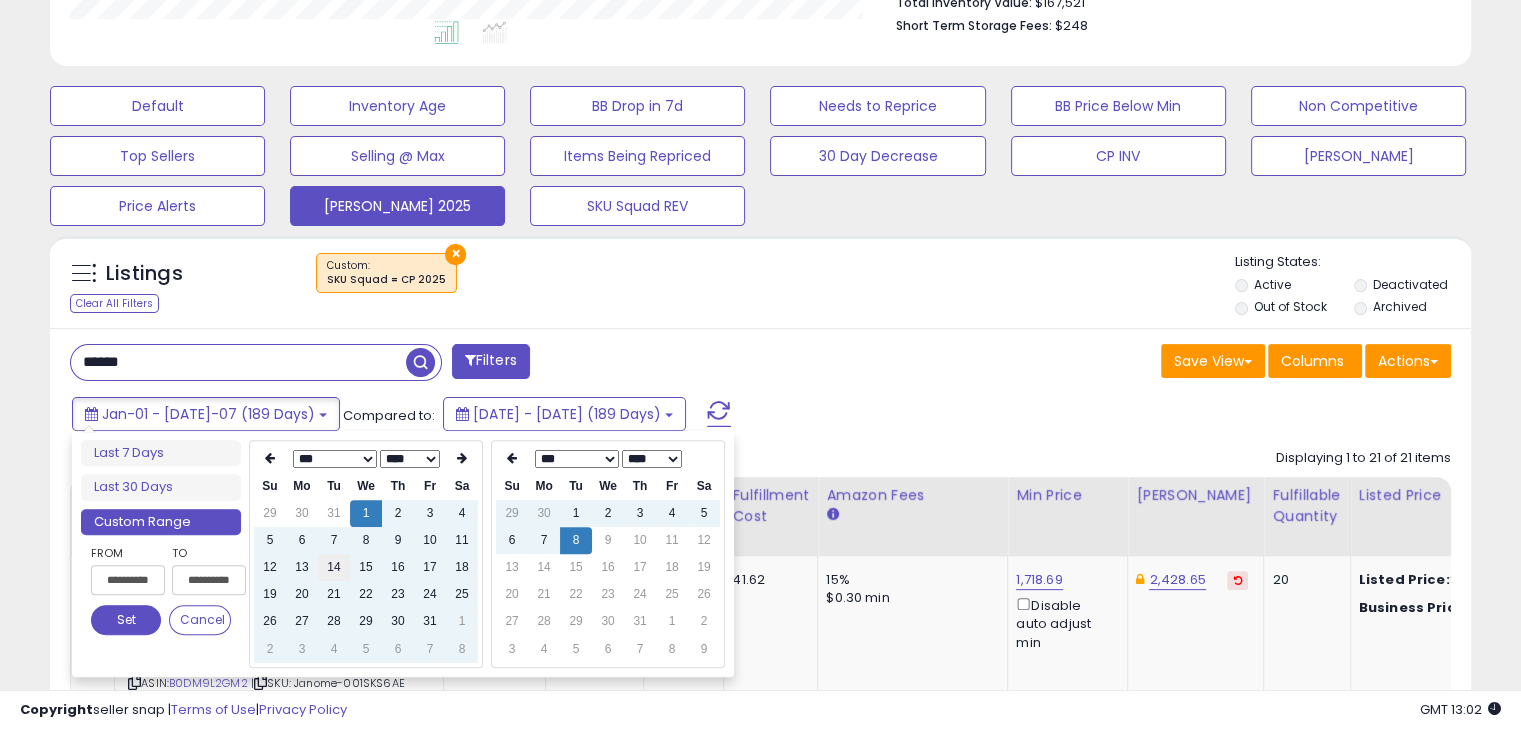 type on "**********" 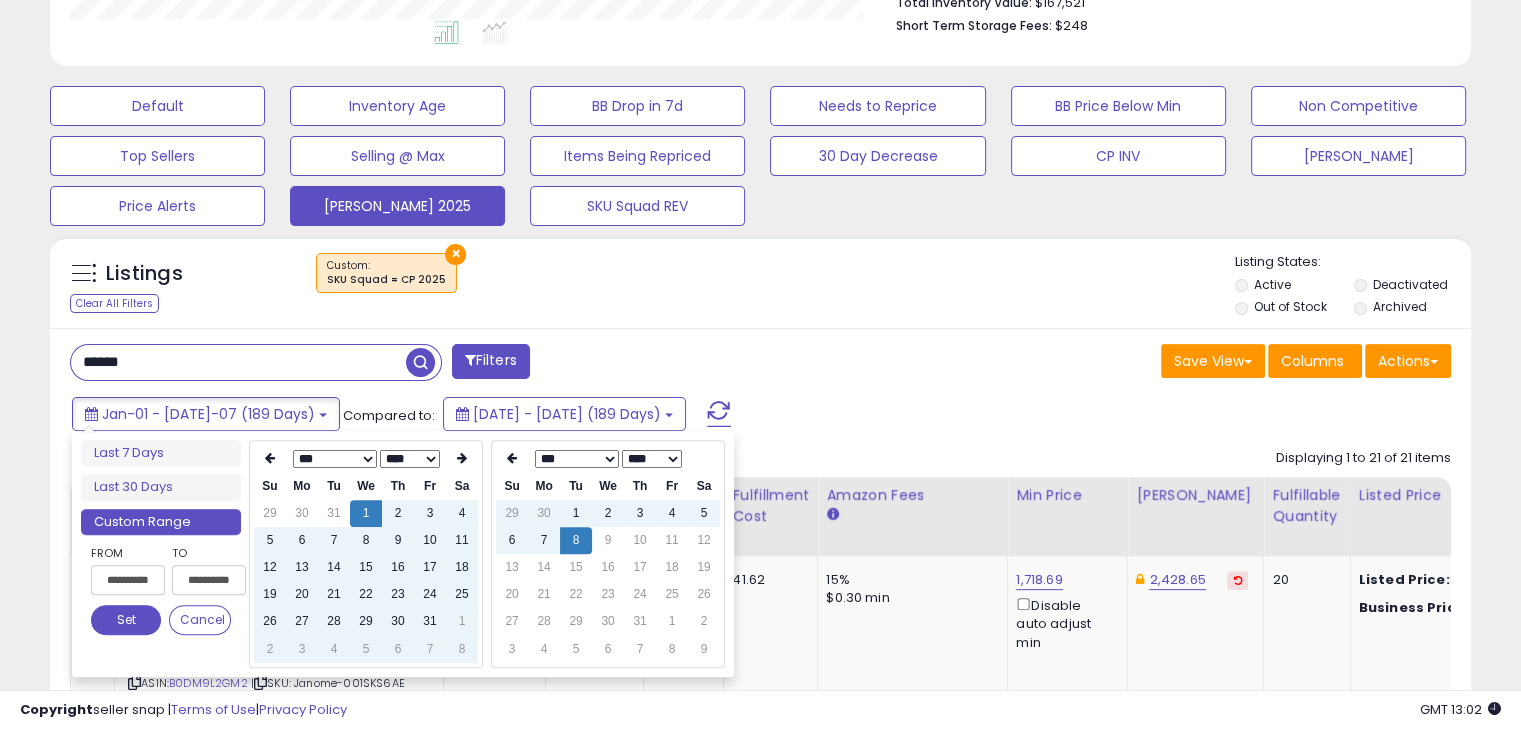 type on "**********" 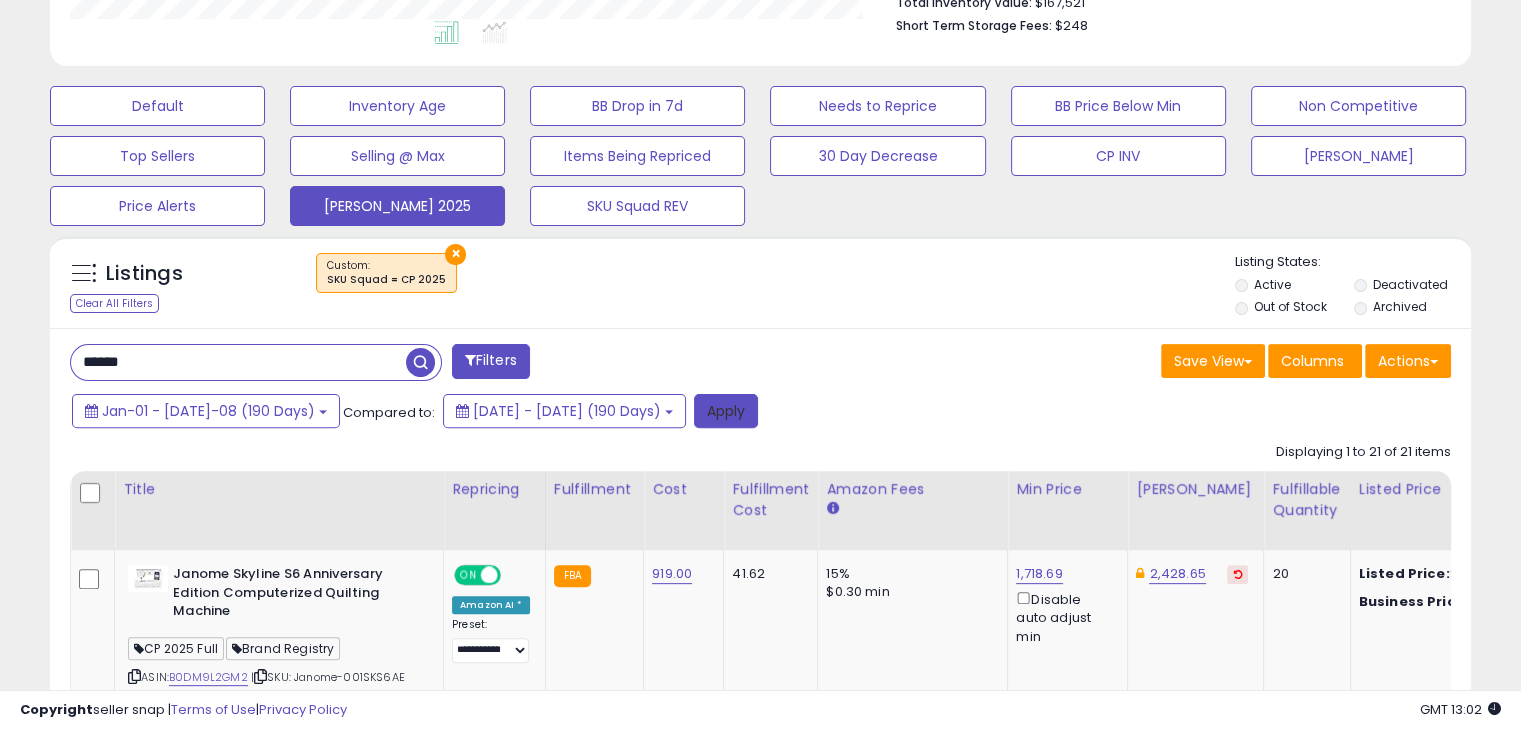 click on "Apply" at bounding box center (726, 411) 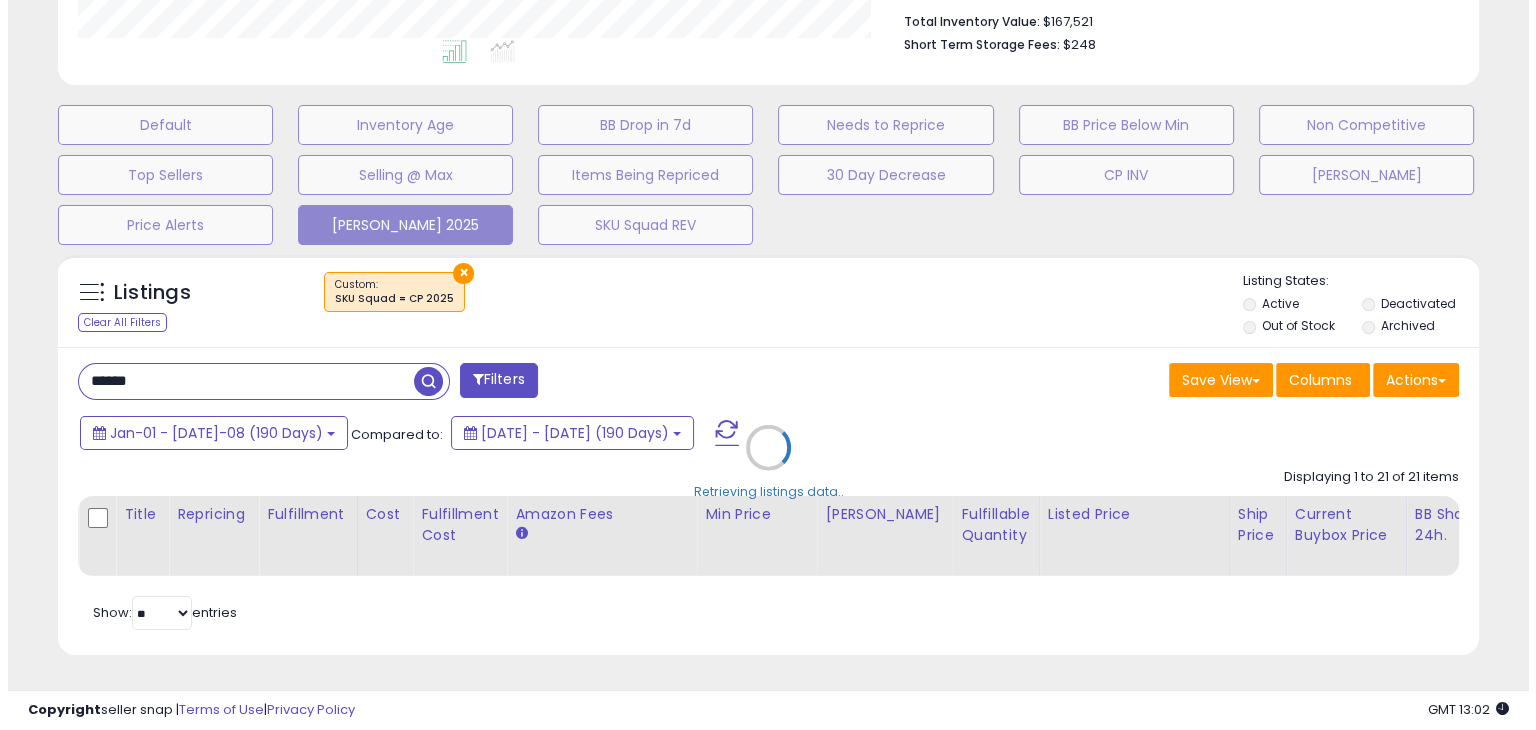 scroll, scrollTop: 540, scrollLeft: 0, axis: vertical 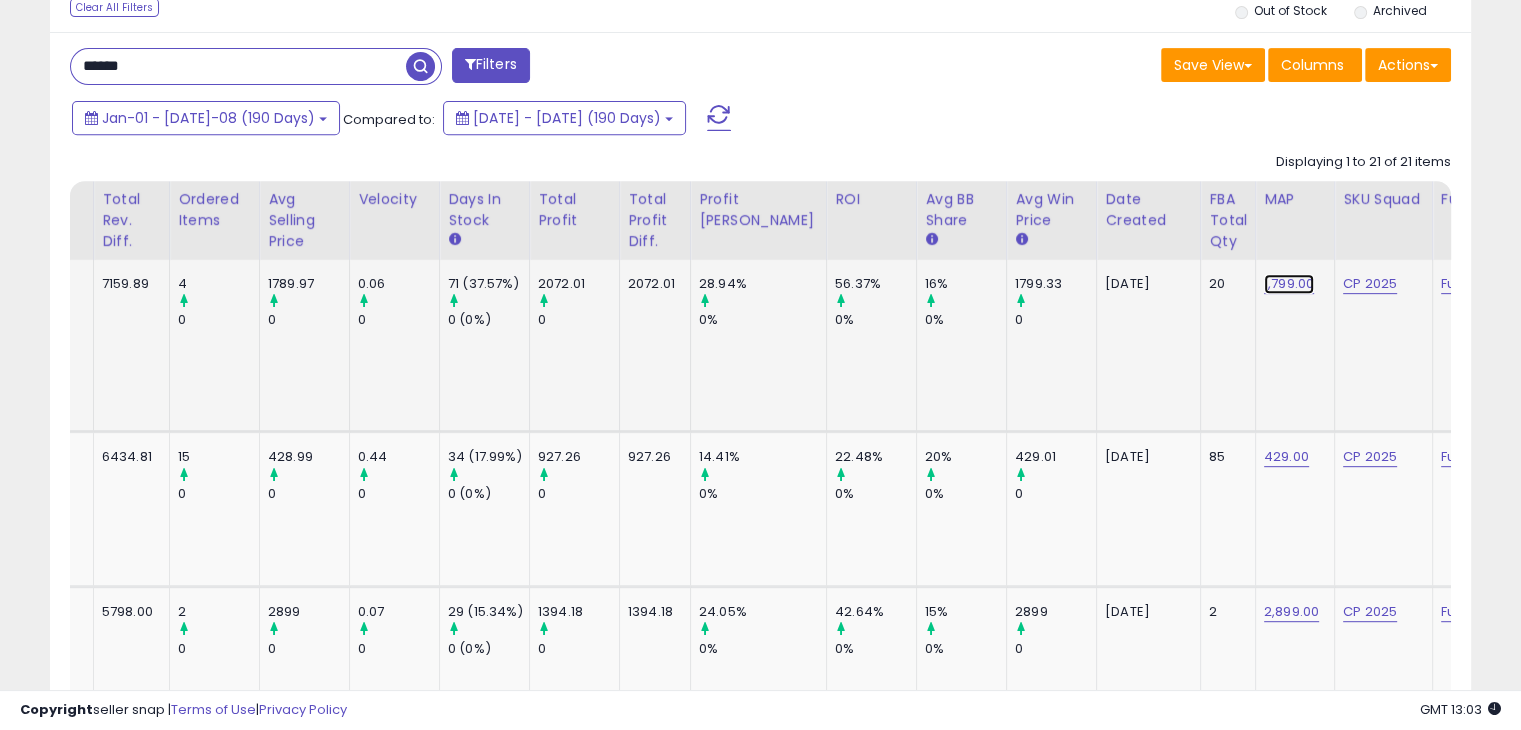 click on "1,799.00" at bounding box center (1289, 284) 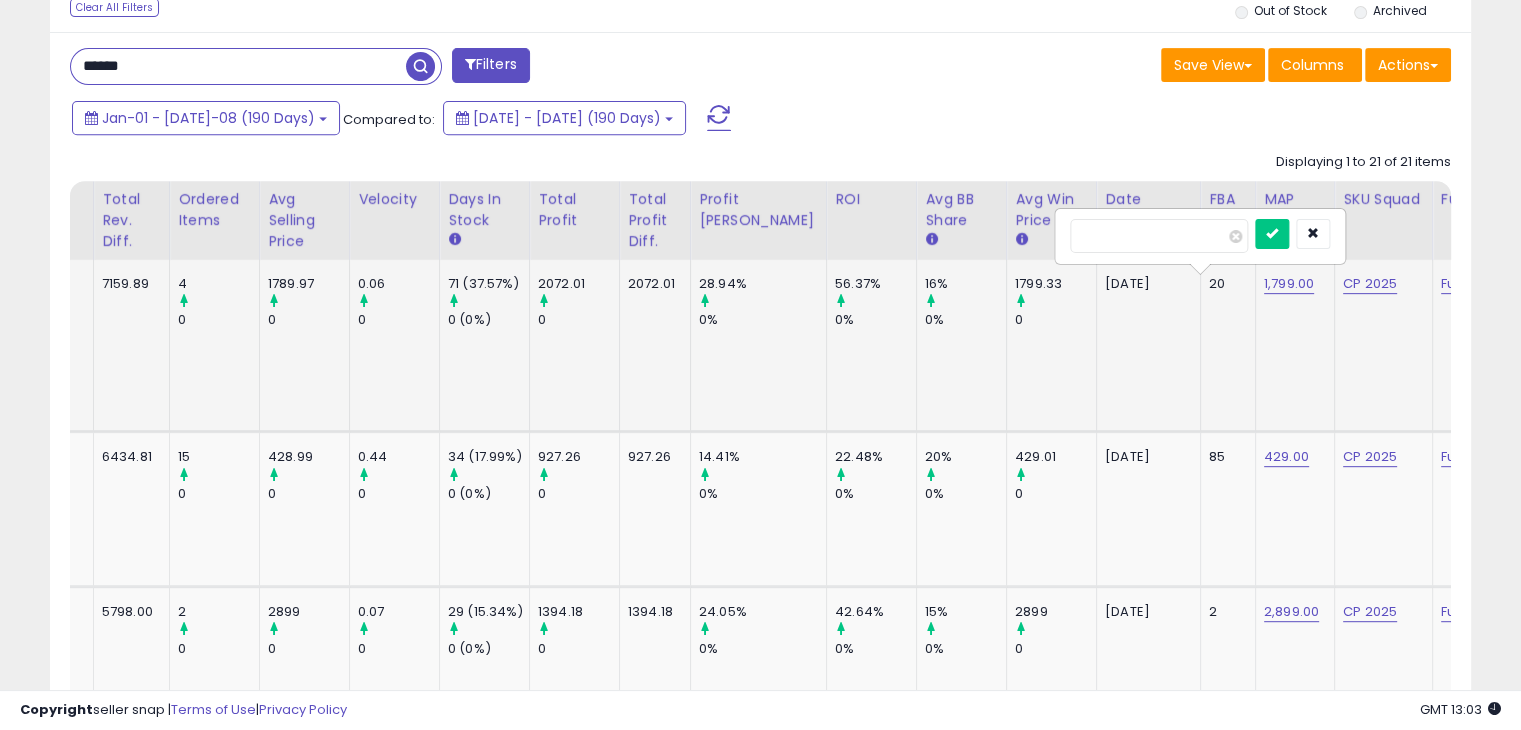 type on "****" 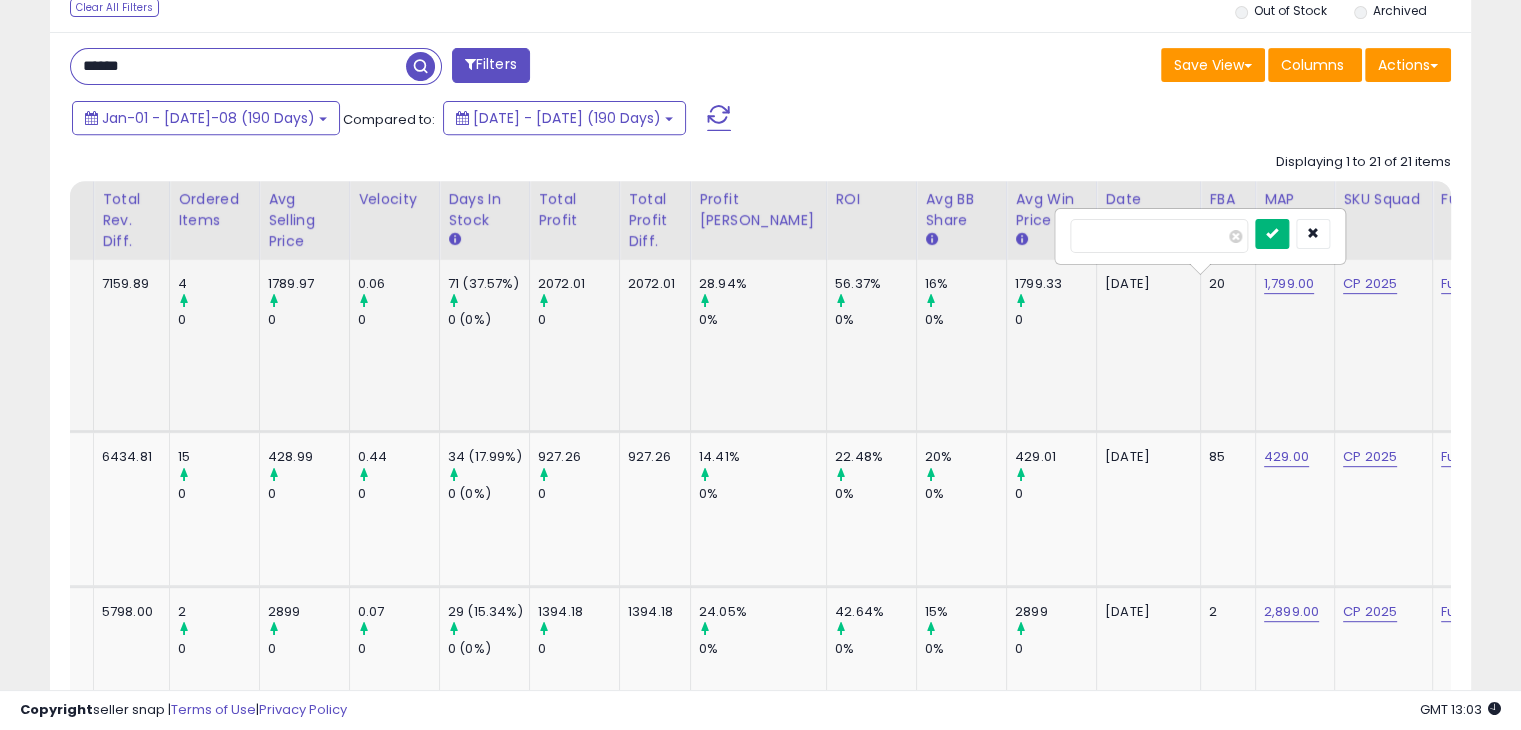 click at bounding box center [1272, 233] 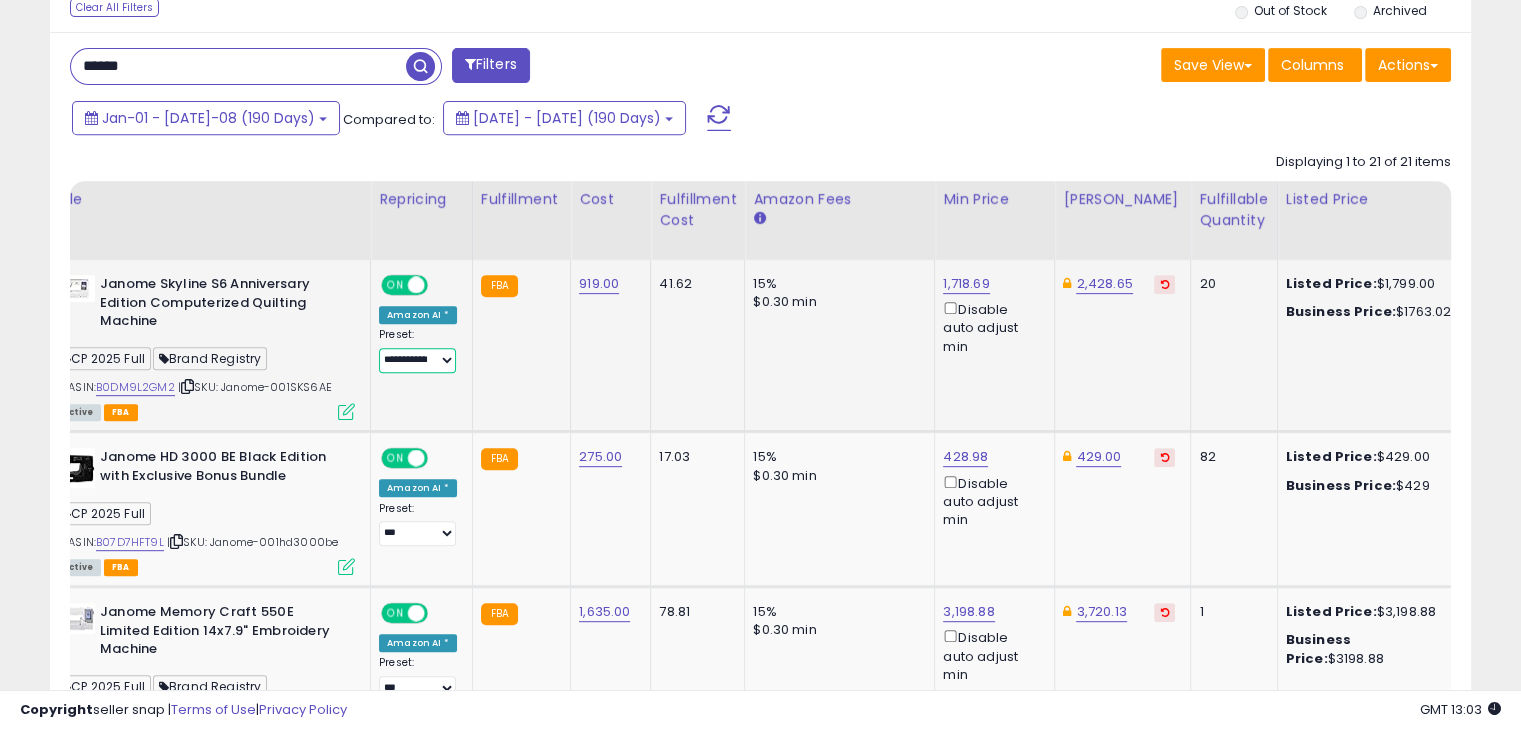 click on "**********" at bounding box center (417, 360) 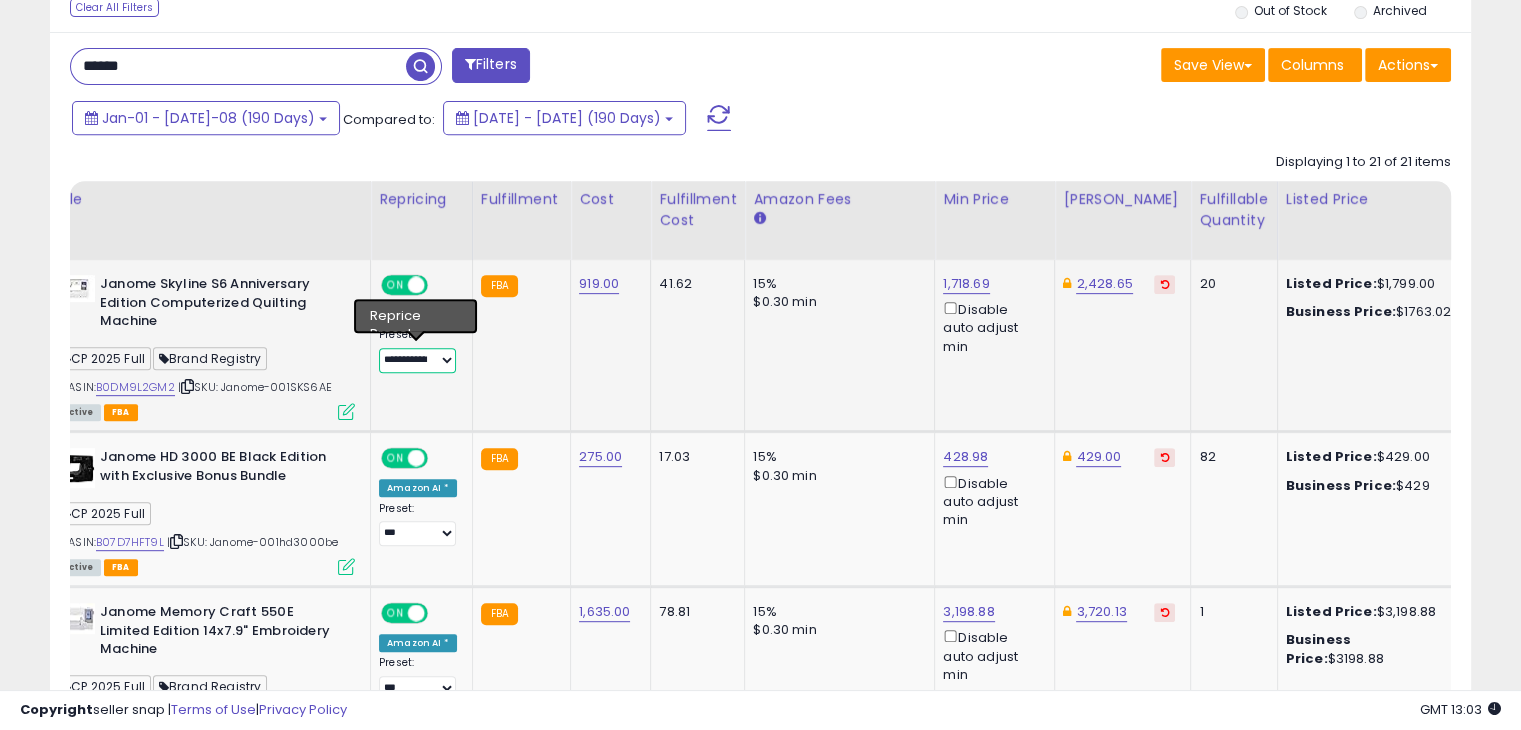 select on "***" 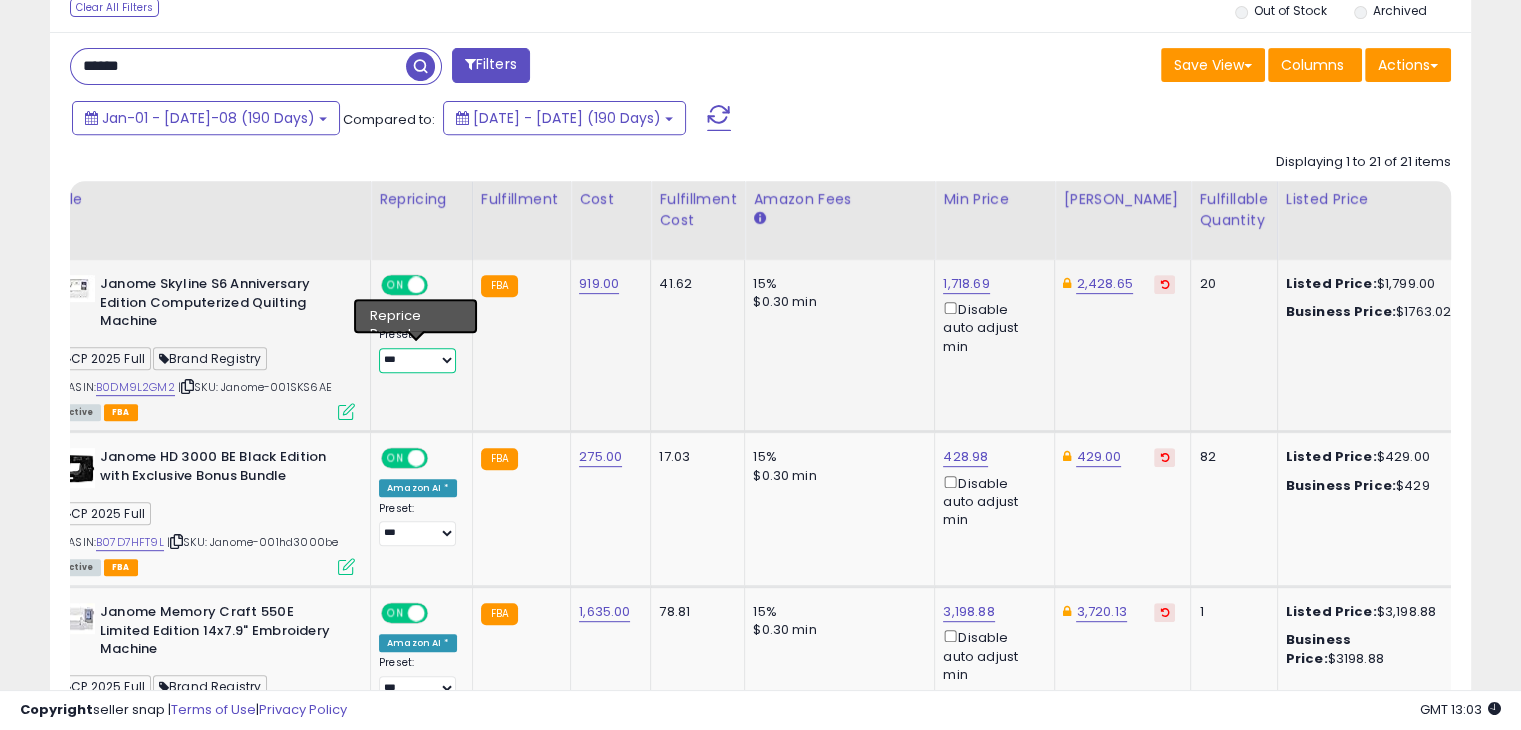 click on "**********" at bounding box center [417, 360] 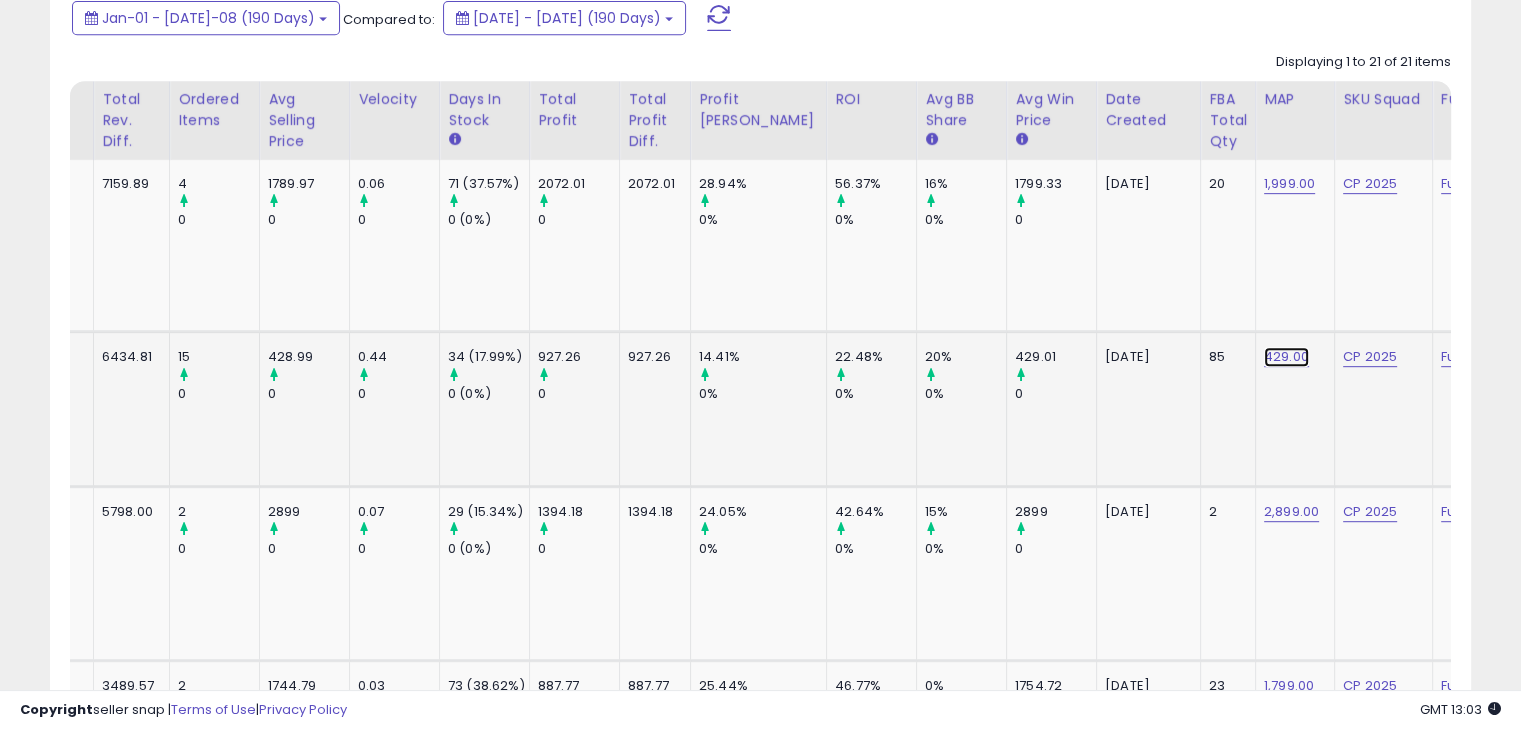click on "429.00" at bounding box center [1289, 184] 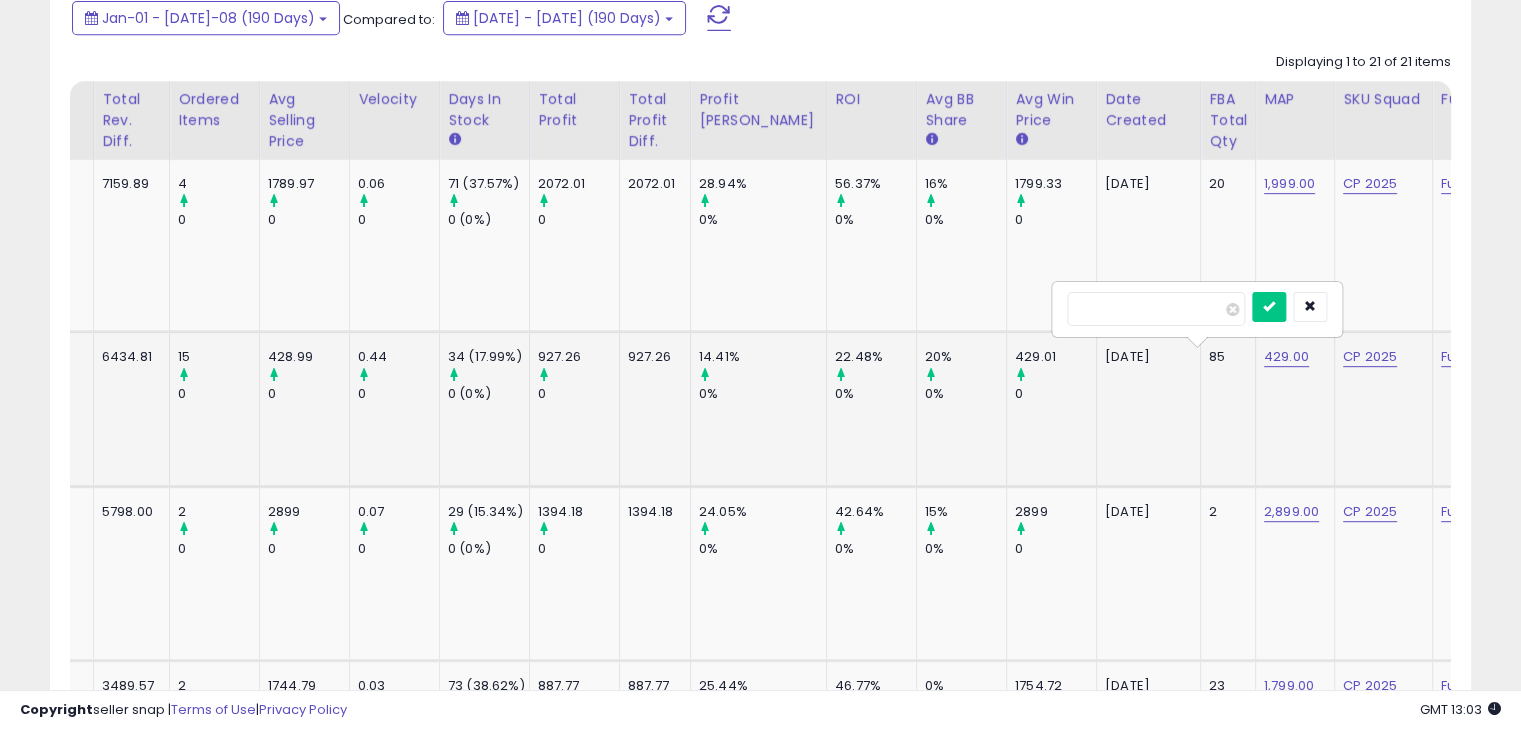 type on "*" 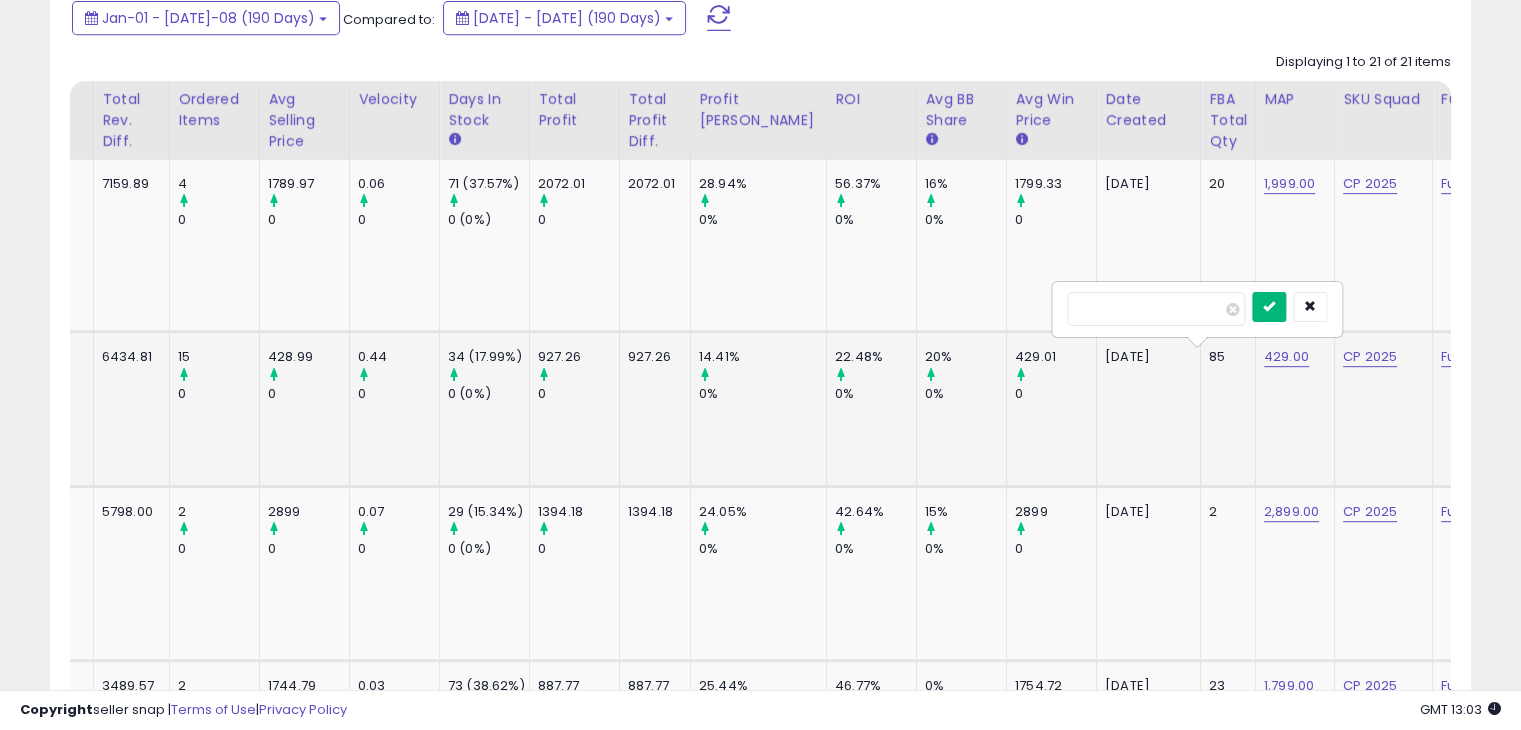 type on "***" 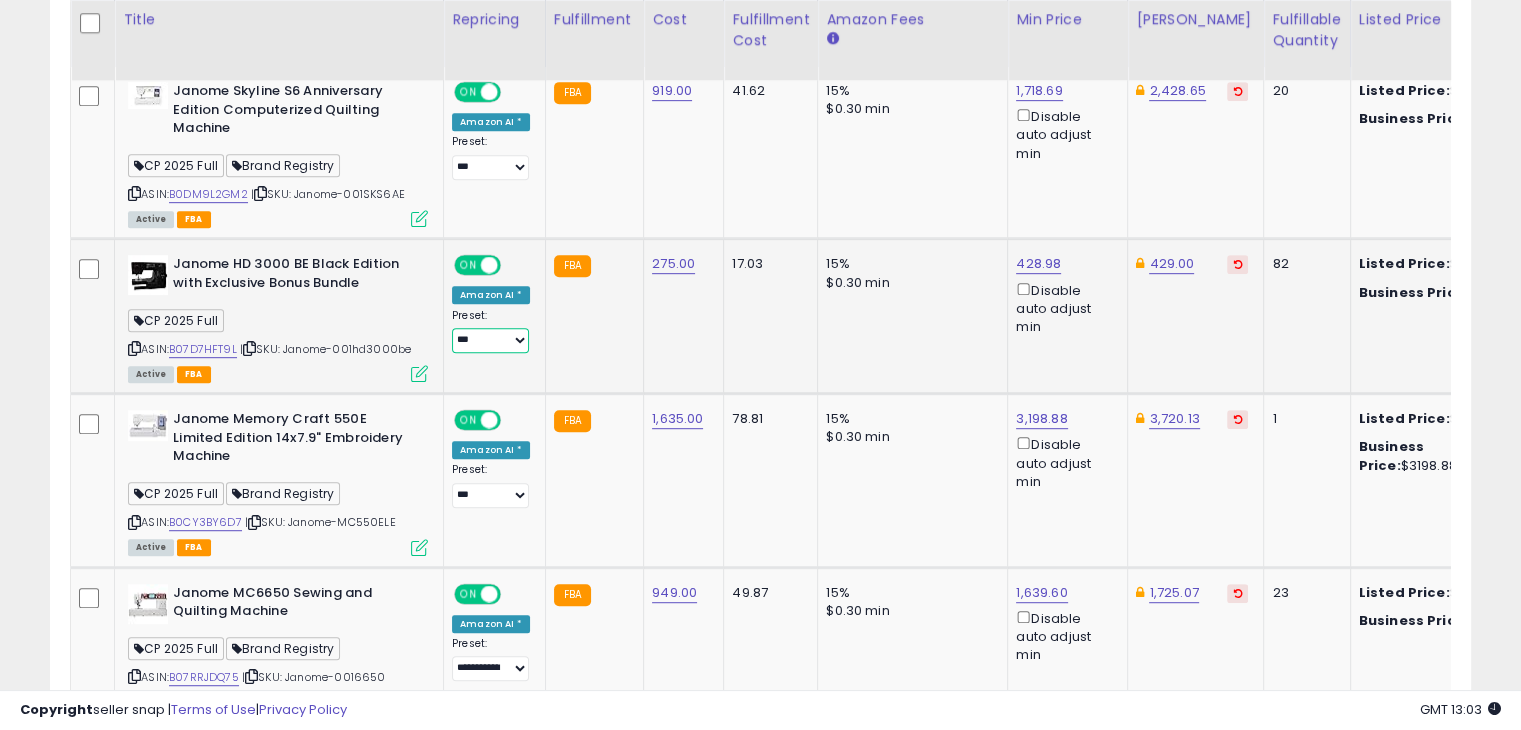 click on "**********" at bounding box center [490, 340] 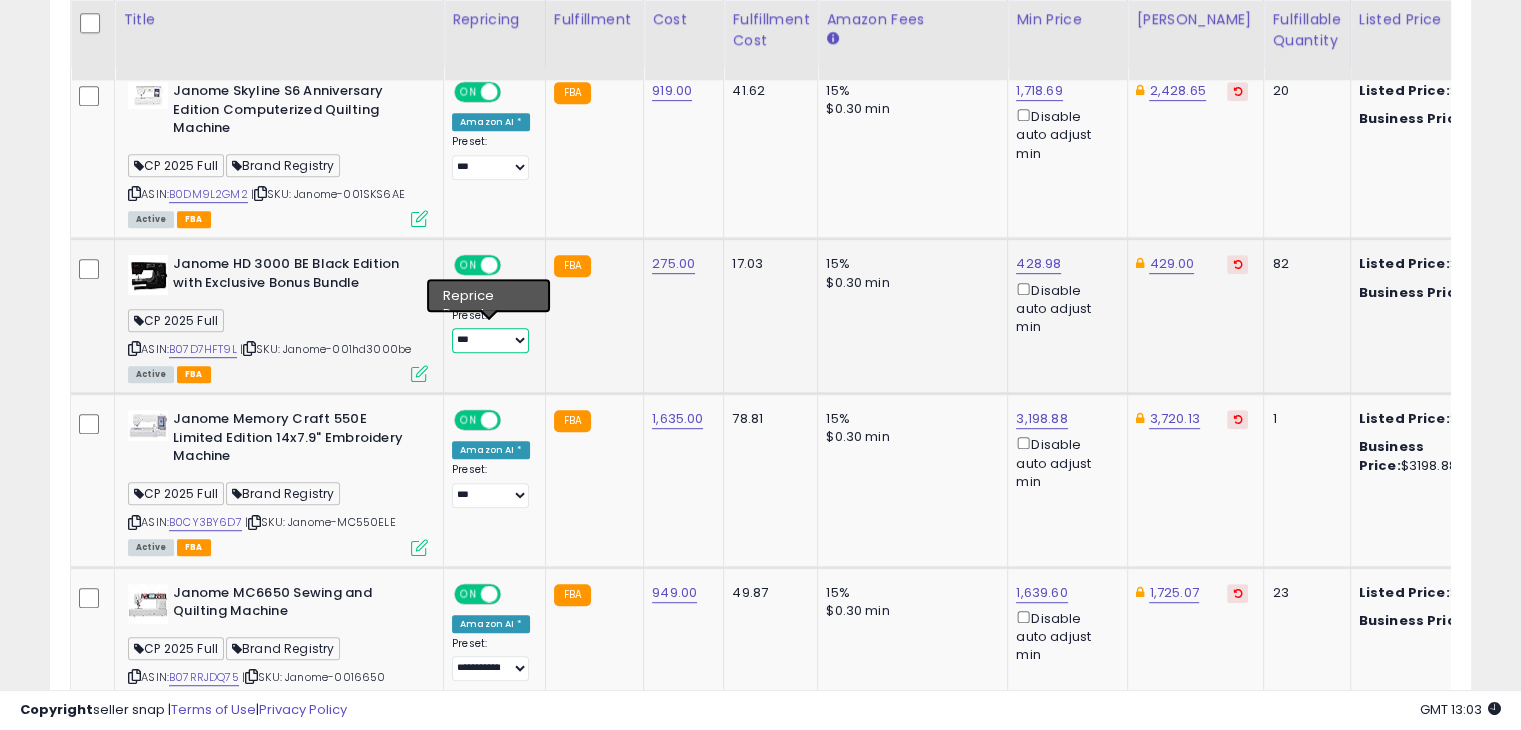 click on "**********" at bounding box center [490, 340] 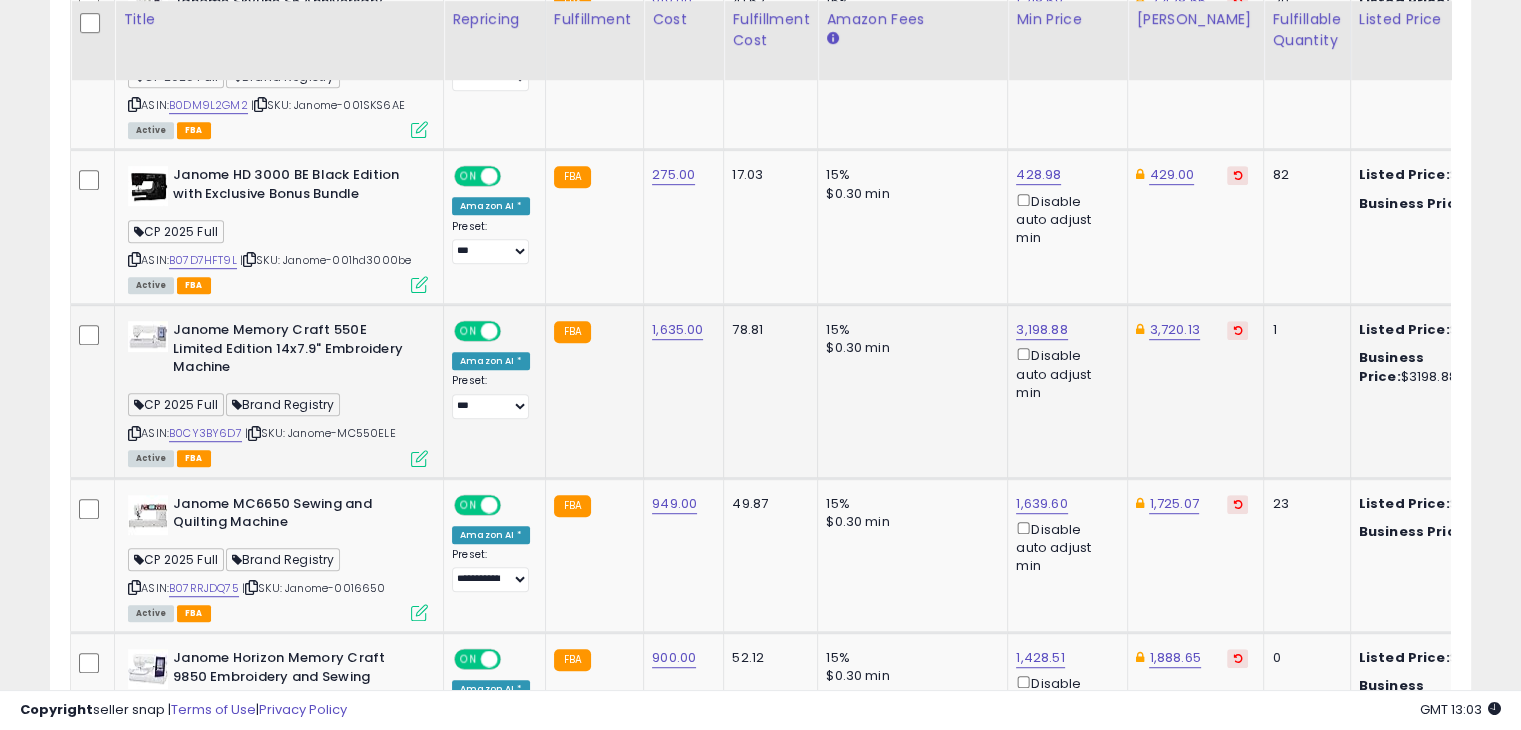 drag, startPoint x: 413, startPoint y: 410, endPoint x: 346, endPoint y: 414, distance: 67.11929 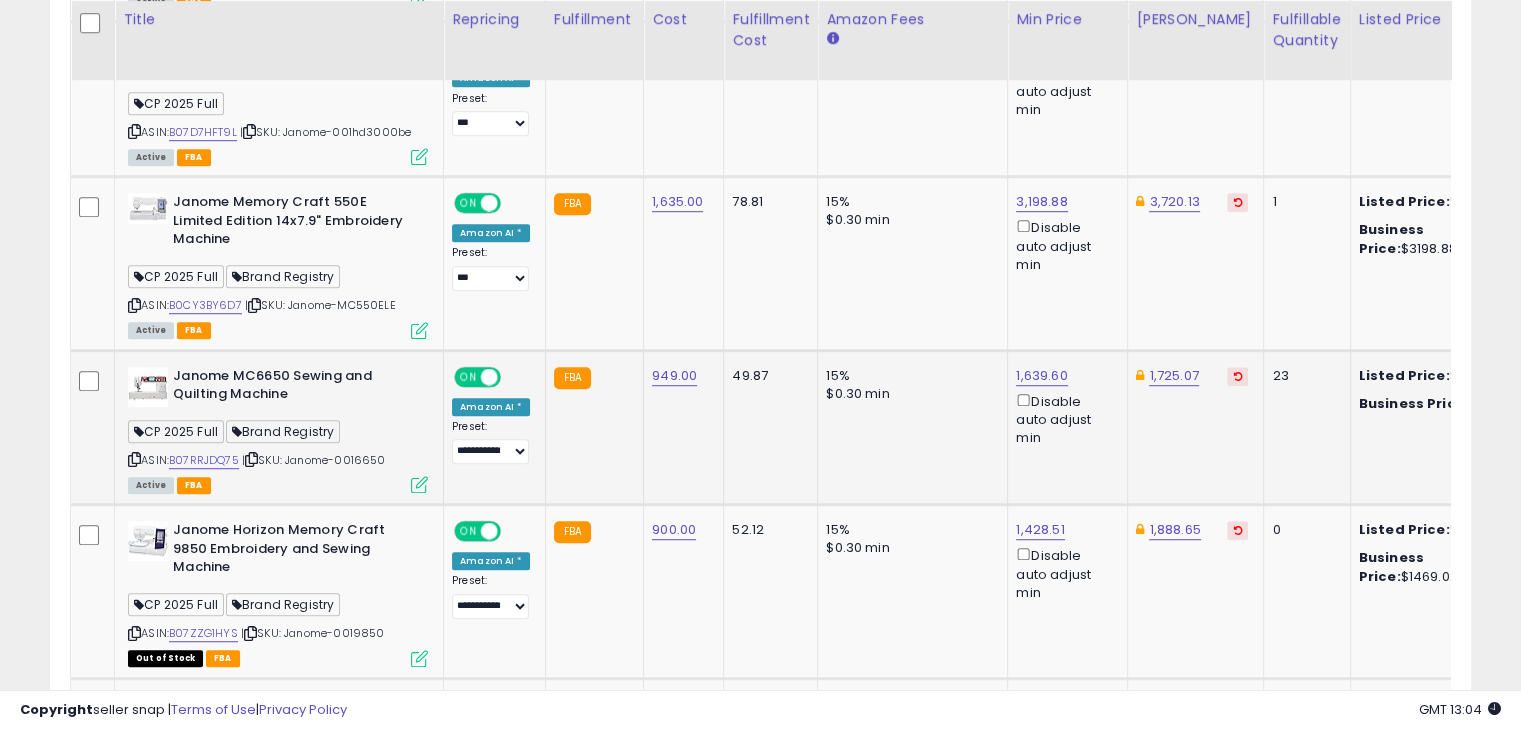 click on "Janome MC6650 Sewing and Quilting Machine" at bounding box center (294, 388) 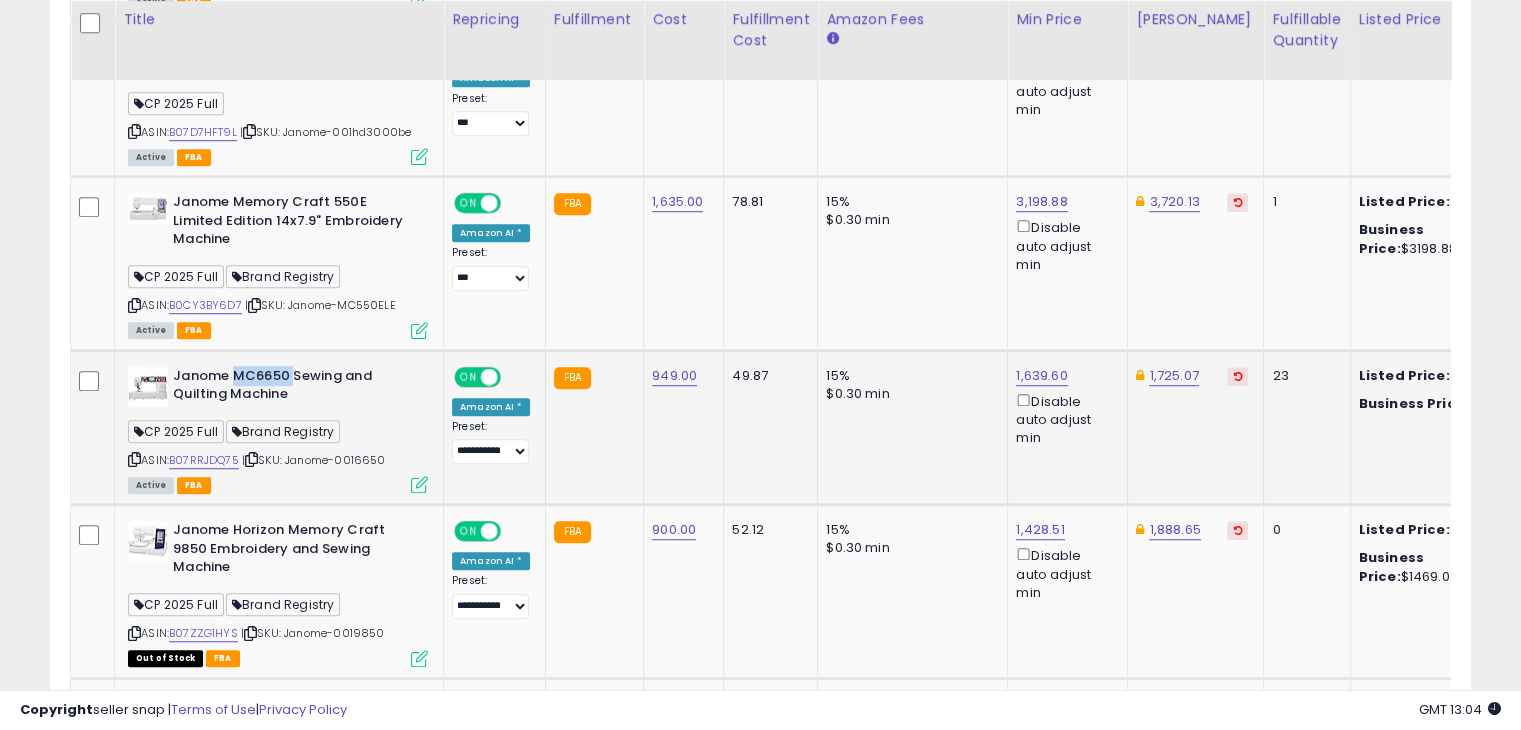 click on "Janome MC6650 Sewing and Quilting Machine" at bounding box center (294, 388) 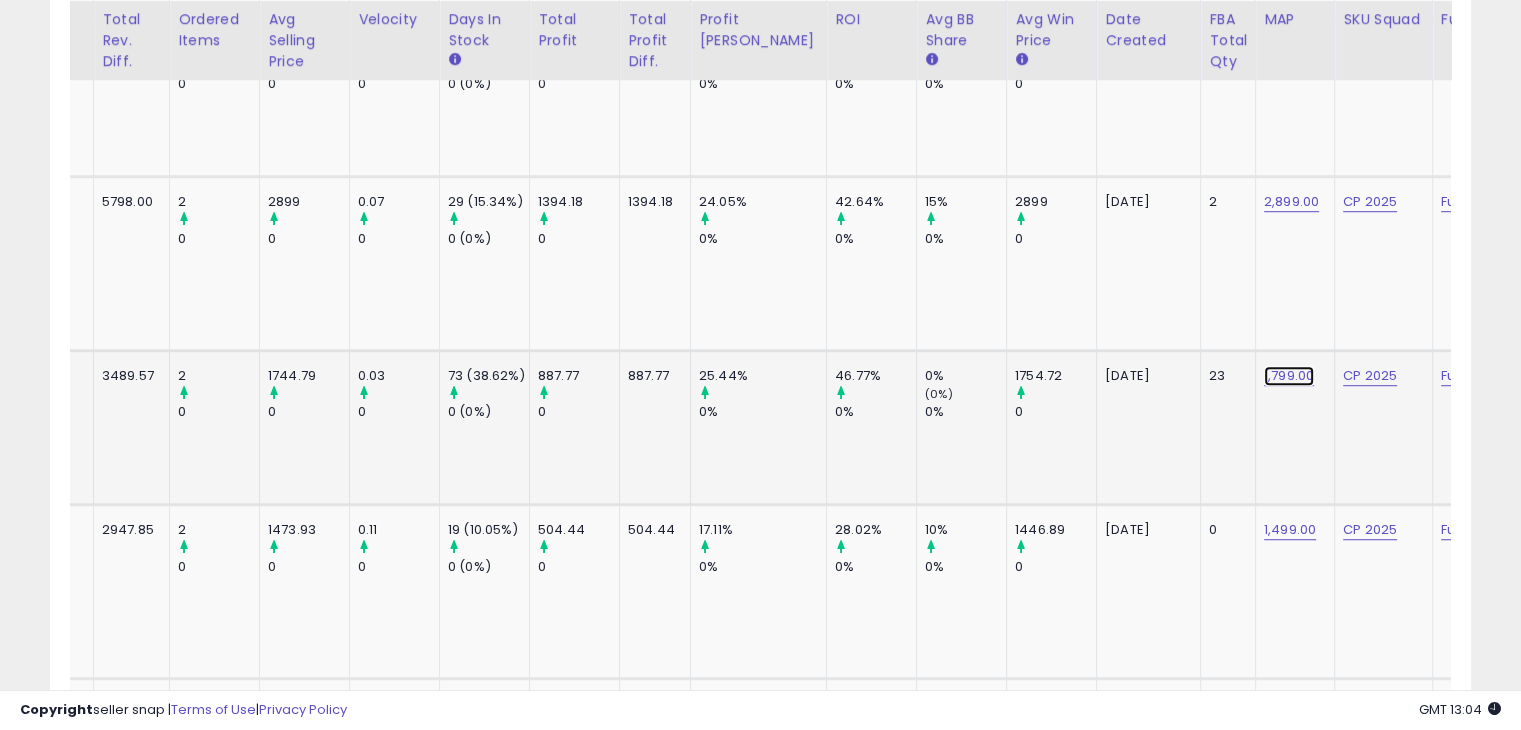 click on "1,799.00" at bounding box center (1289, -126) 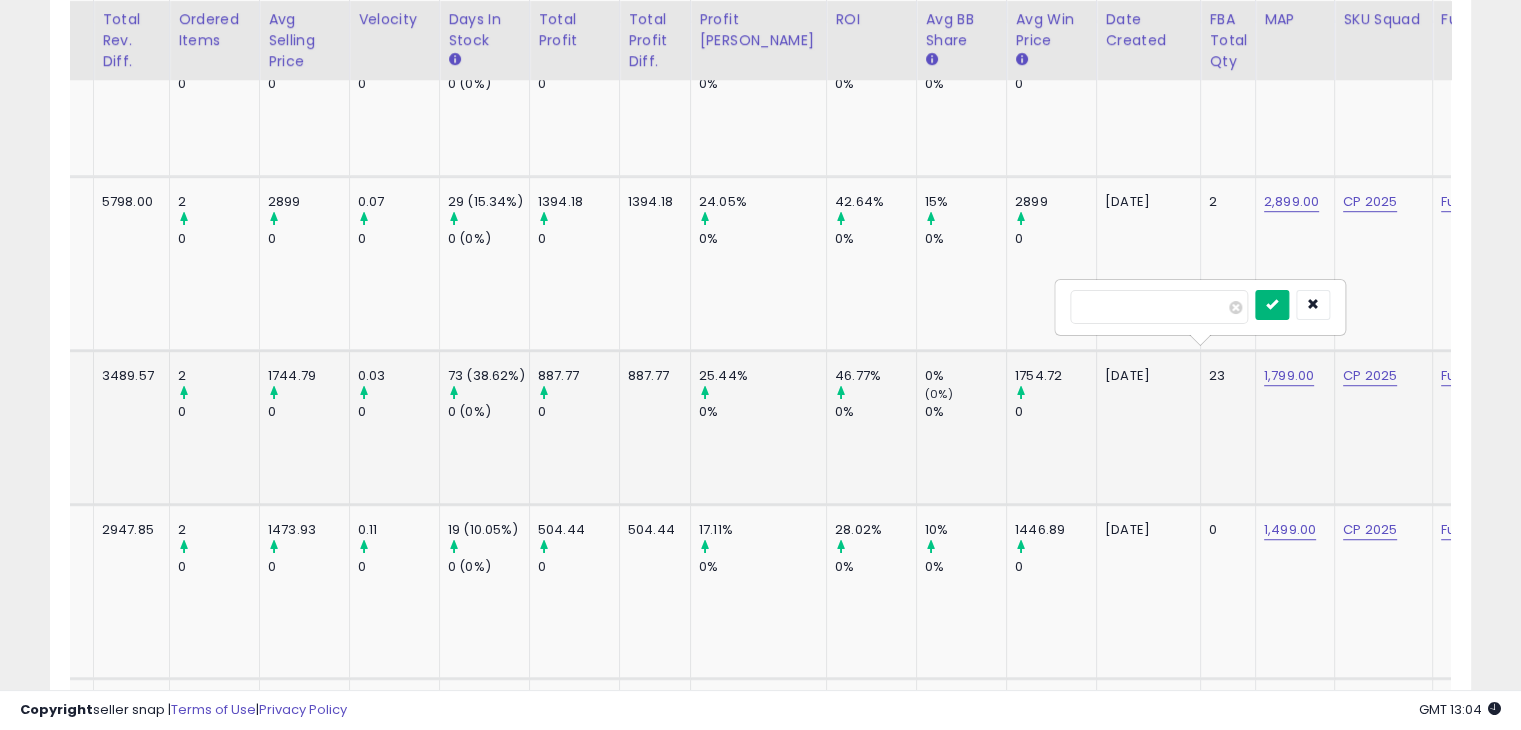 type on "****" 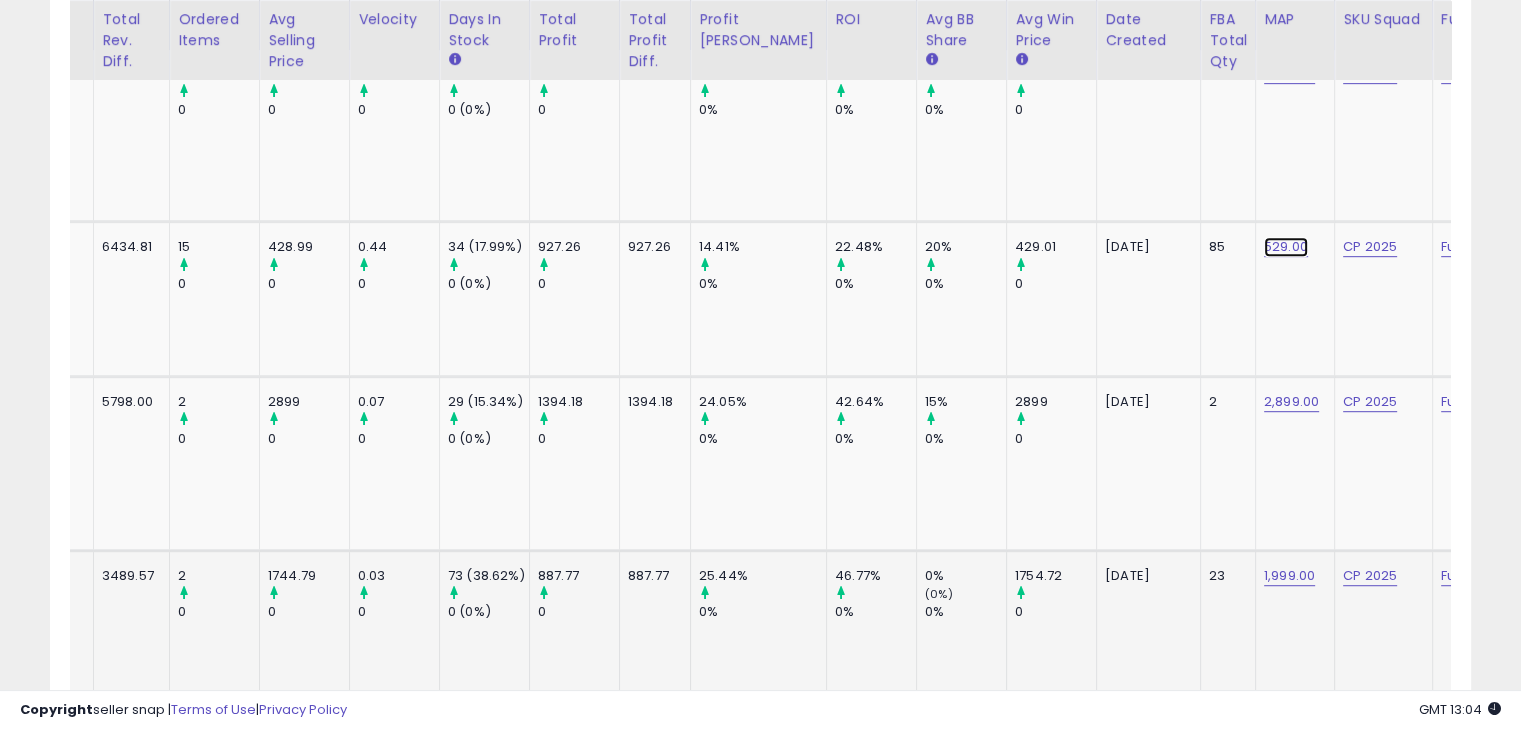 click on "529.00" at bounding box center (1289, 74) 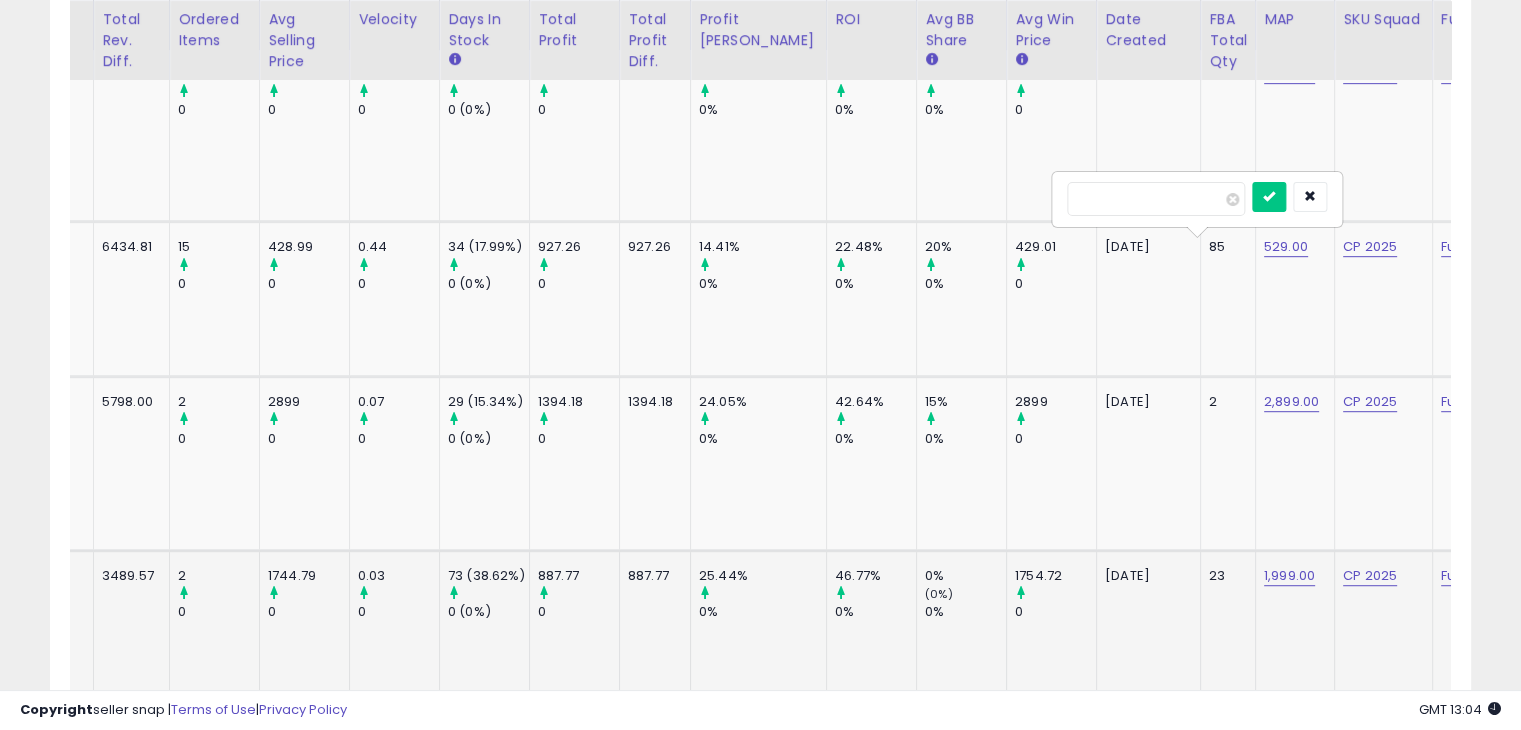 type on "*" 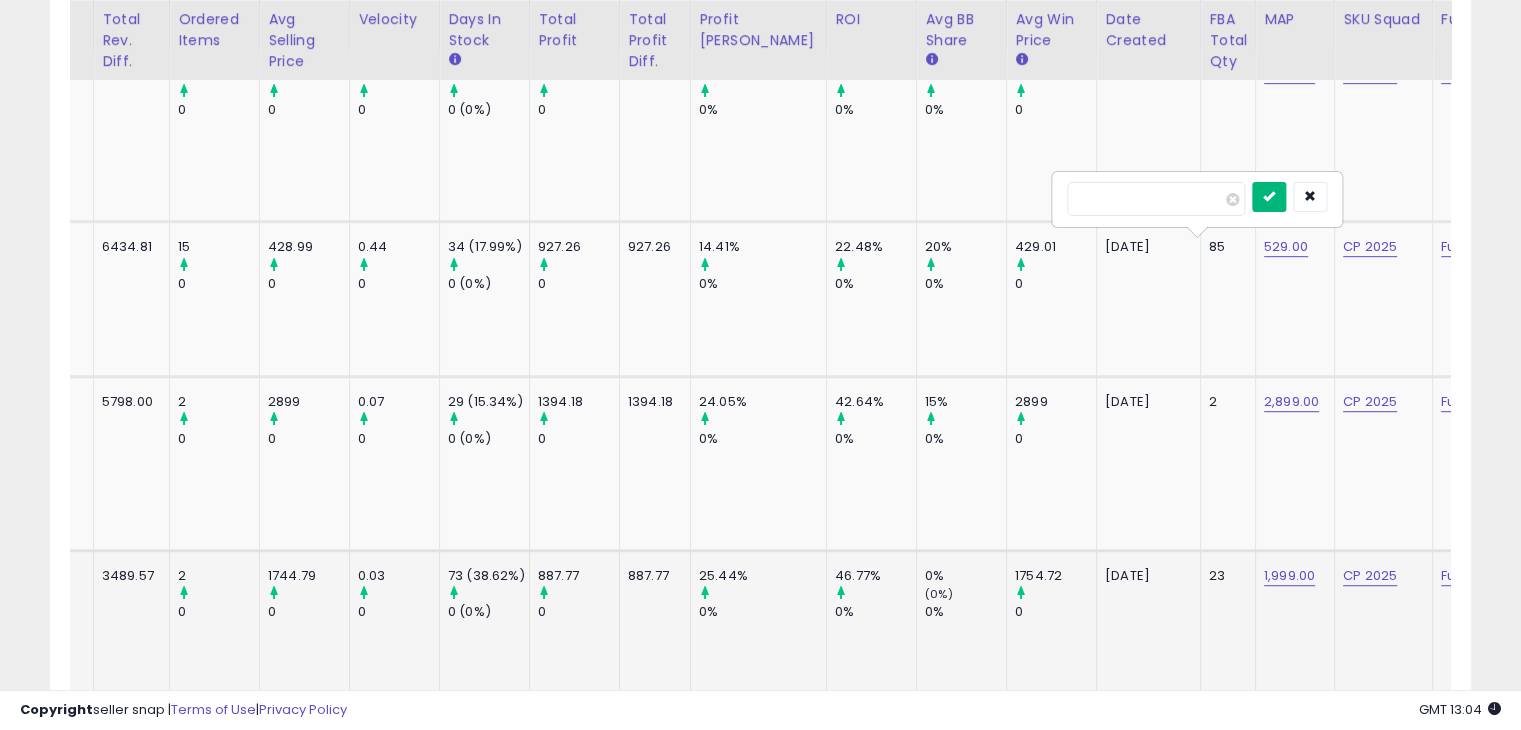 type on "***" 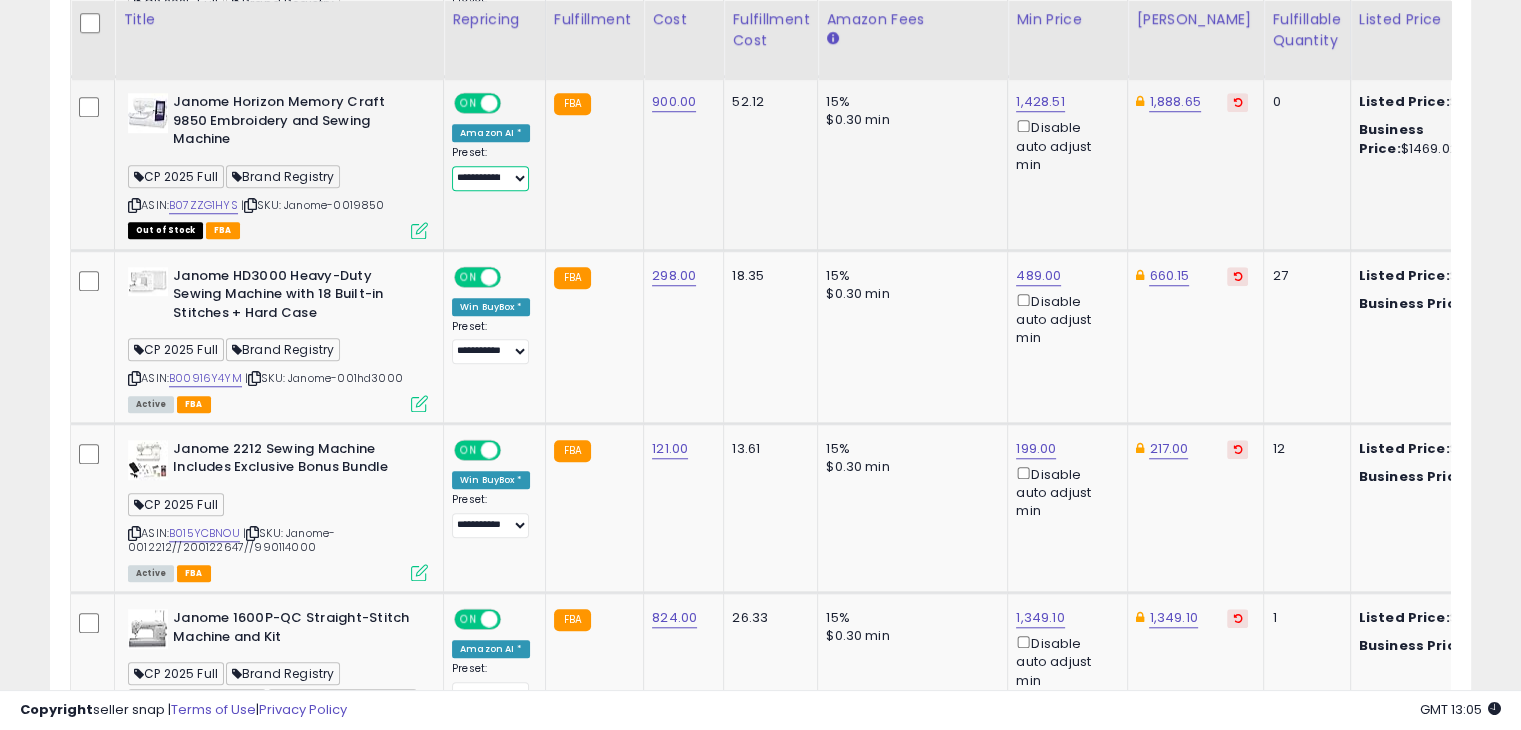 click on "**********" at bounding box center (490, 178) 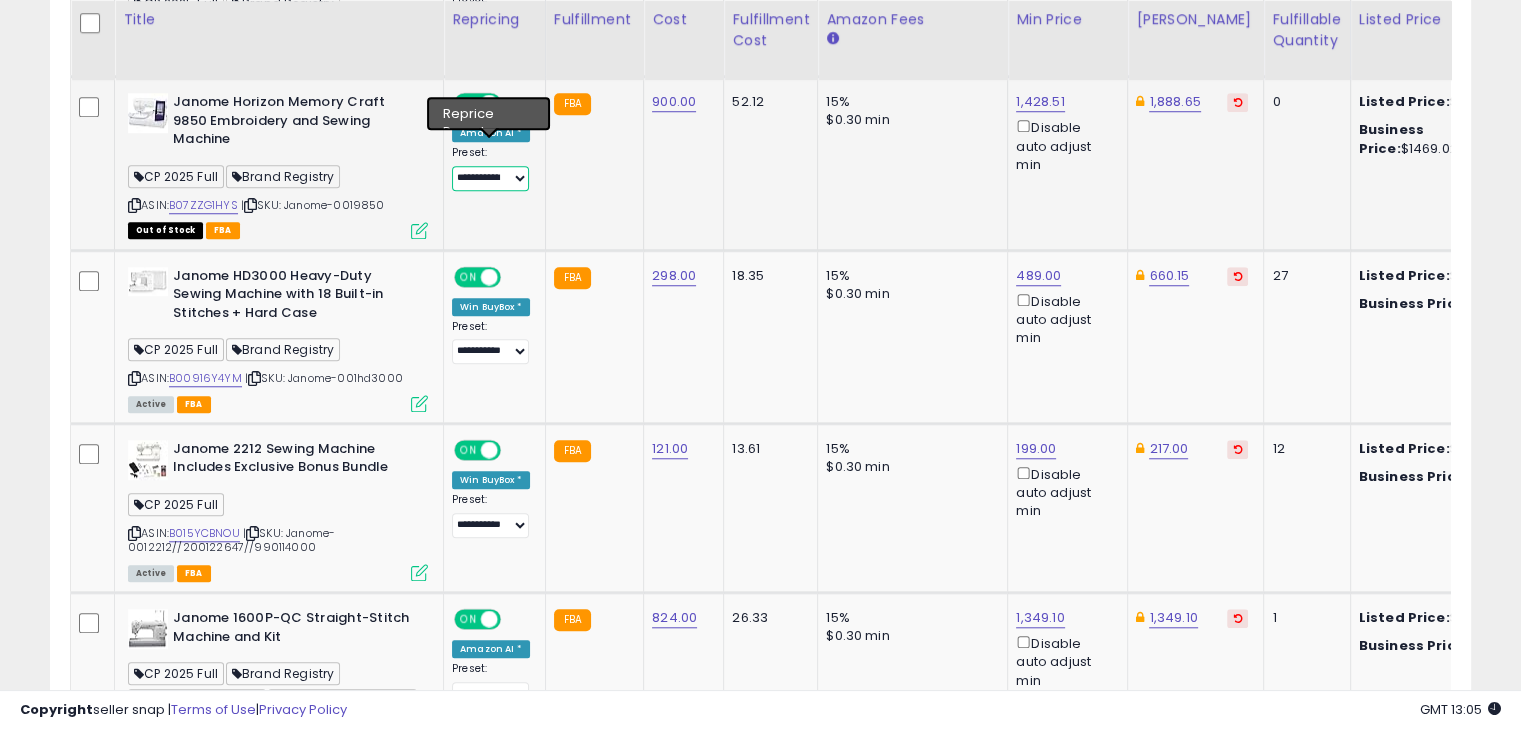 select on "***" 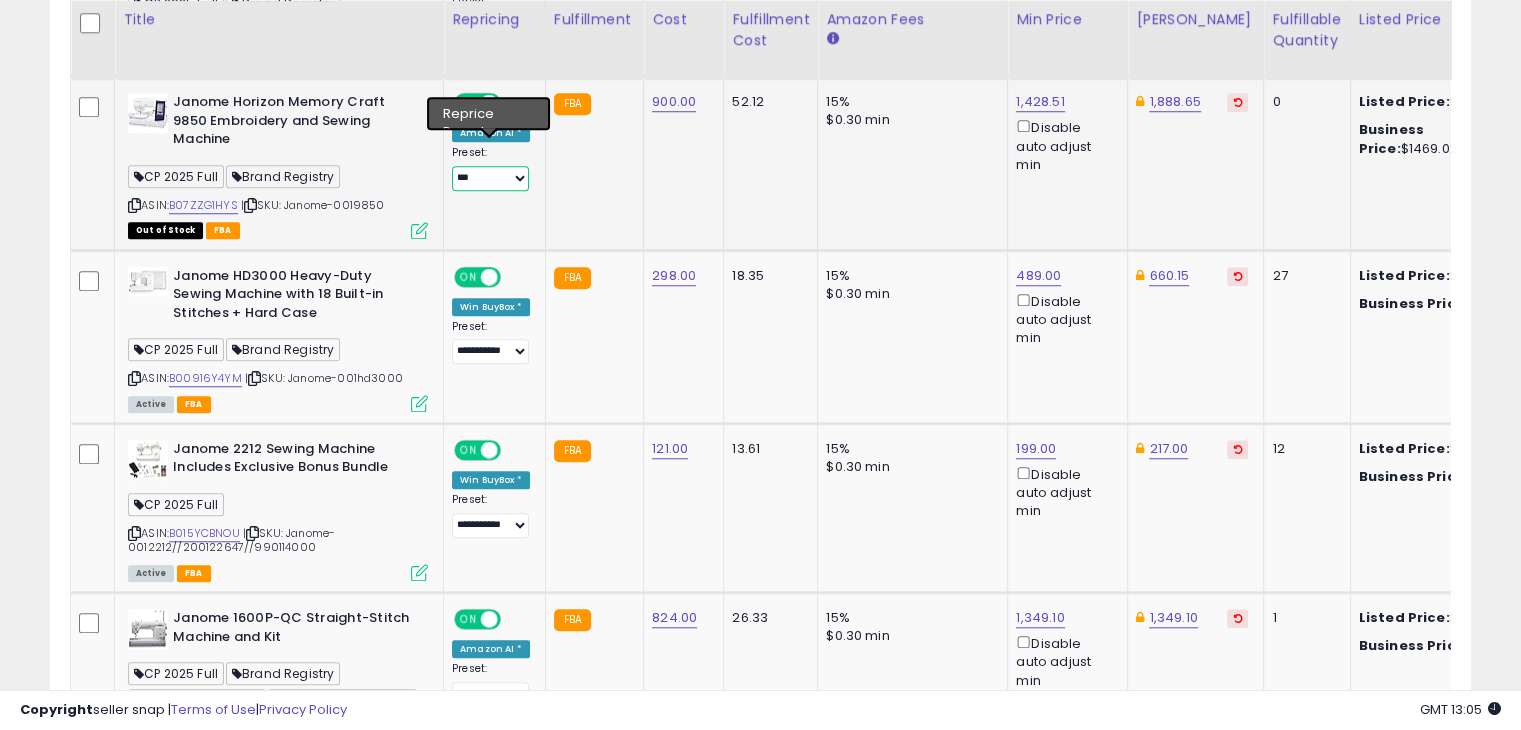 click on "**********" at bounding box center [490, 178] 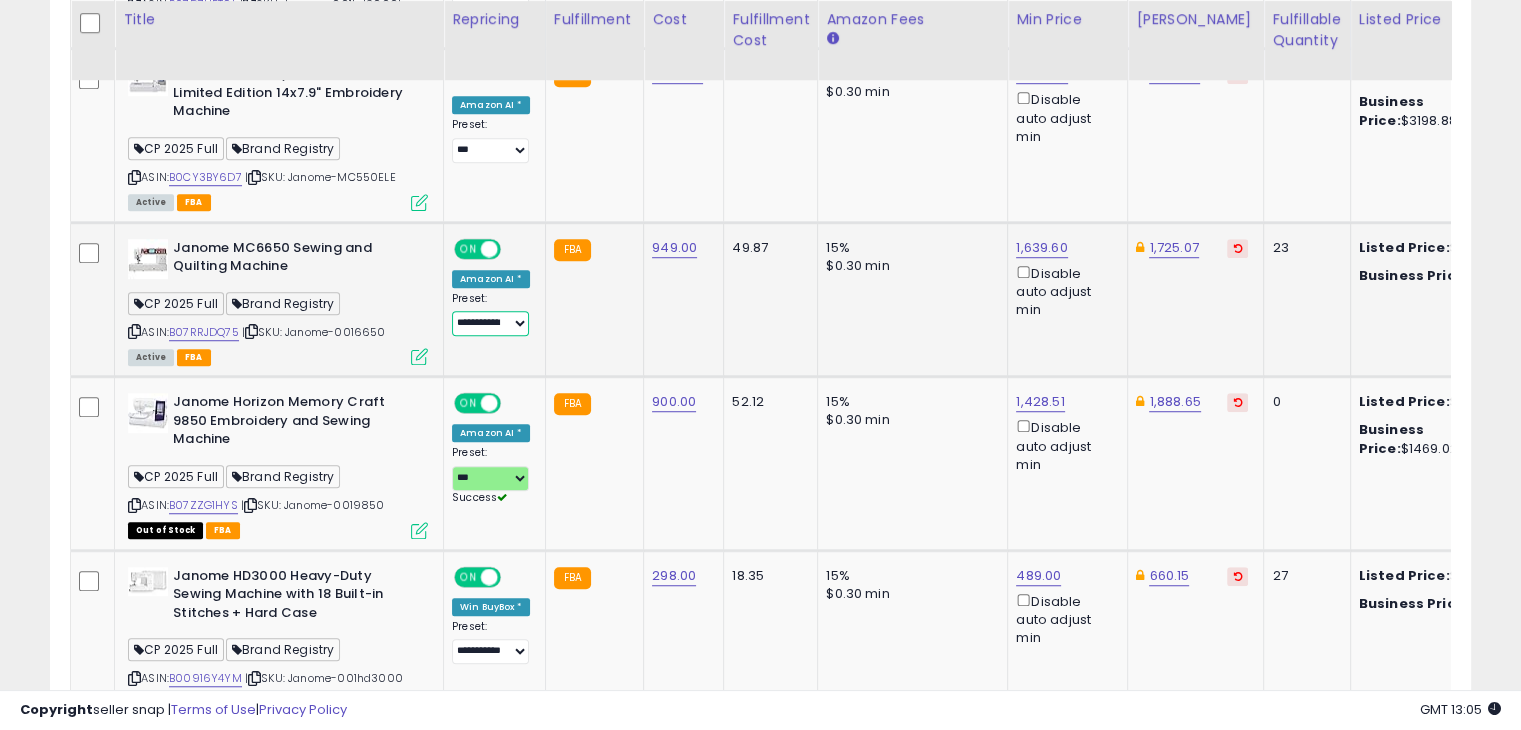 click on "**********" at bounding box center [490, 323] 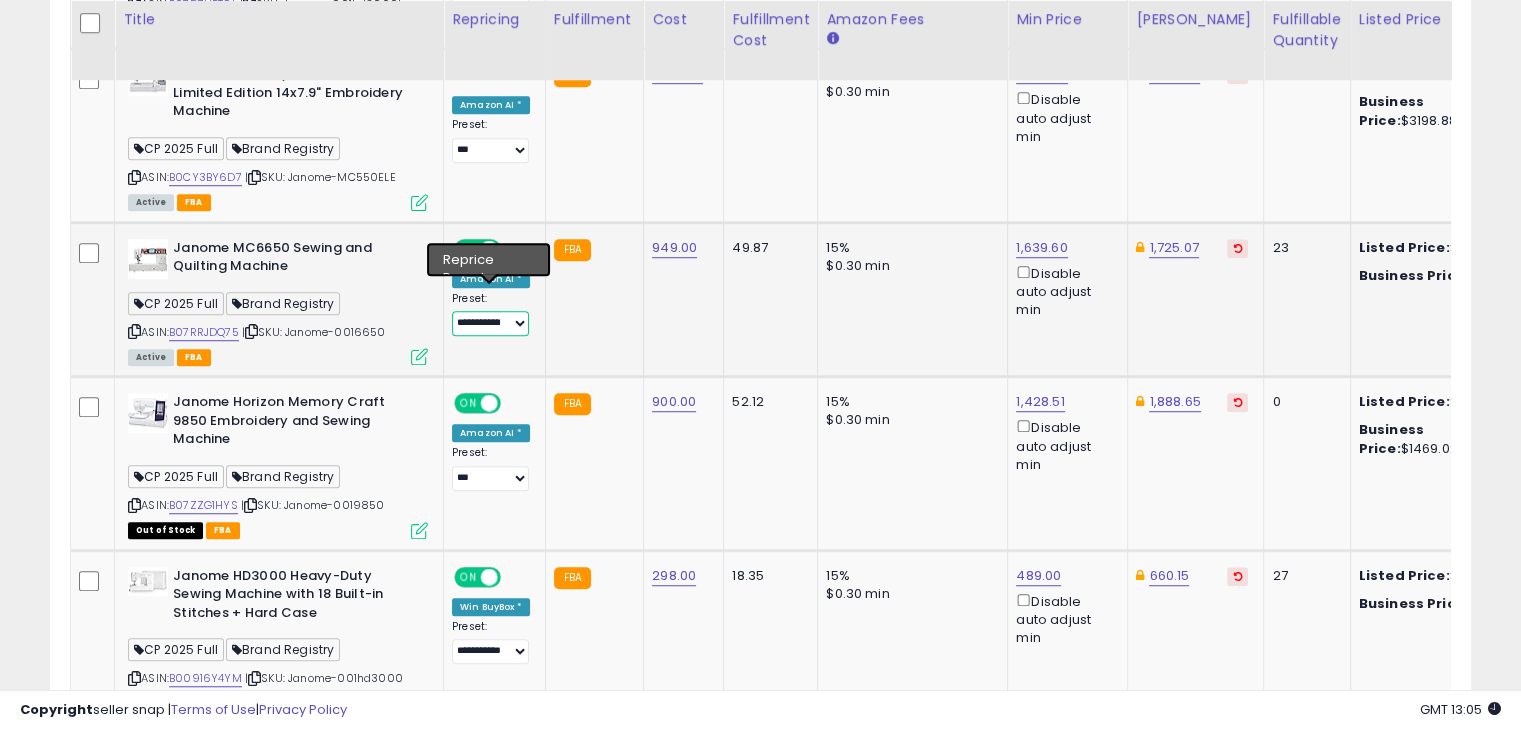 select on "***" 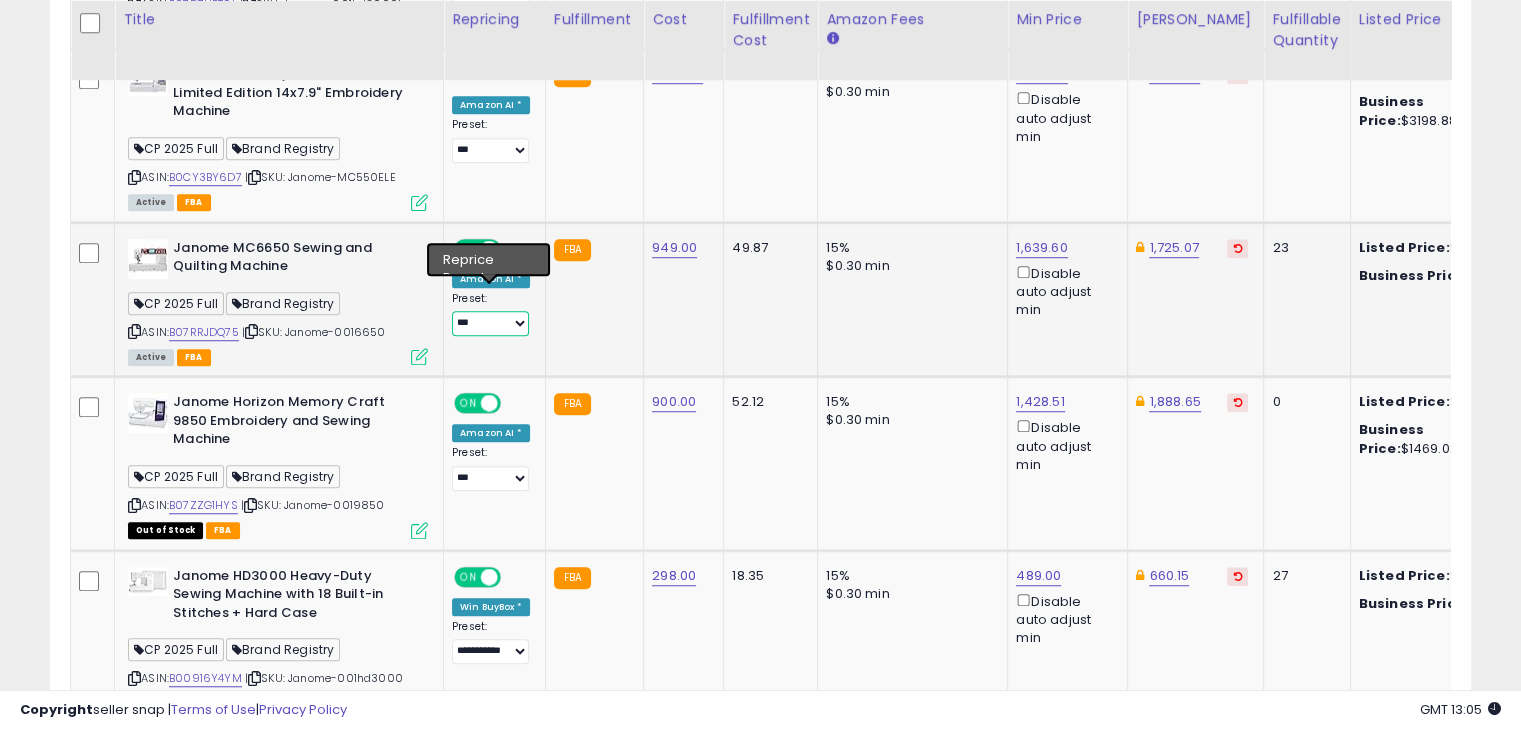 click on "**********" at bounding box center (490, 323) 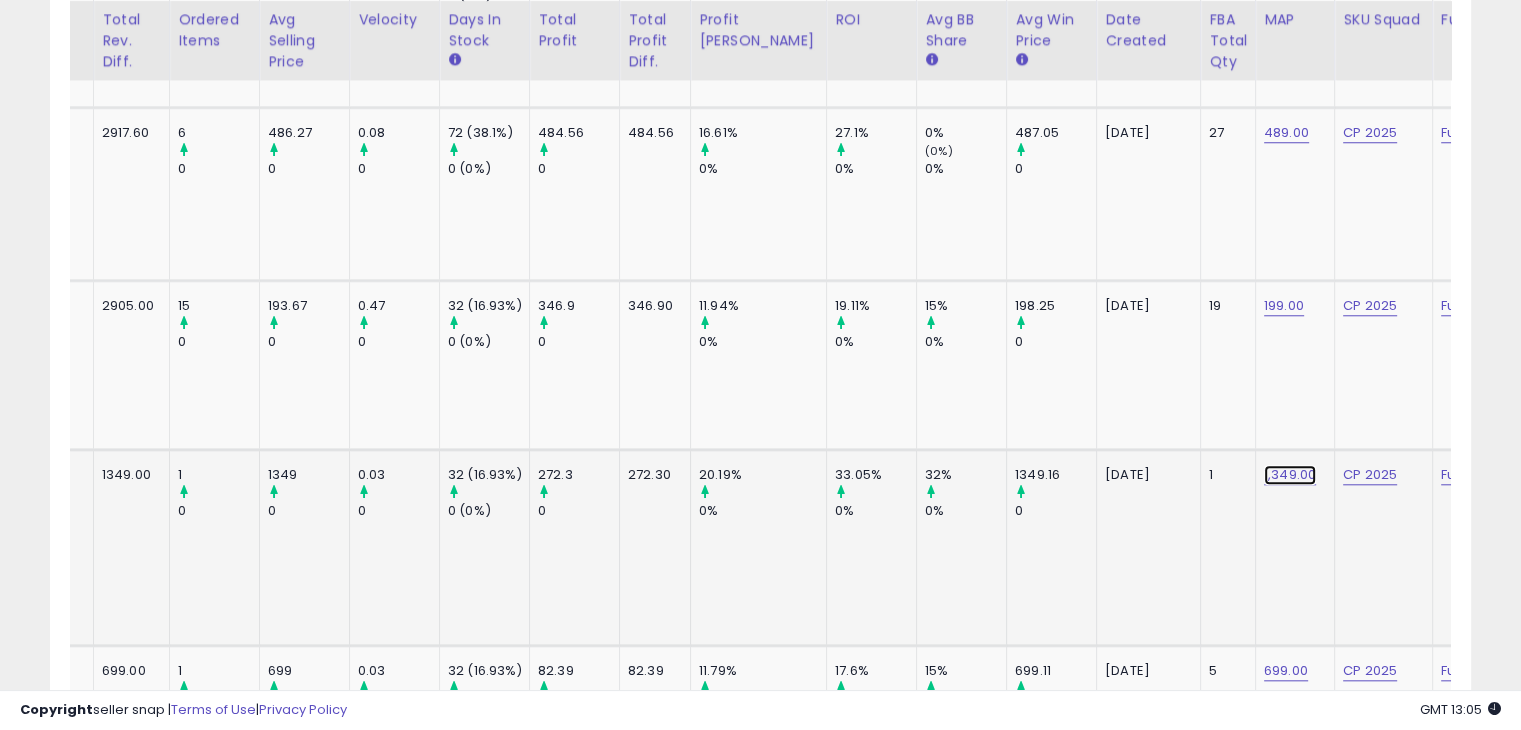 click on "1,349.00" at bounding box center (1289, -697) 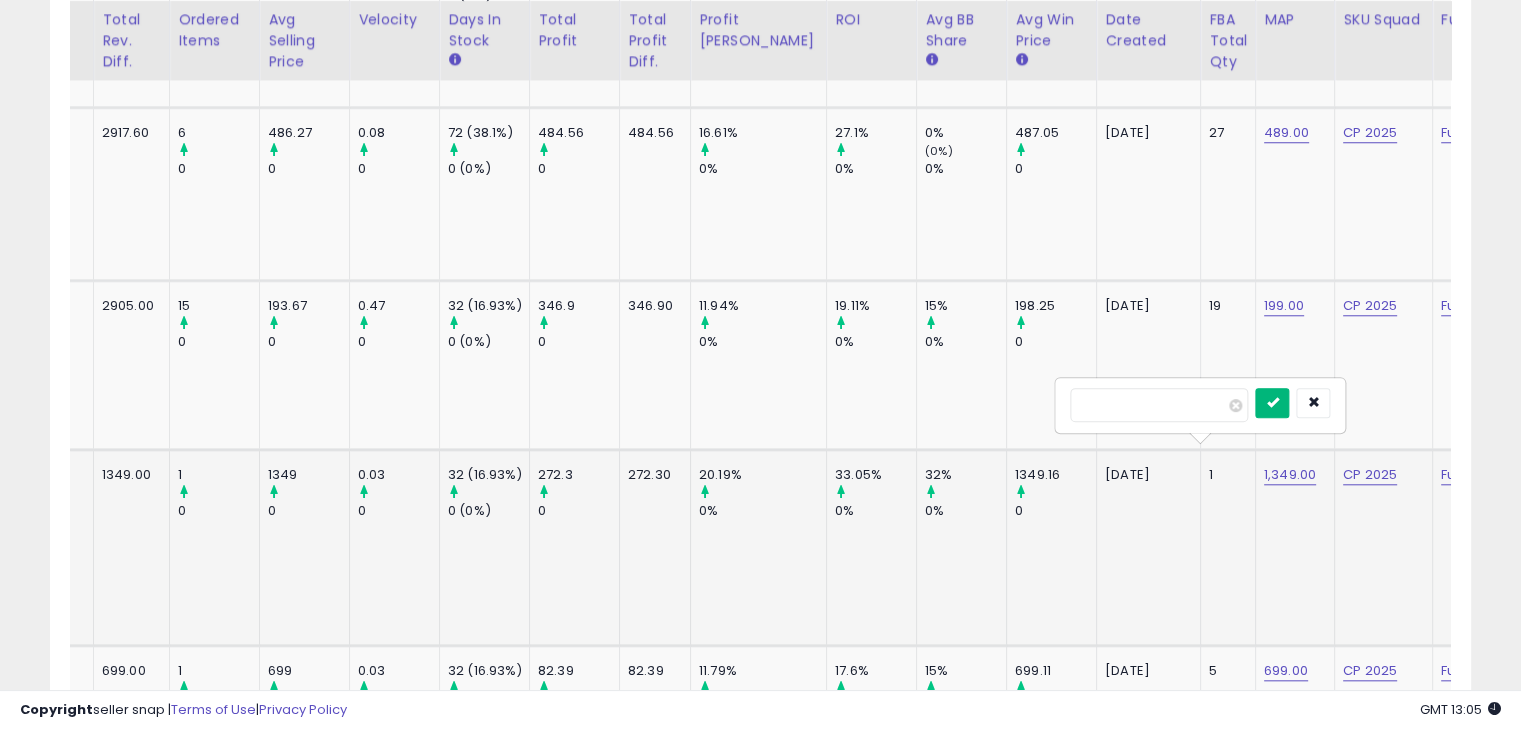 type on "****" 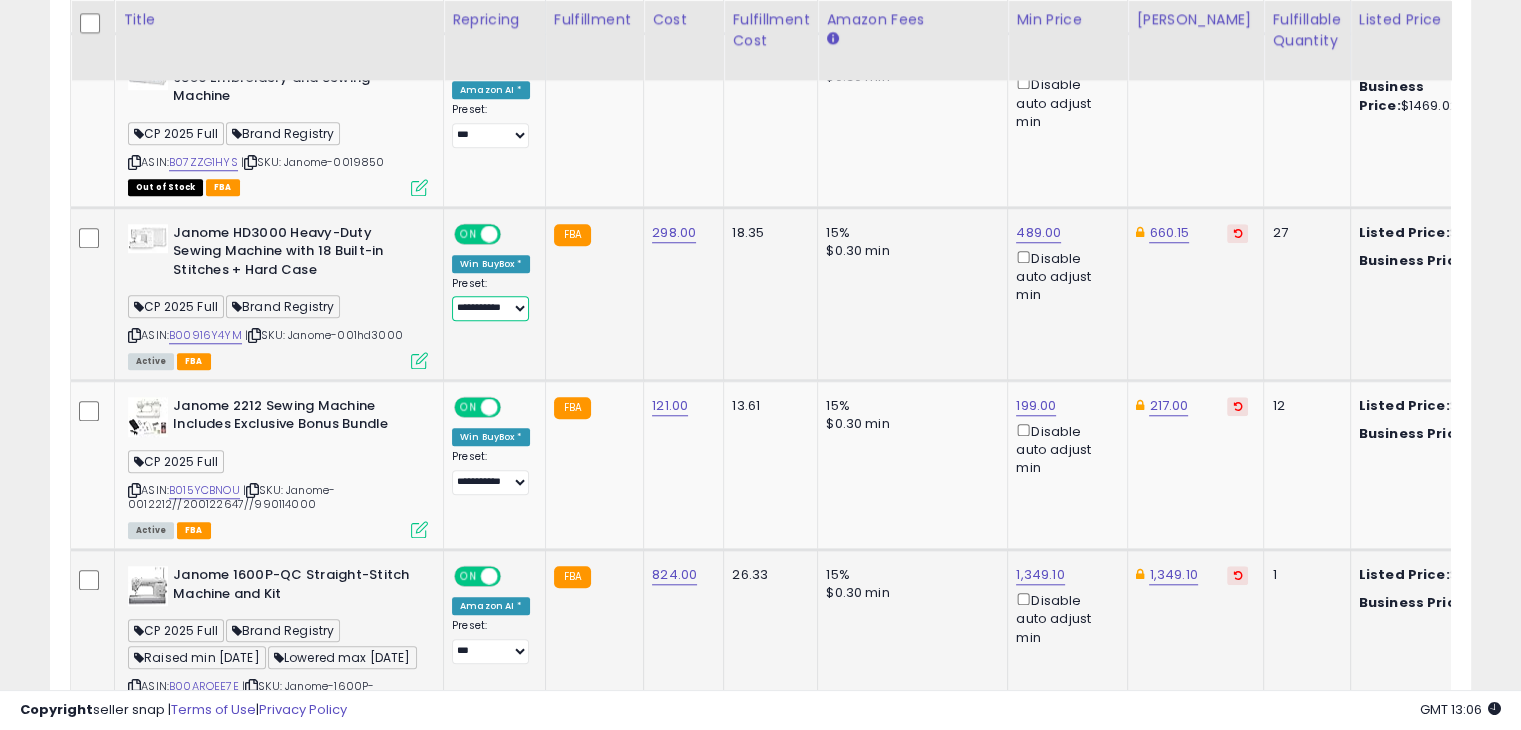 click on "**********" at bounding box center (490, 308) 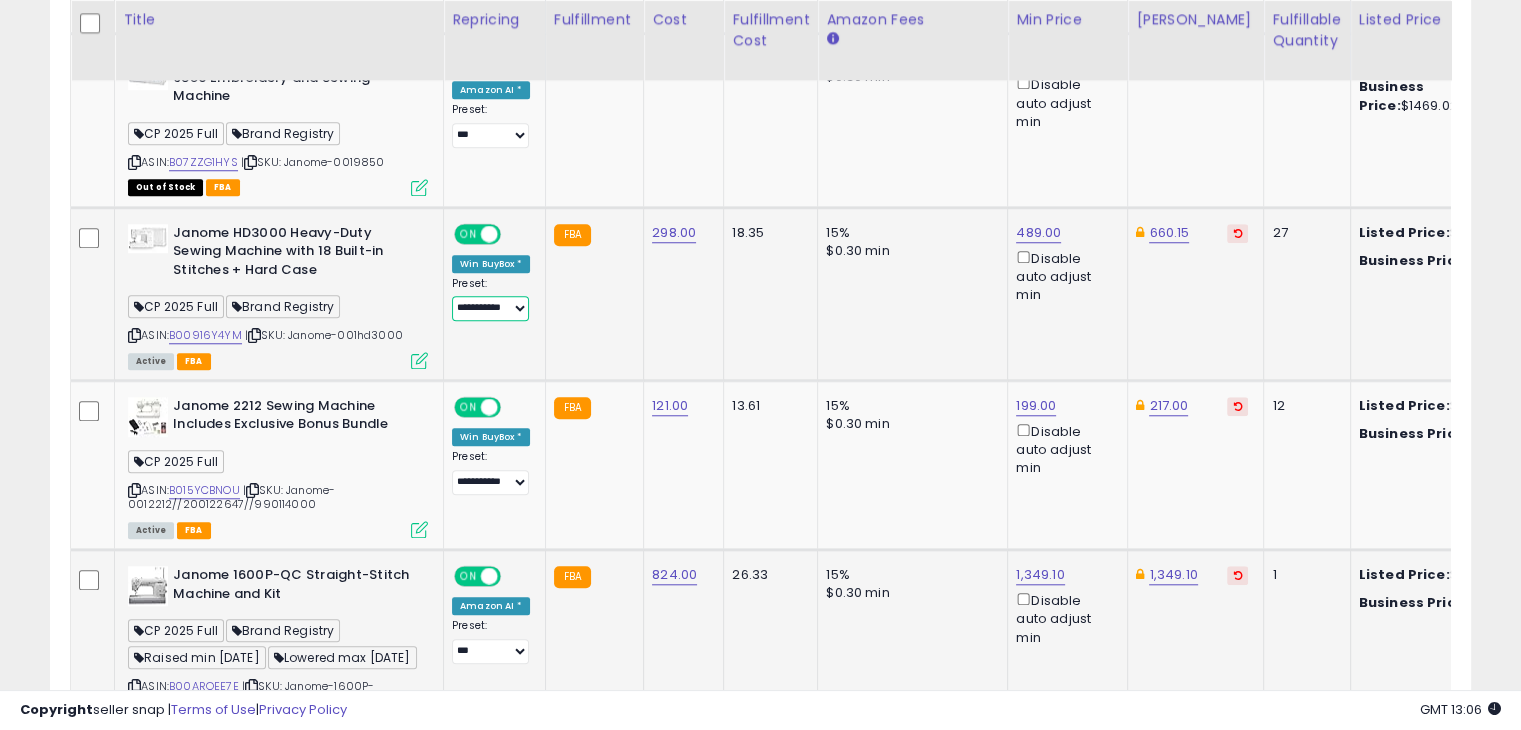 select on "***" 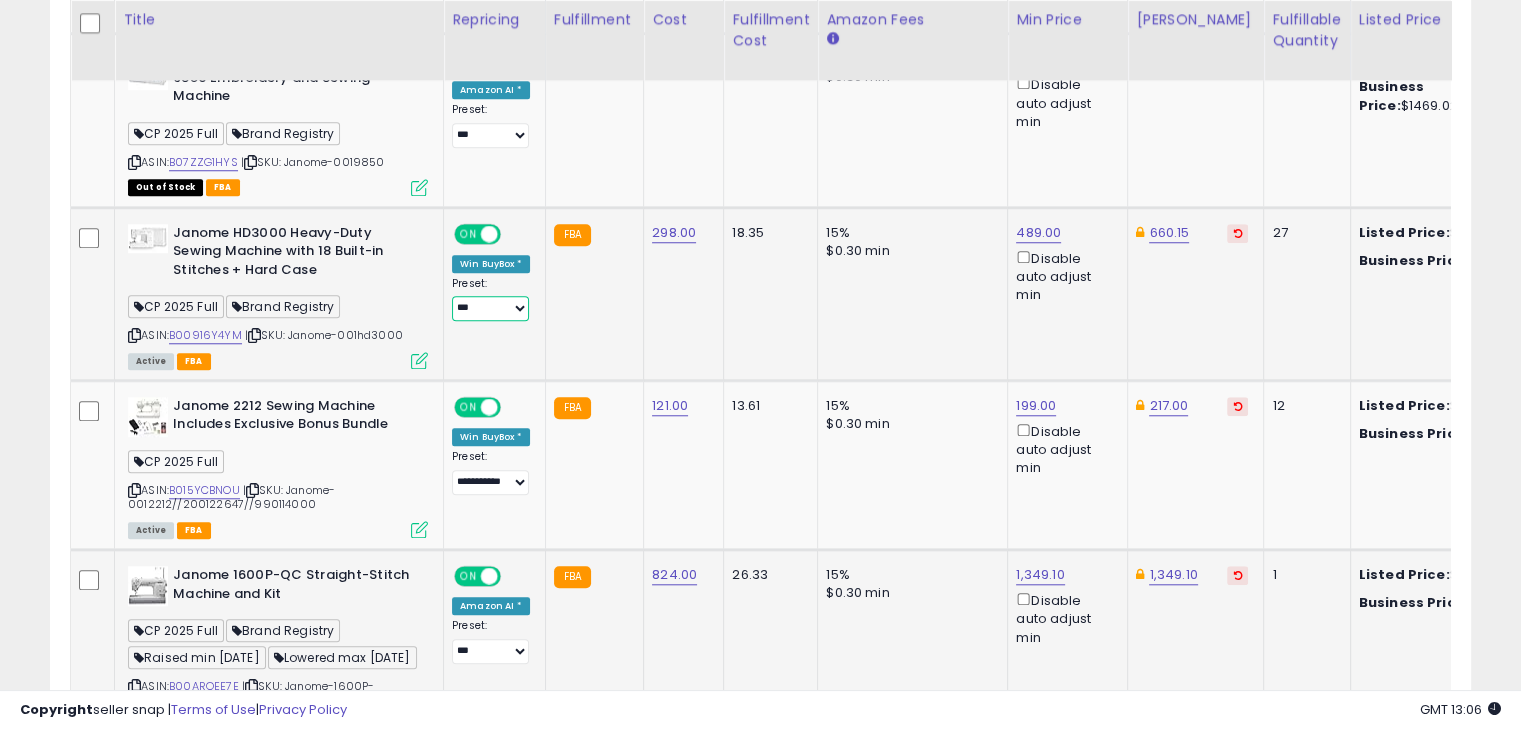 click on "**********" at bounding box center [490, 308] 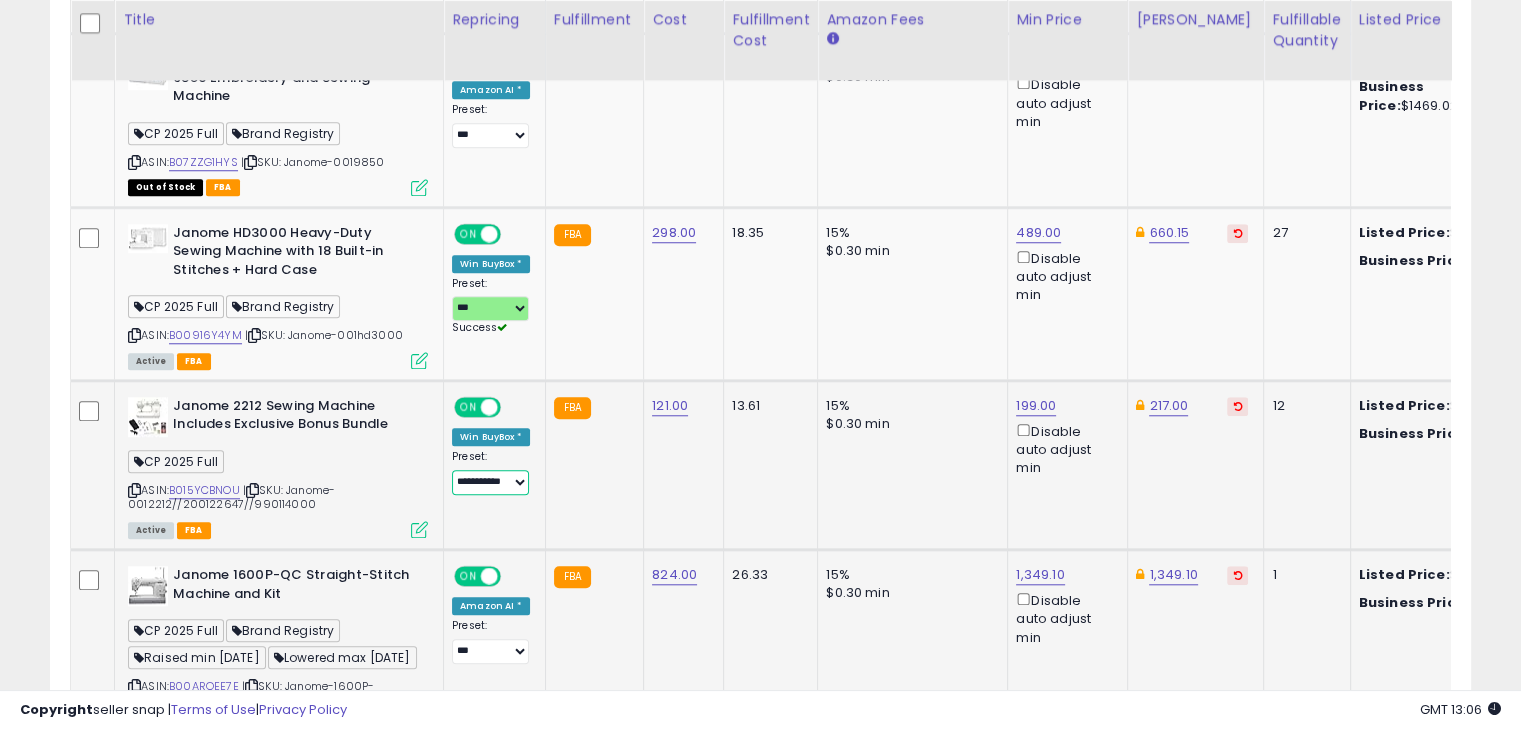 click on "**********" at bounding box center (490, 482) 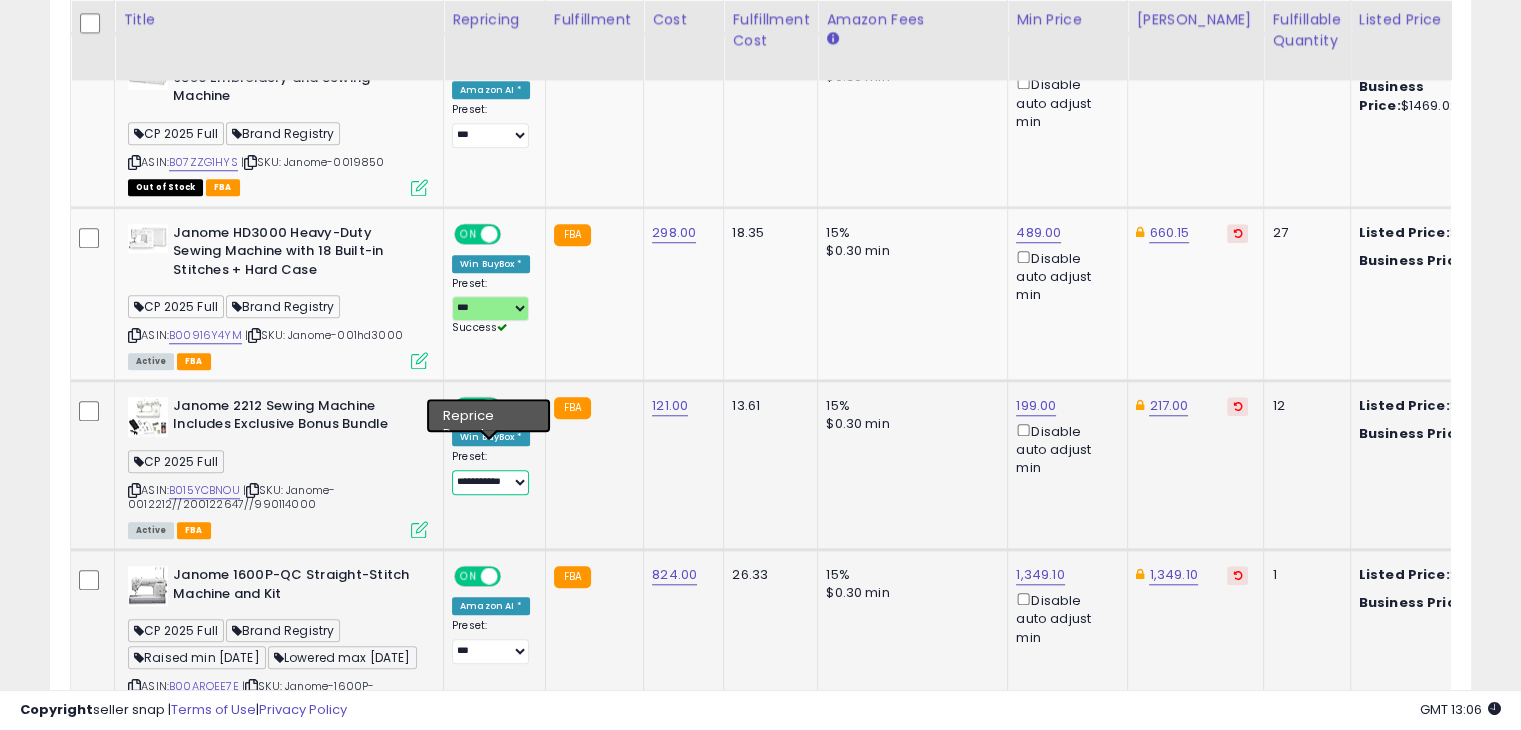 select on "***" 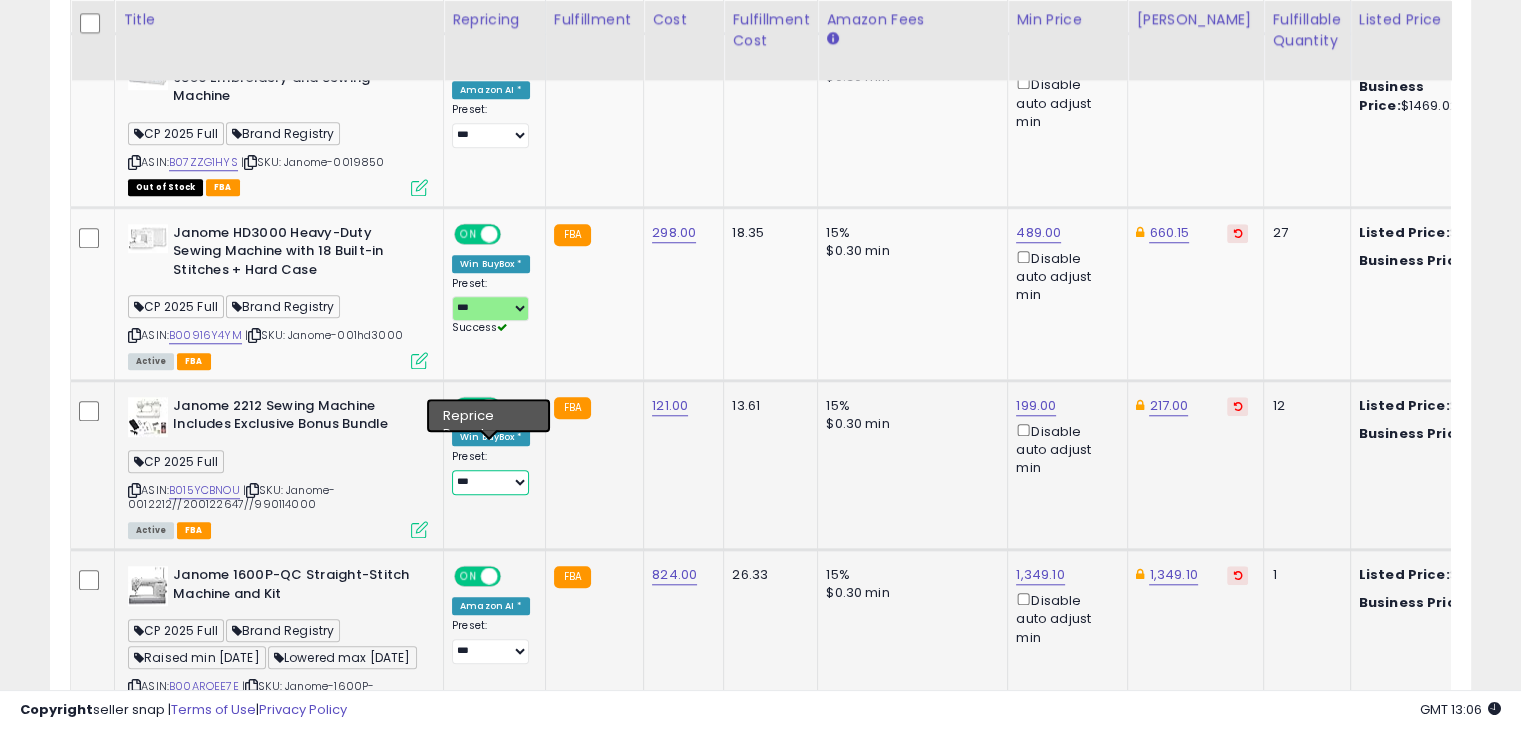 click on "**********" at bounding box center [490, 482] 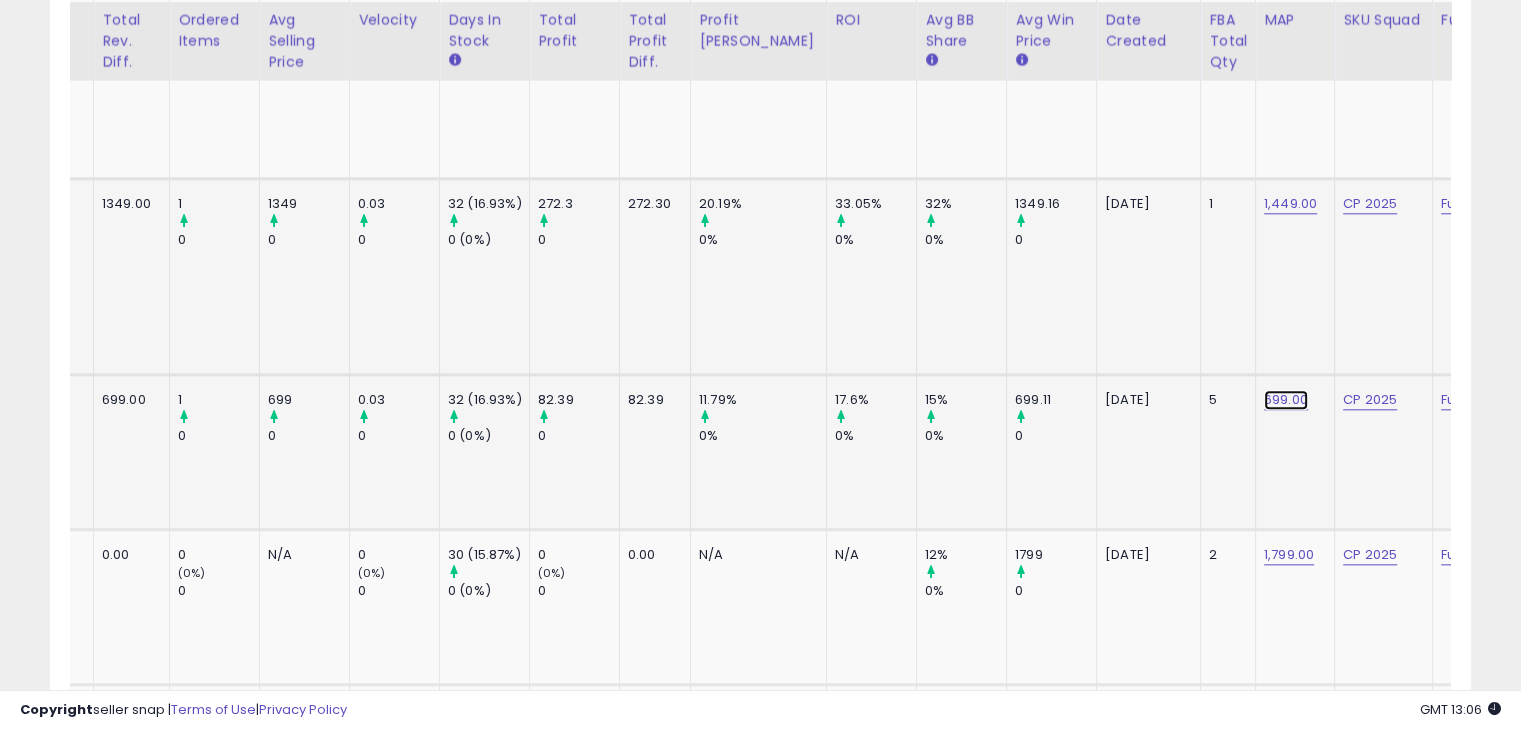 click on "699.00" at bounding box center (1289, -968) 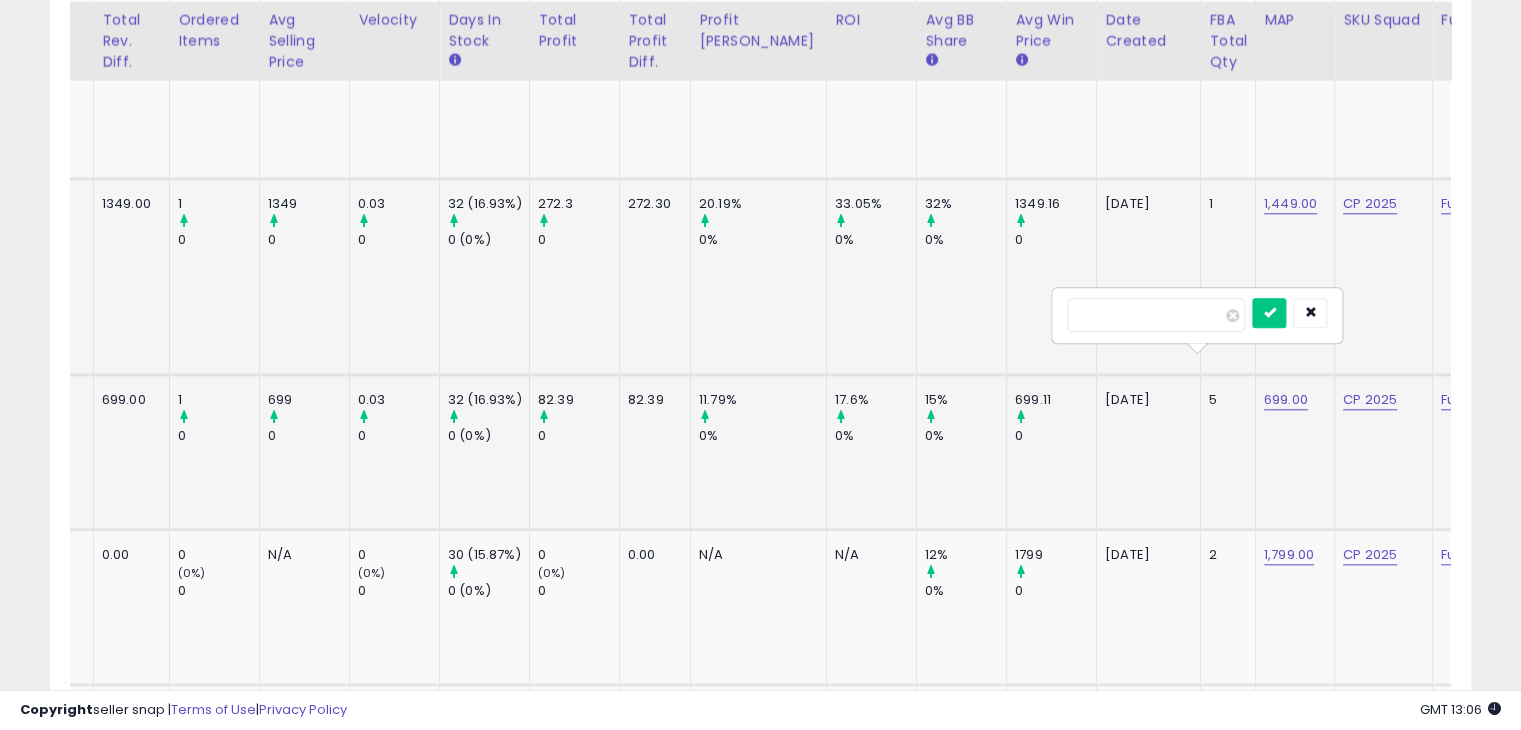 type on "*" 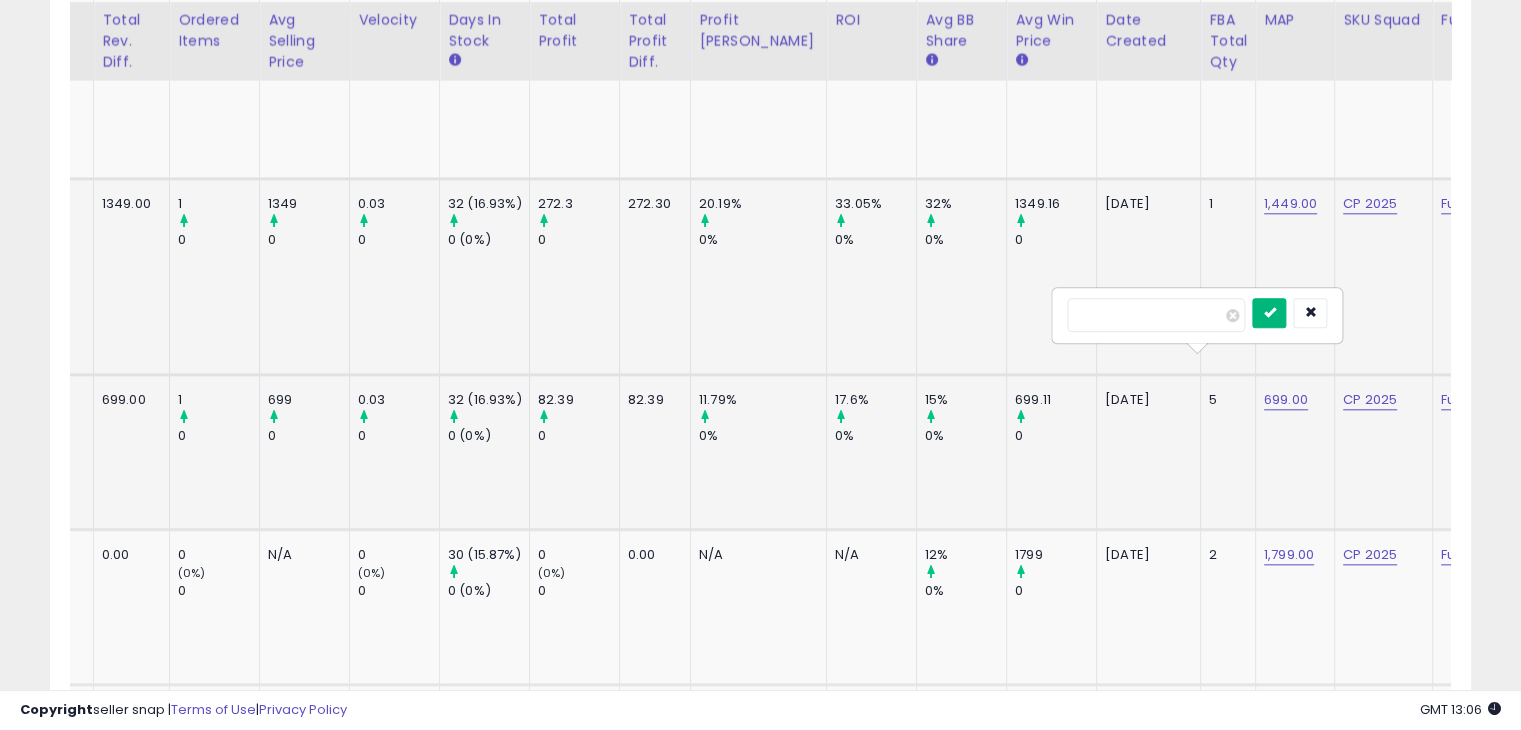 type on "***" 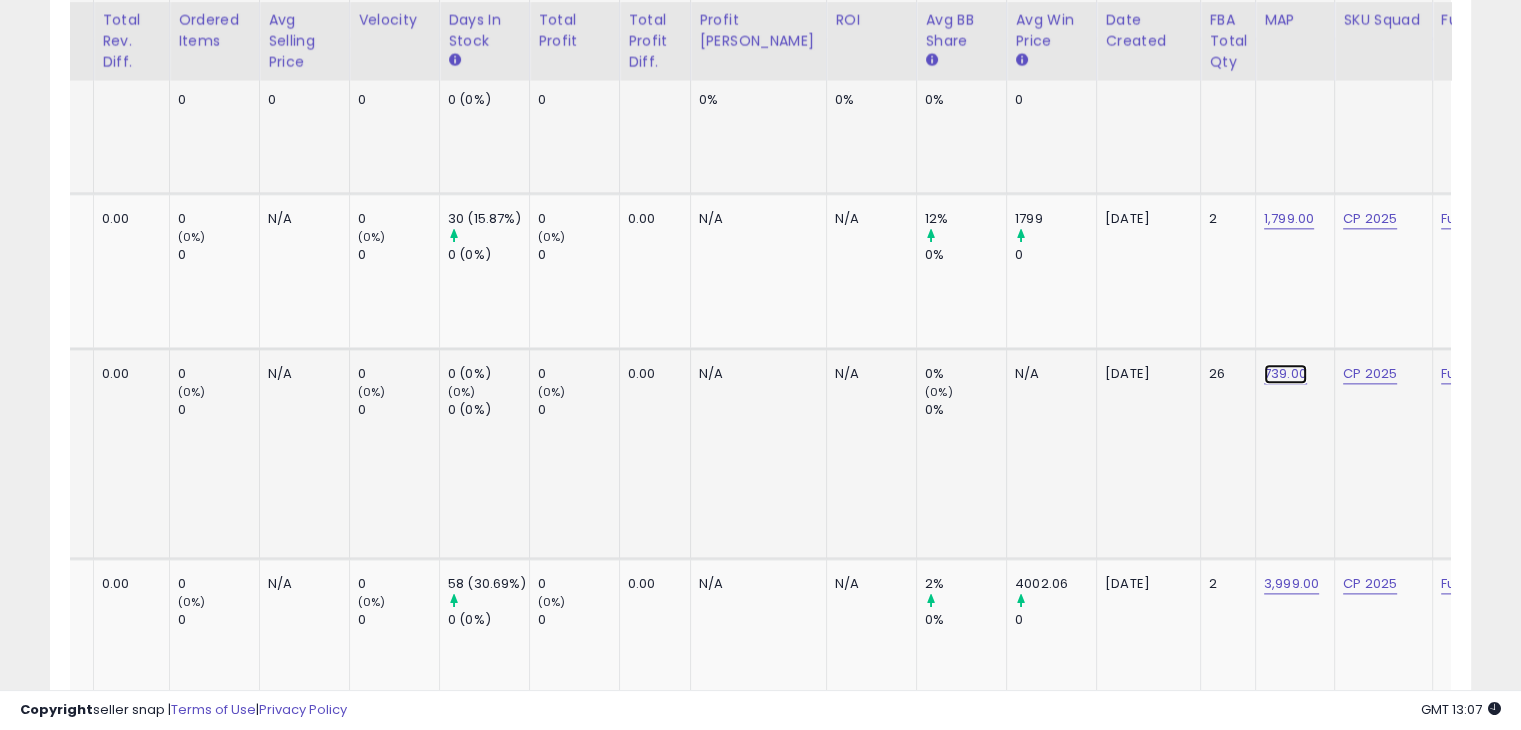 click on "739.00" at bounding box center [1289, -1304] 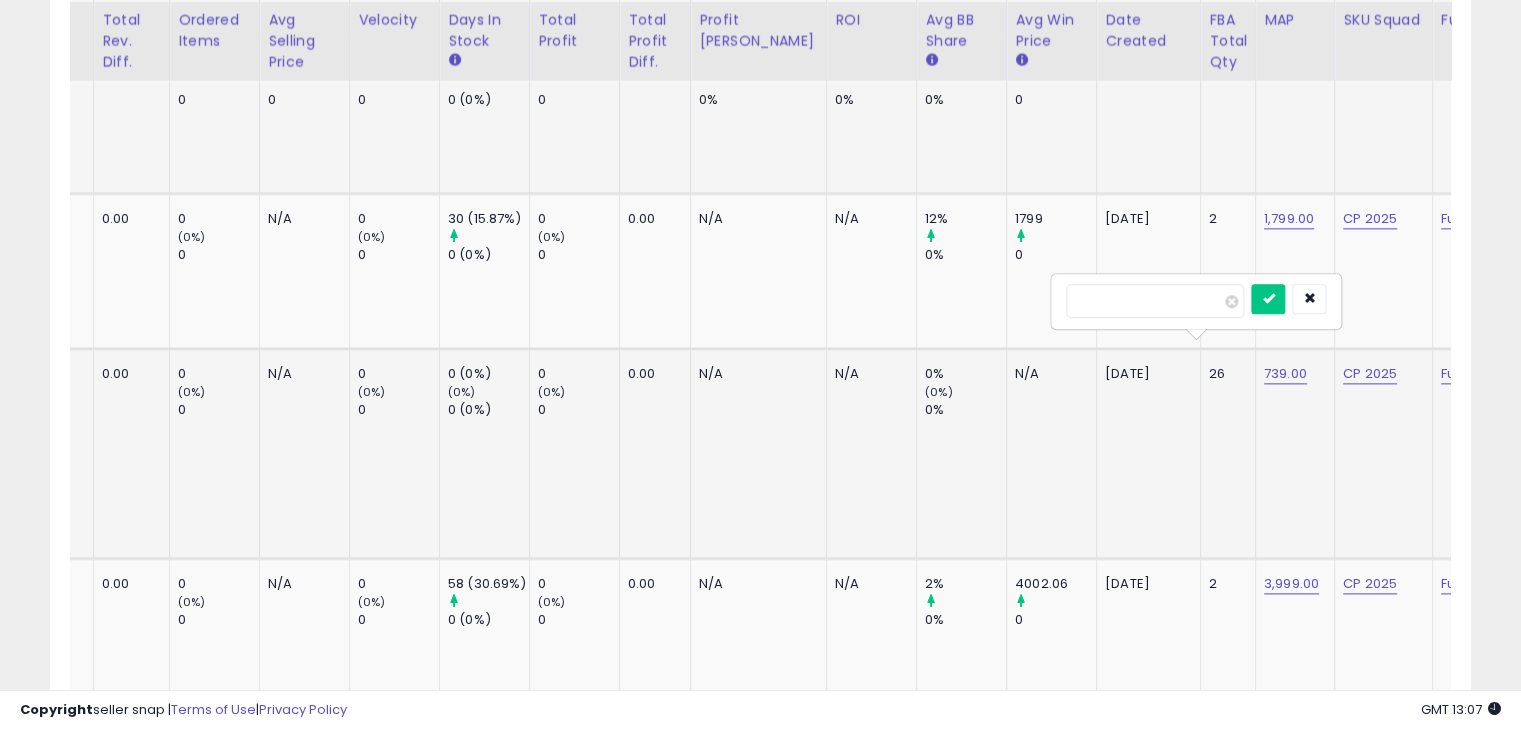 type on "*" 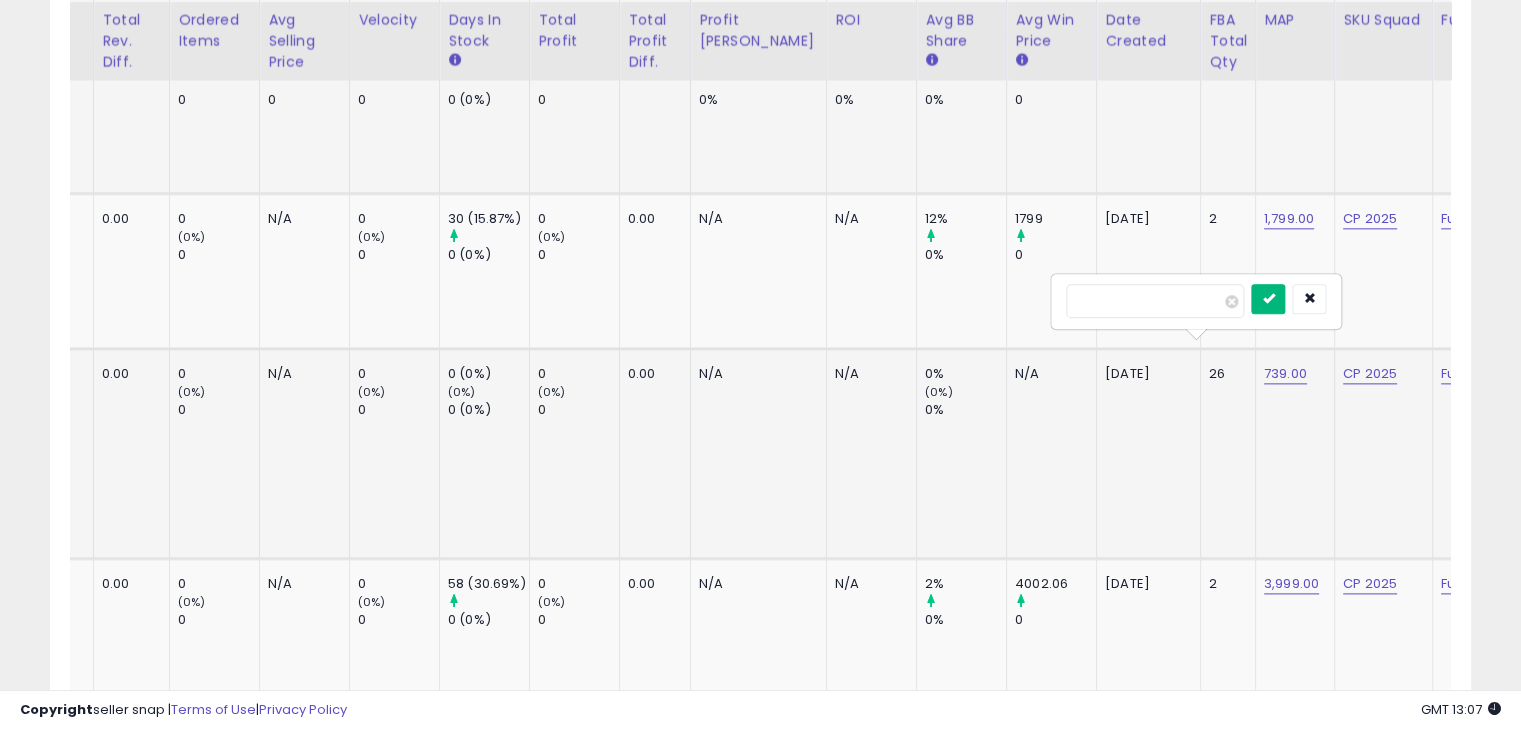 type on "***" 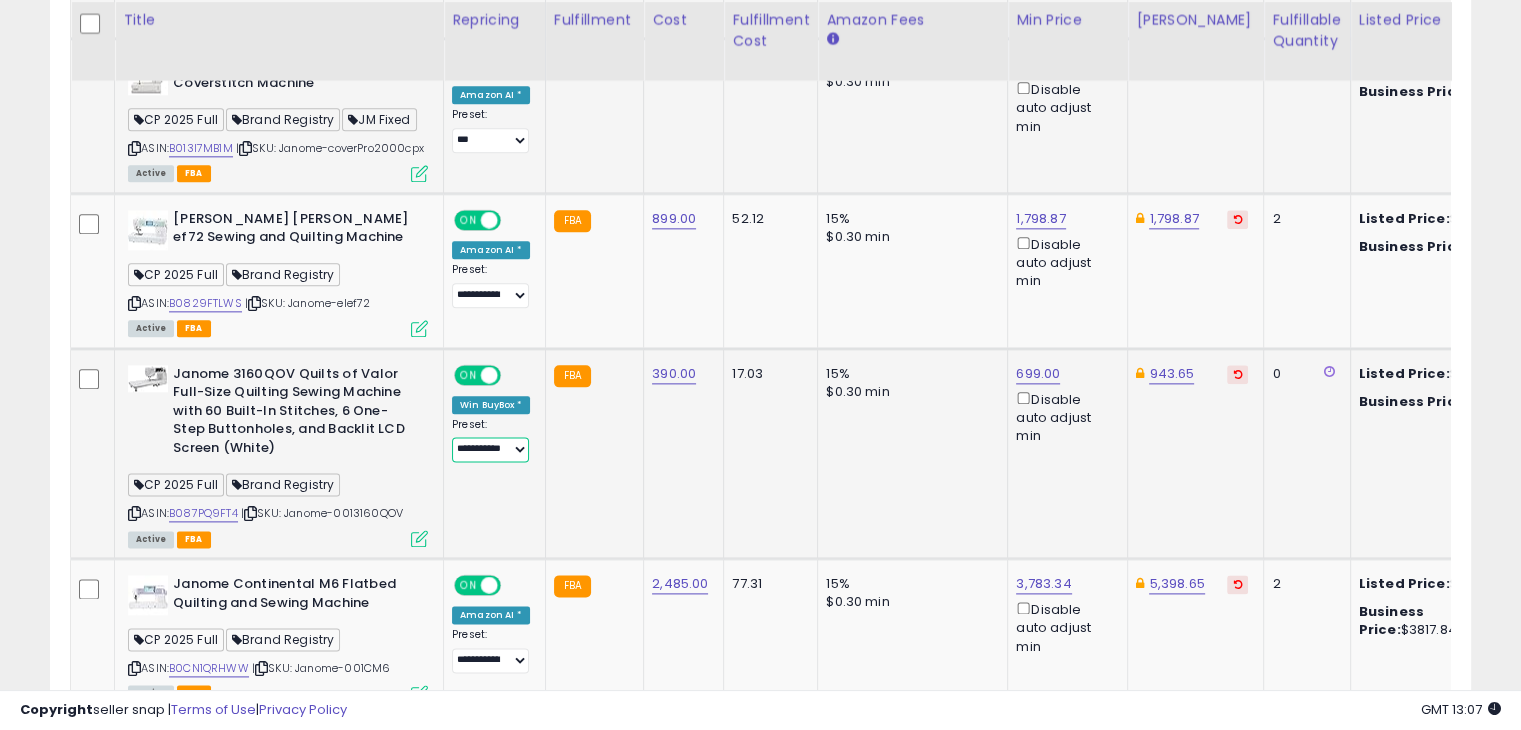 click on "**********" at bounding box center [490, 449] 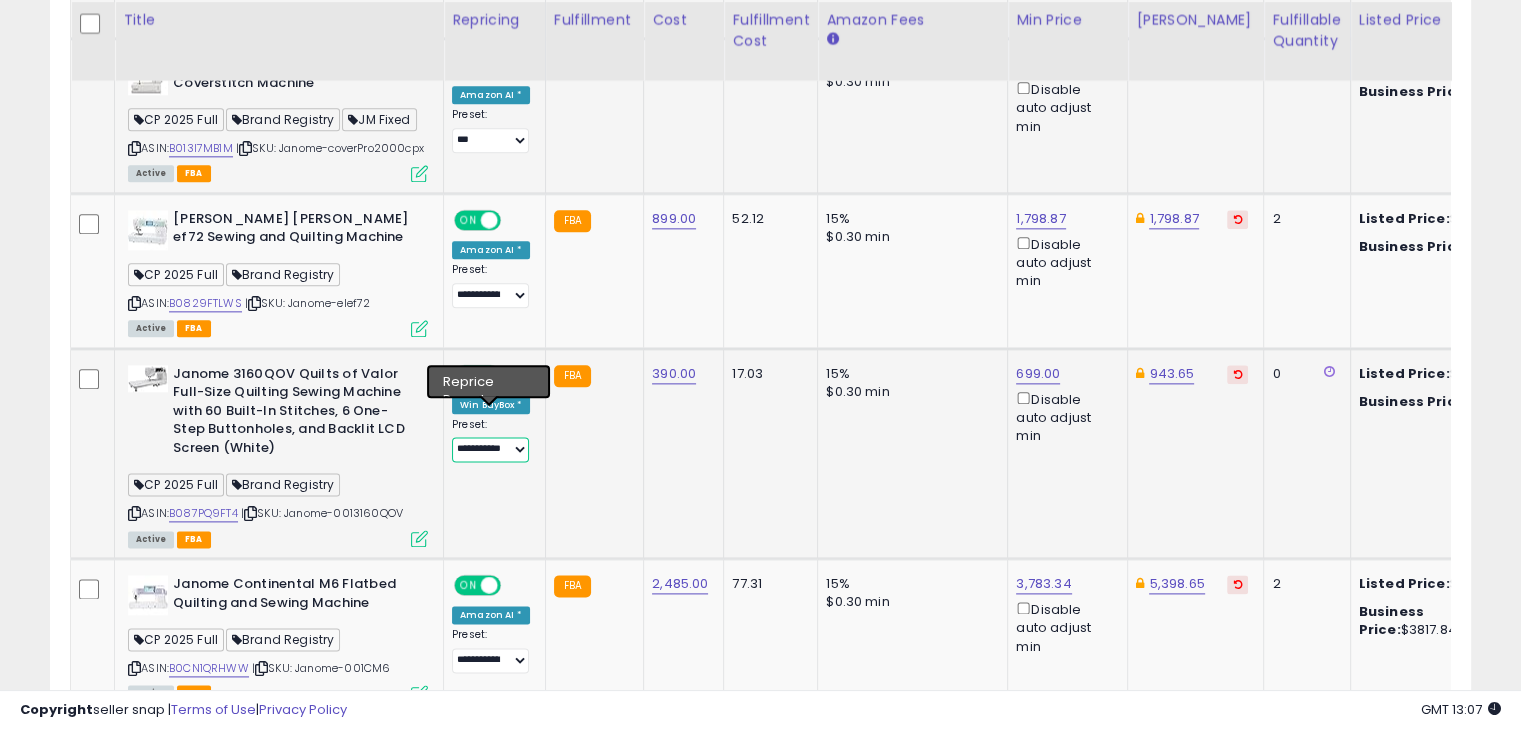 select on "***" 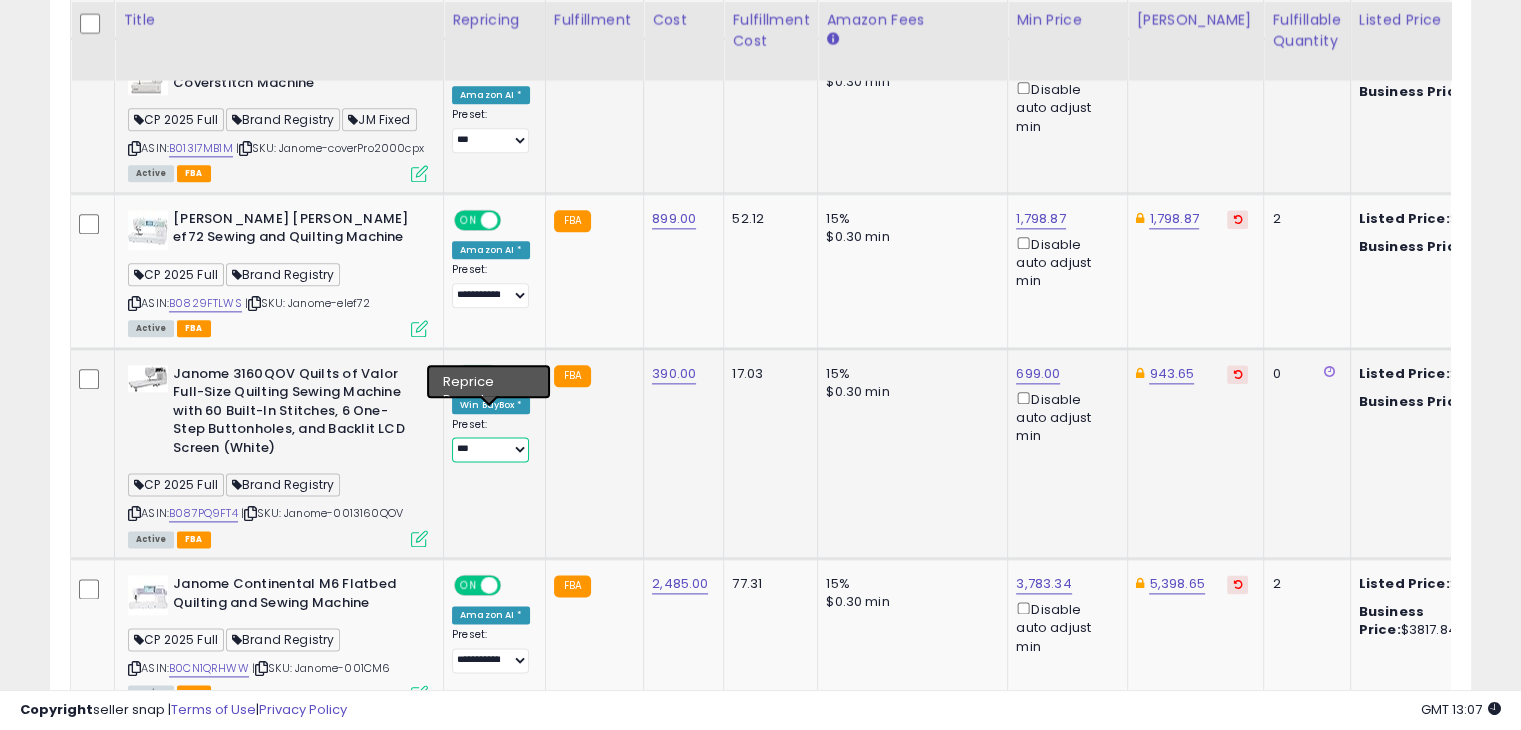 click on "**********" at bounding box center (490, 449) 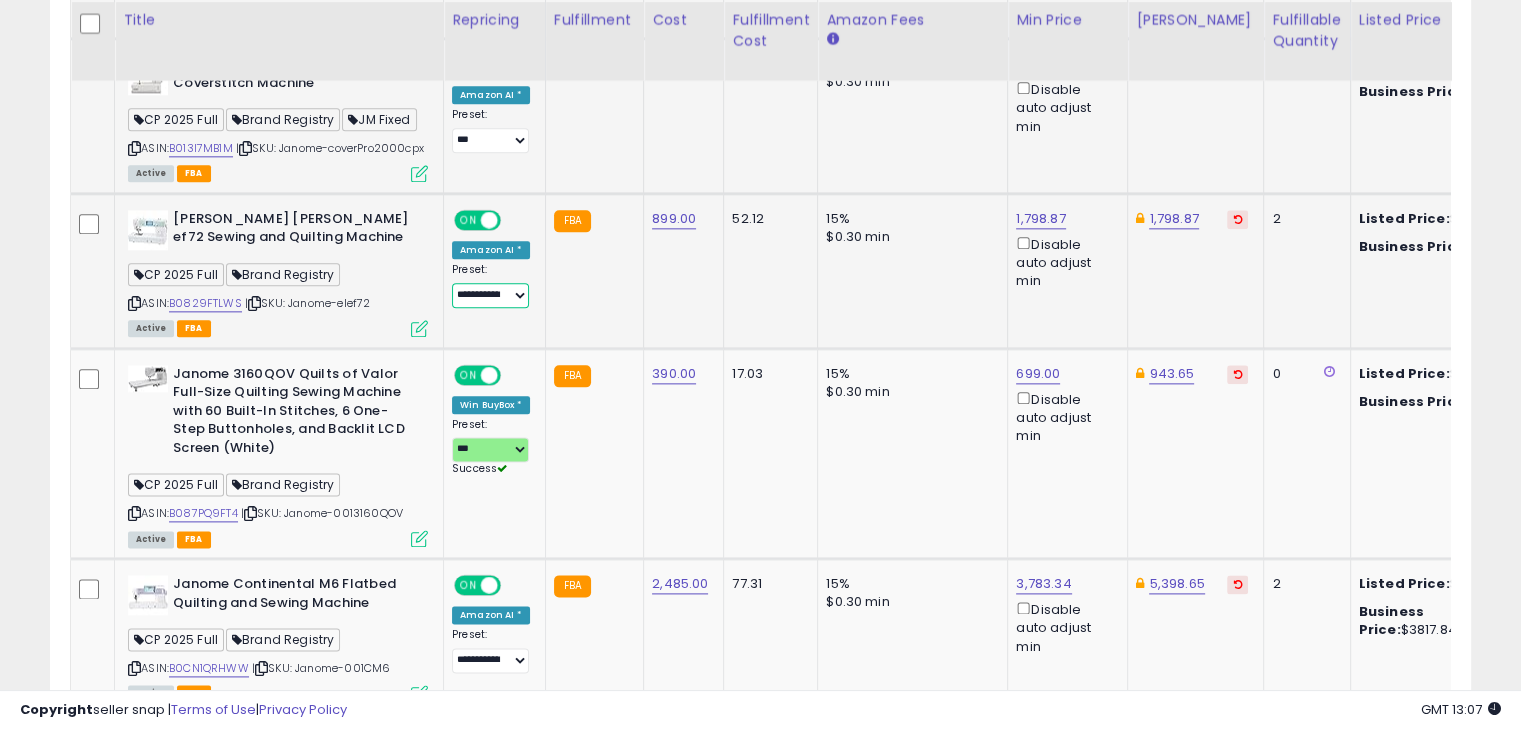 click on "**********" at bounding box center [490, 295] 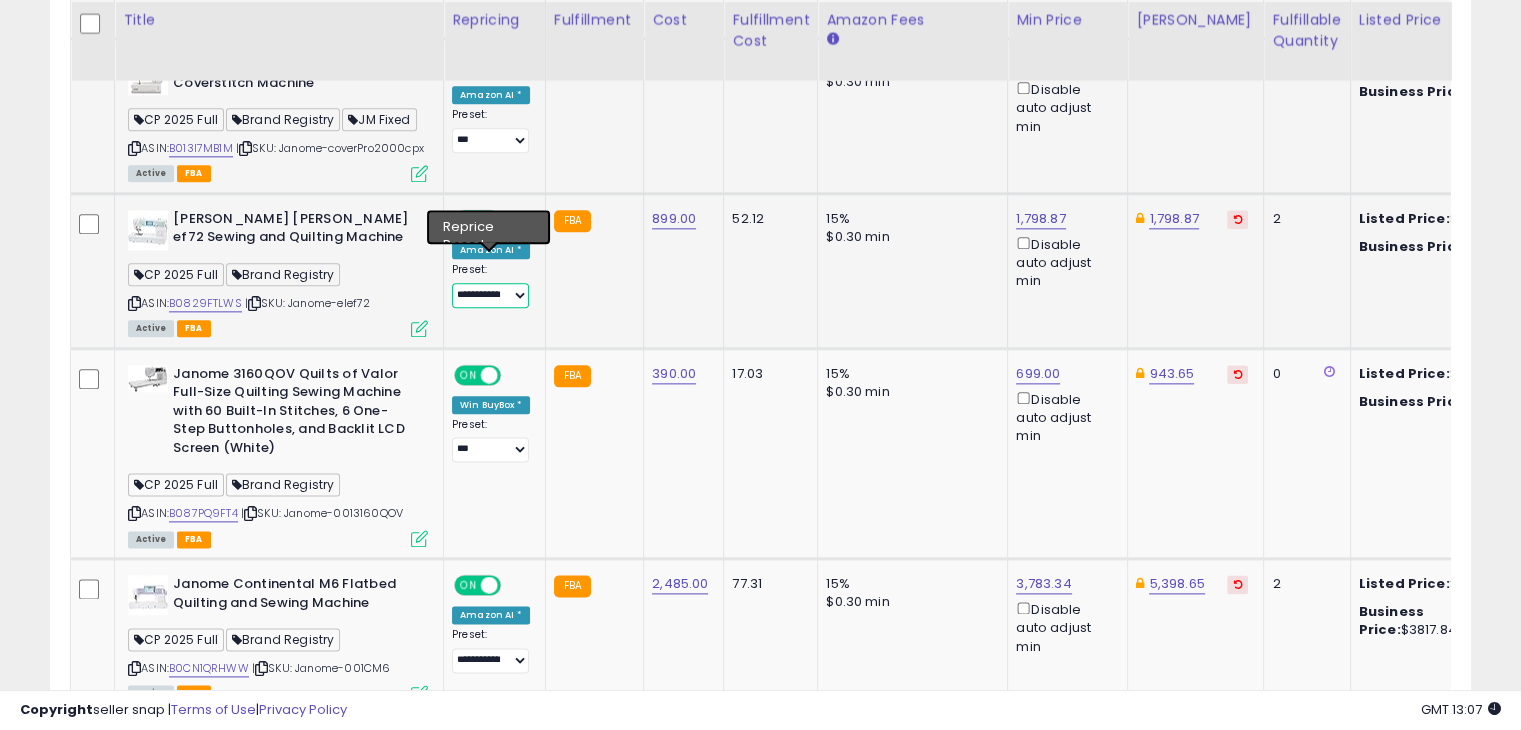select on "***" 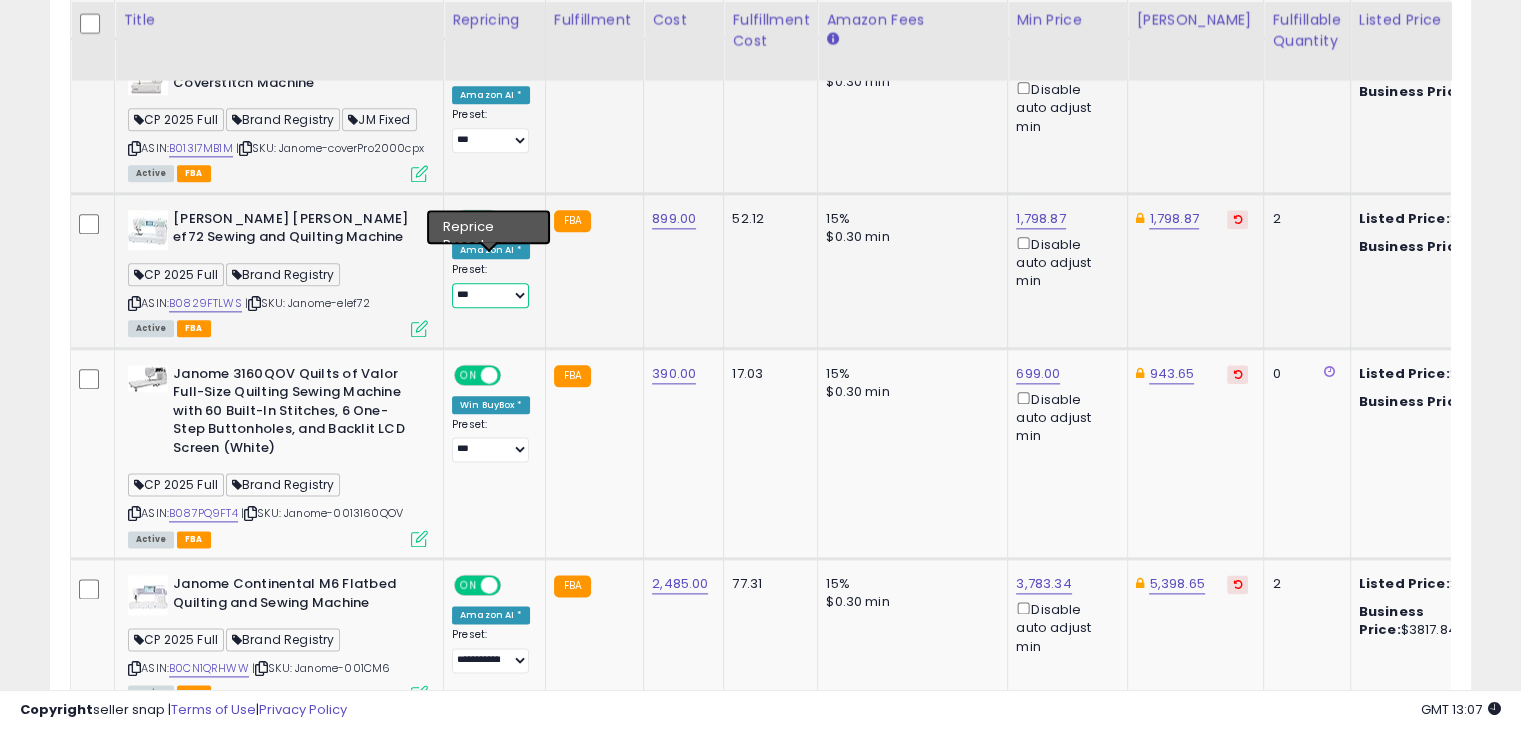 click on "**********" at bounding box center [490, 295] 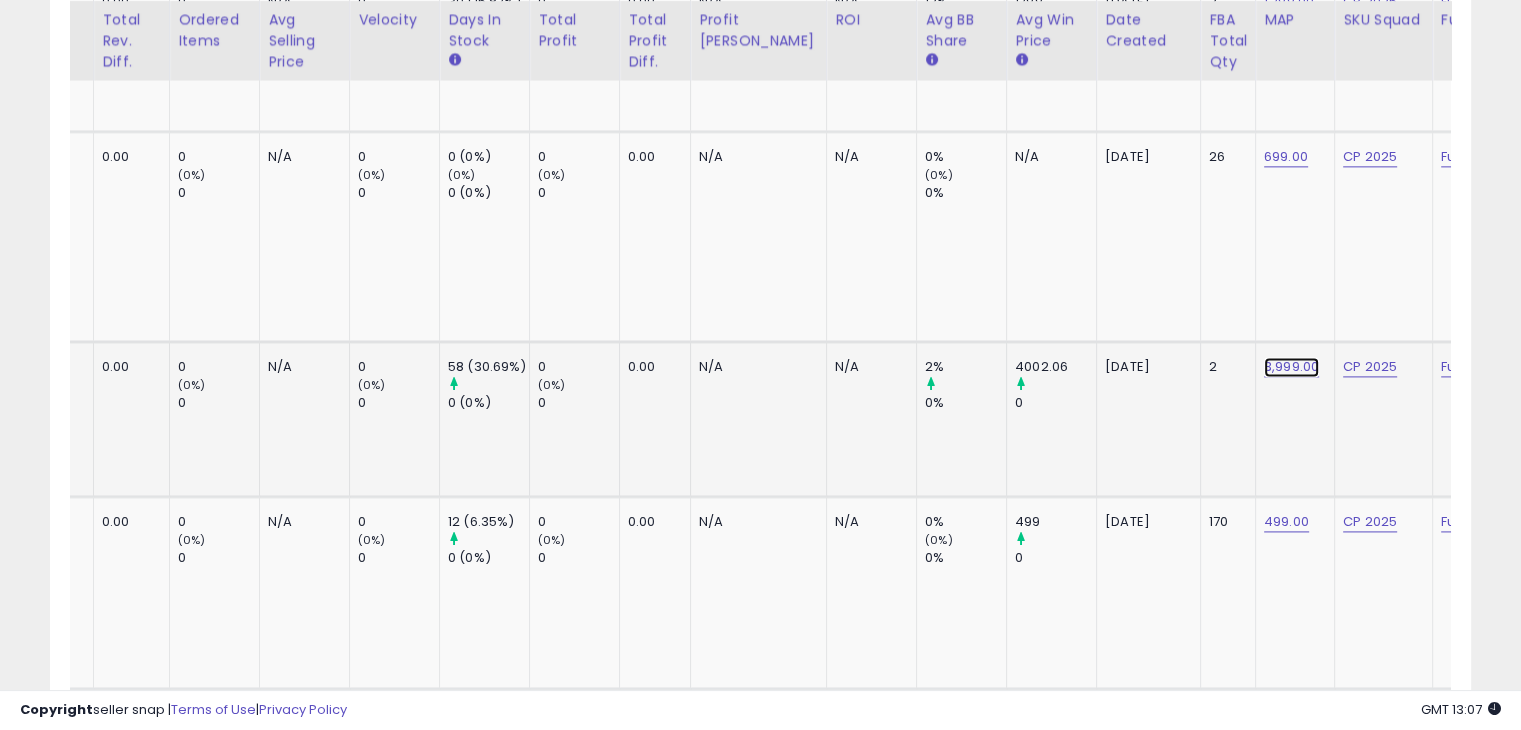 click on "3,999.00" at bounding box center [1289, -1521] 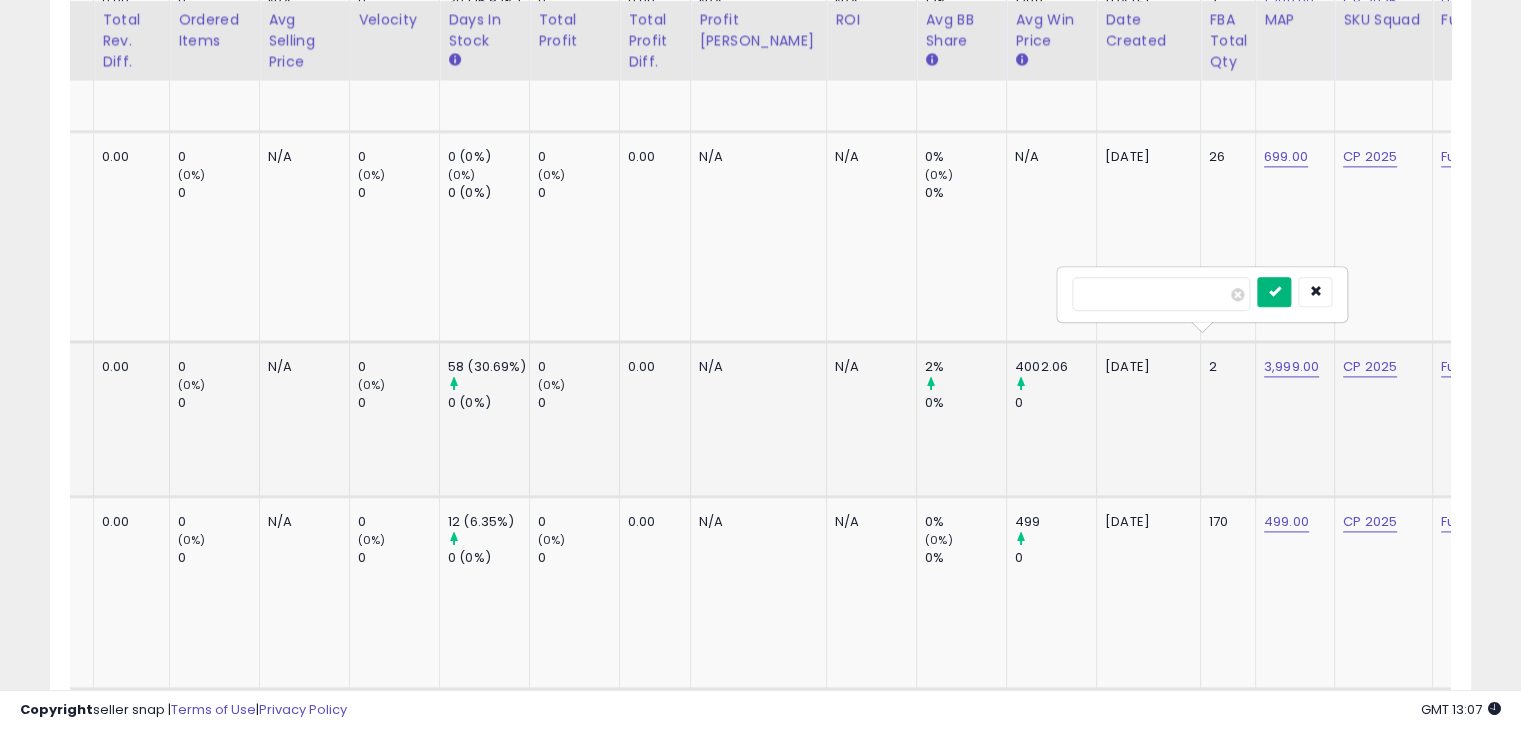 type on "****" 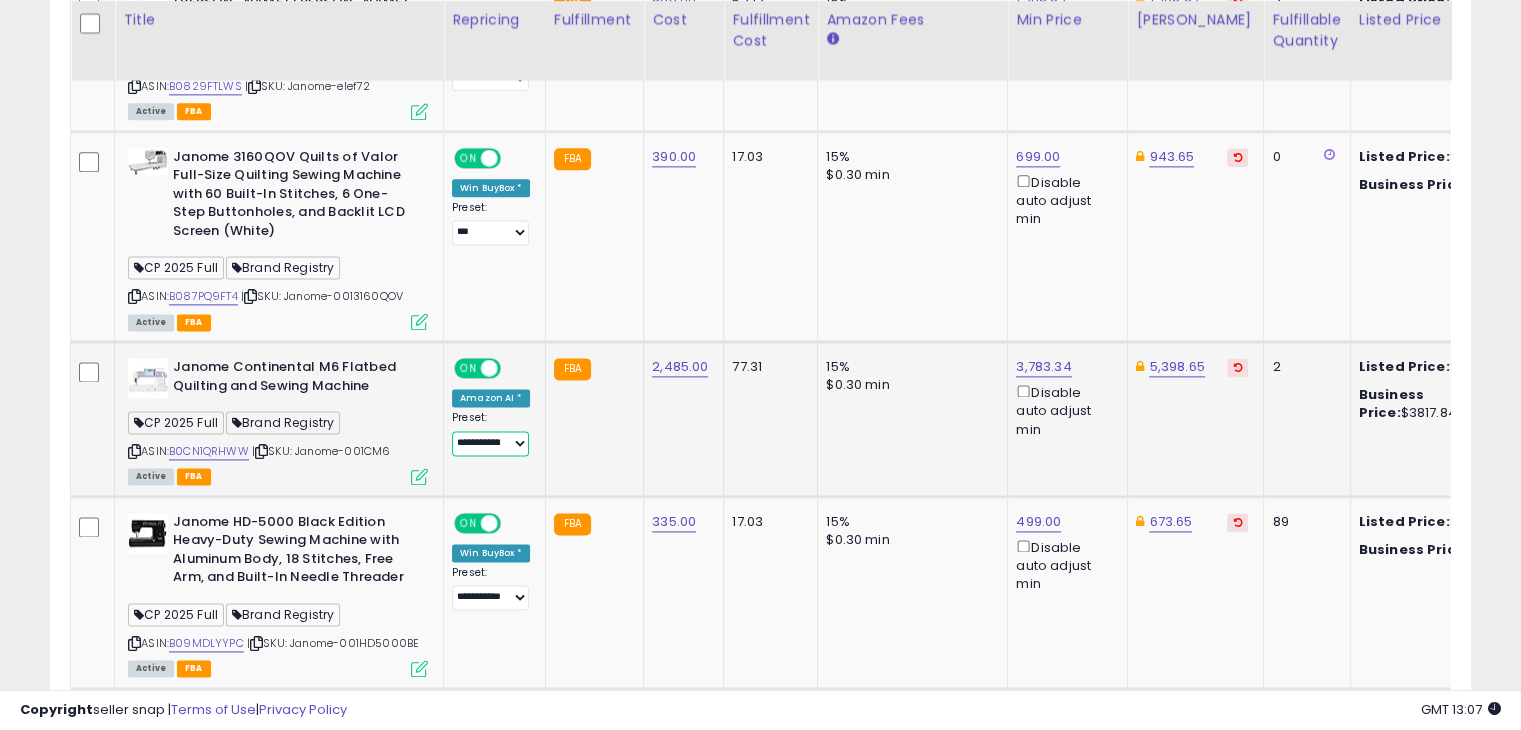 click on "**********" at bounding box center (490, 443) 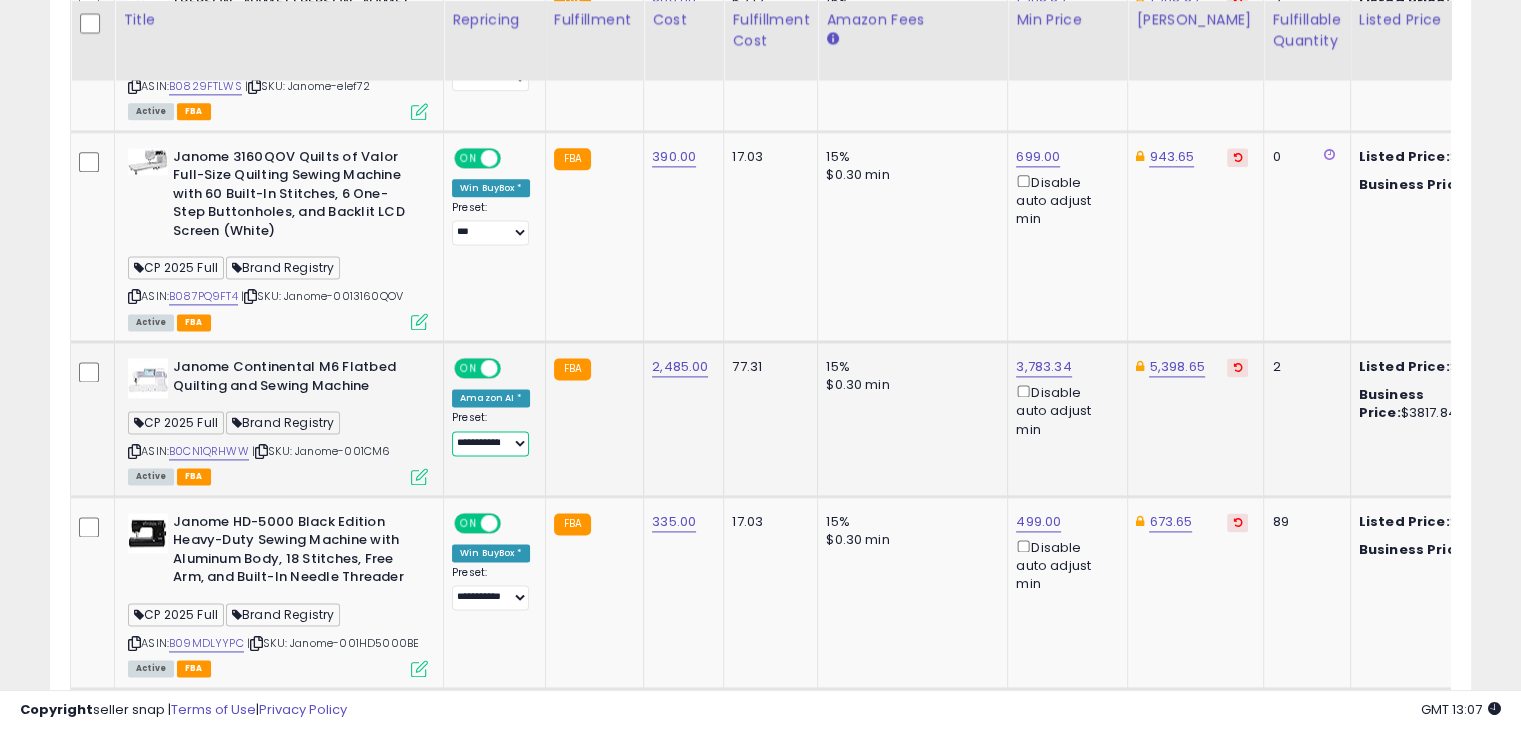 select on "***" 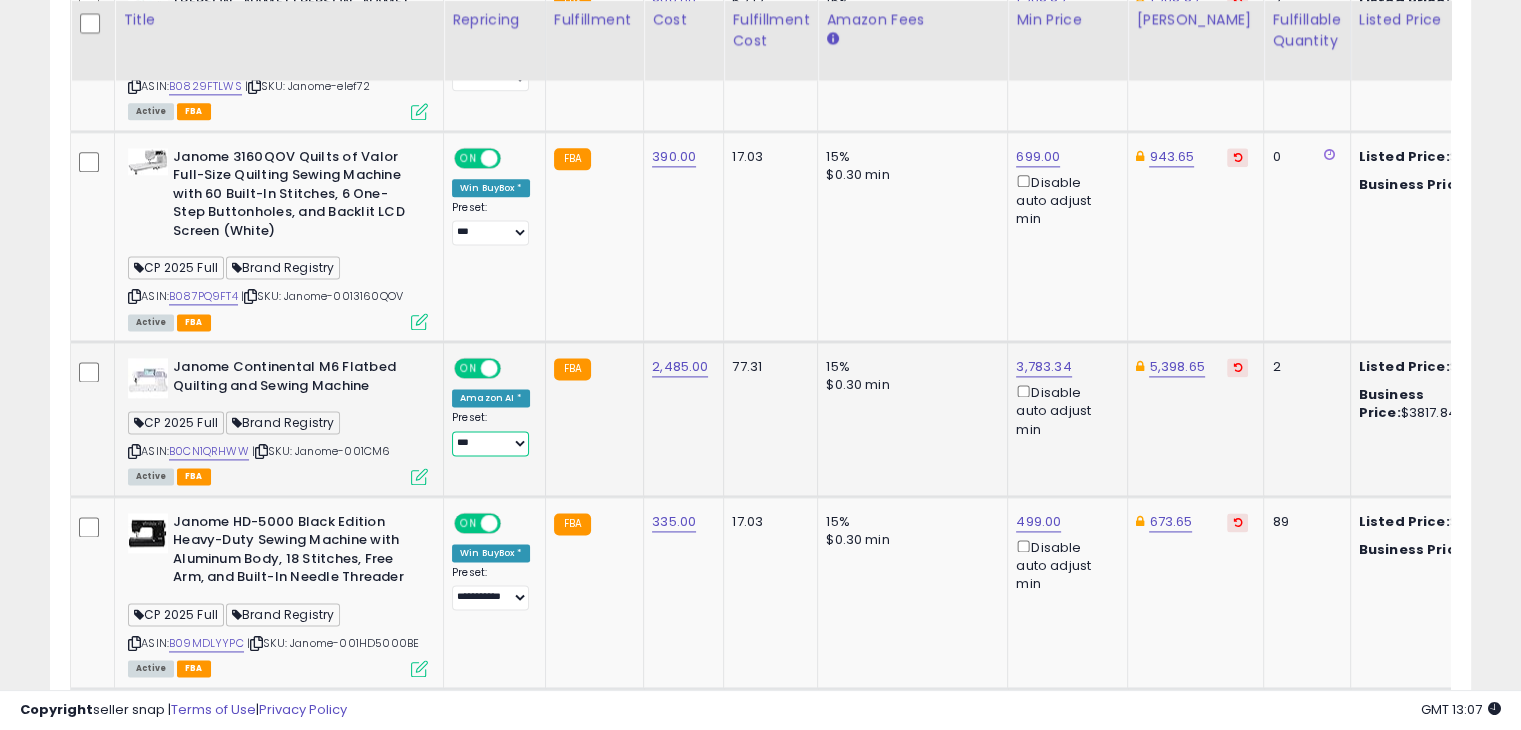 click on "**********" at bounding box center (490, 443) 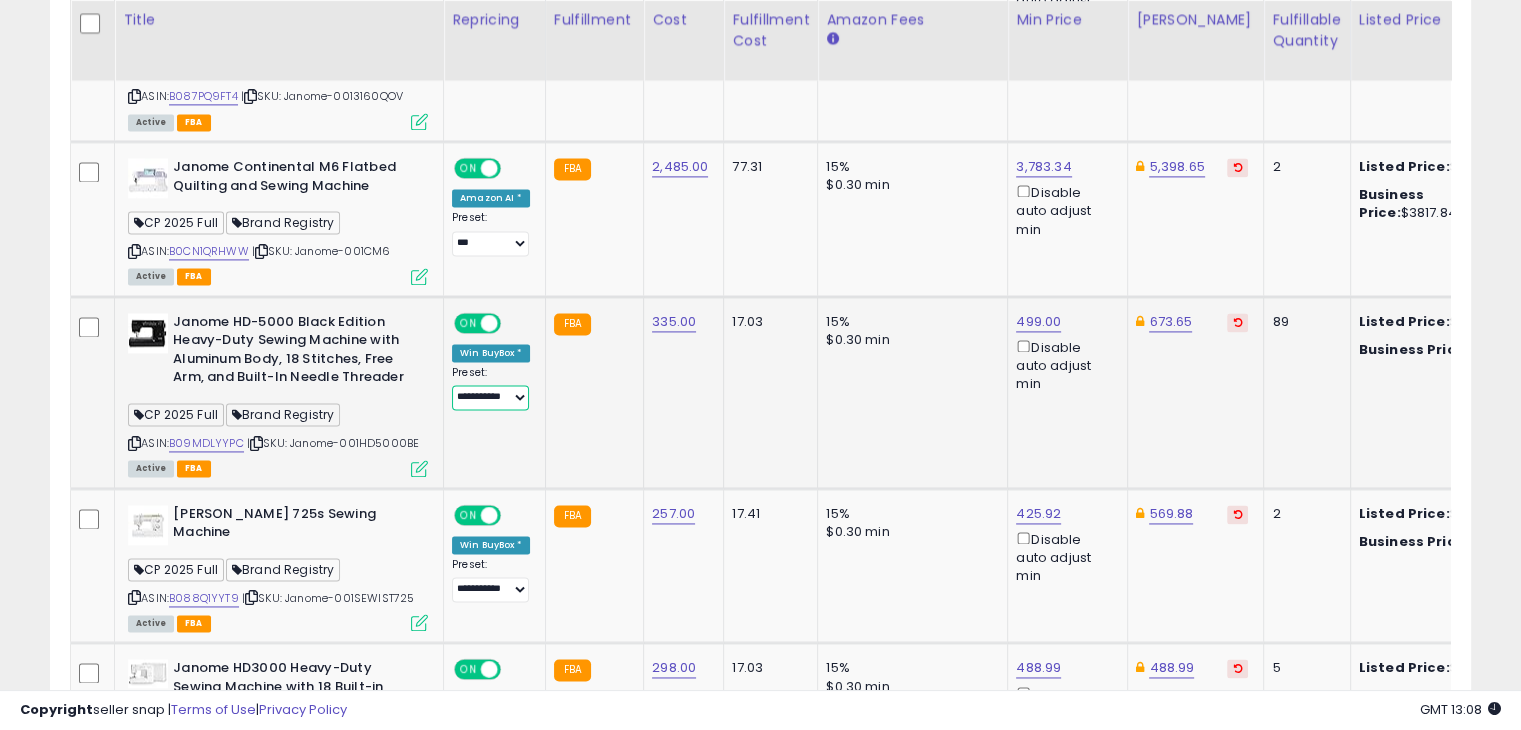 click on "**********" at bounding box center (490, 397) 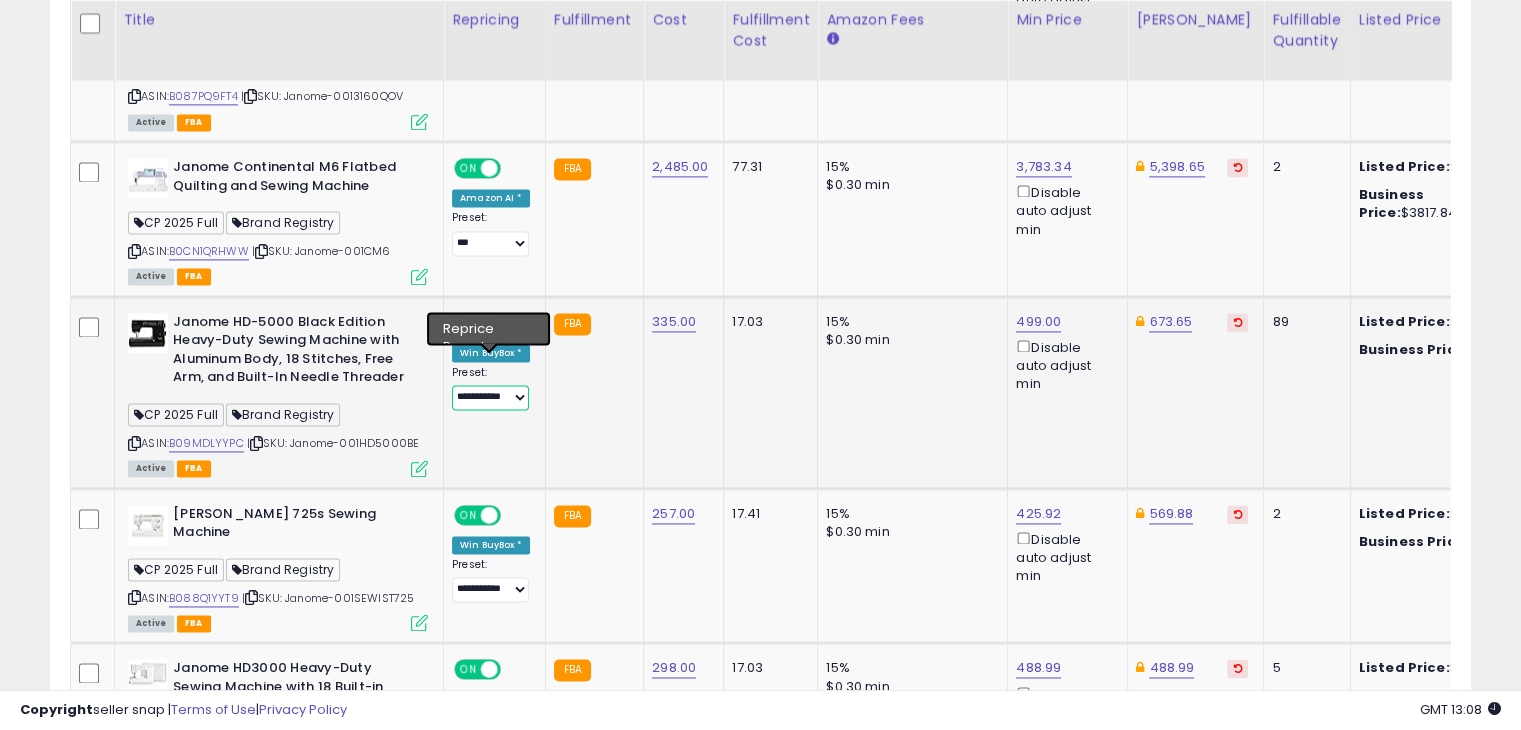 click on "**********" at bounding box center [490, 397] 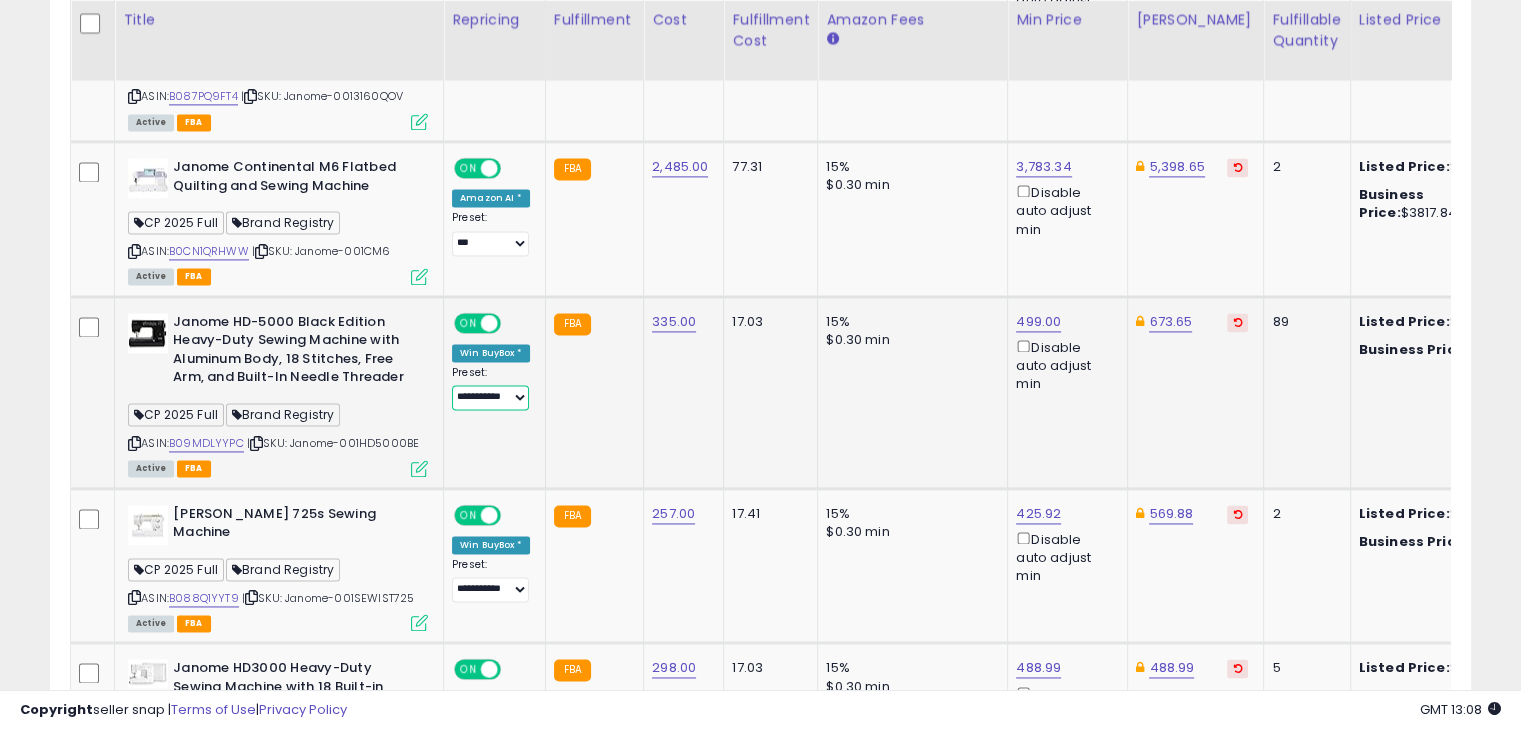 click on "**********" at bounding box center [490, 397] 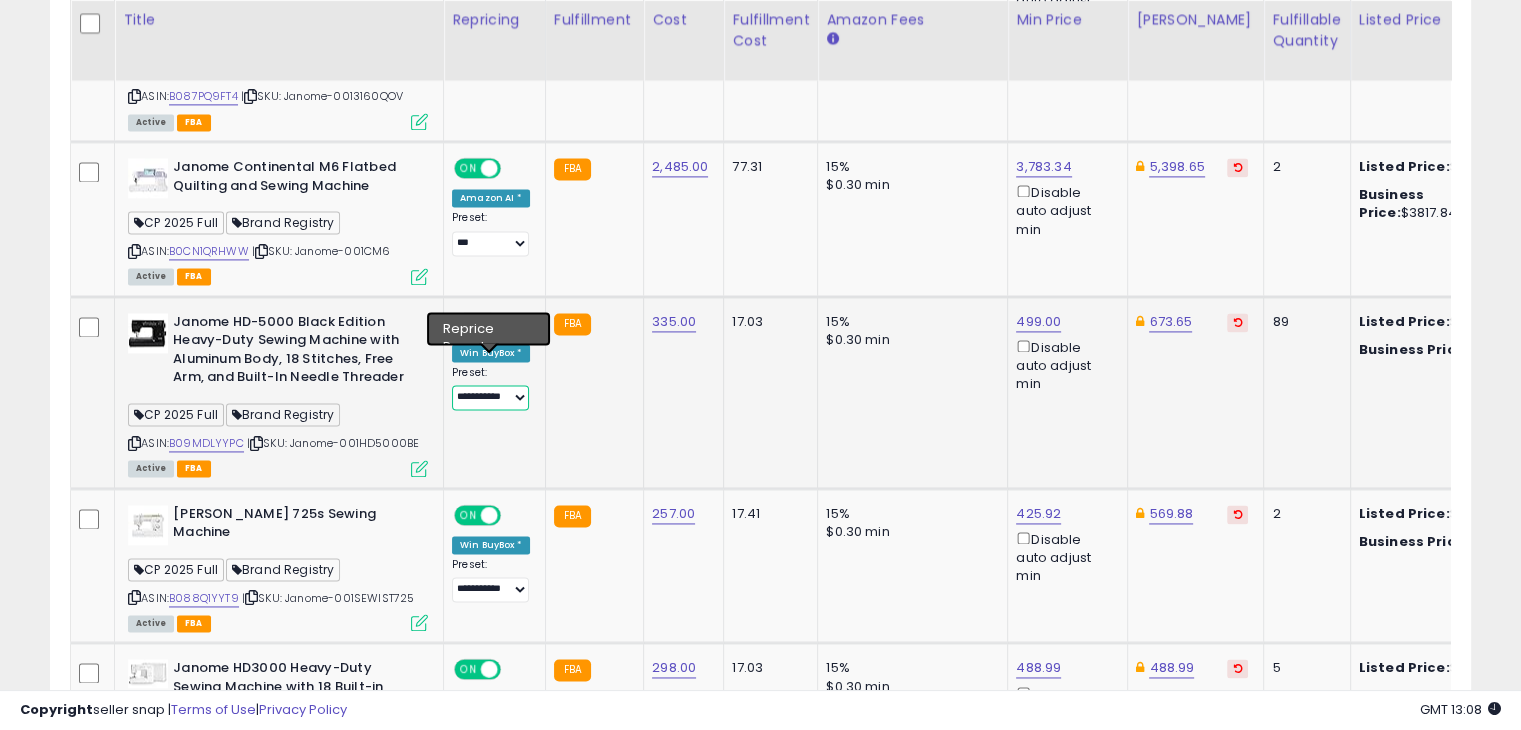 select on "***" 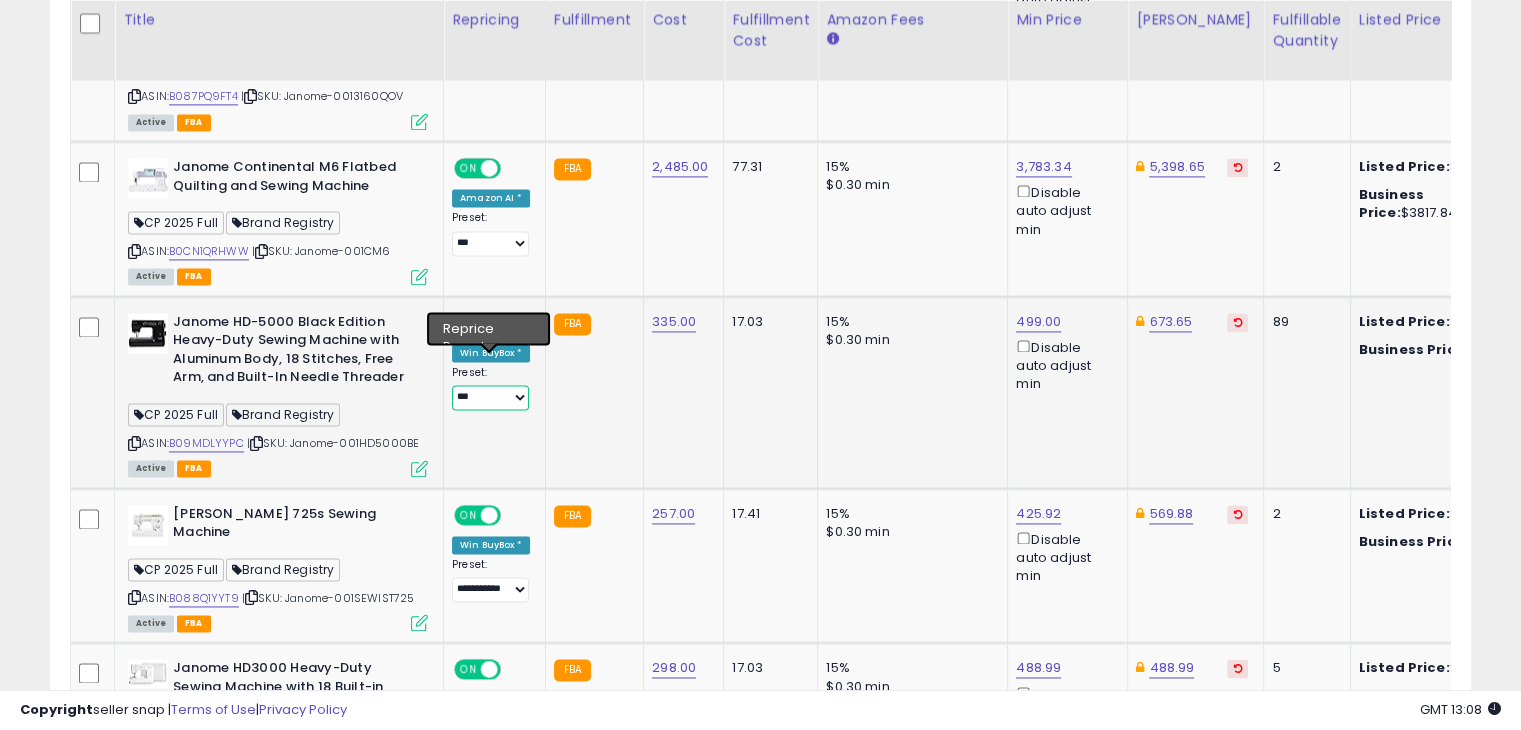 click on "**********" at bounding box center (490, 397) 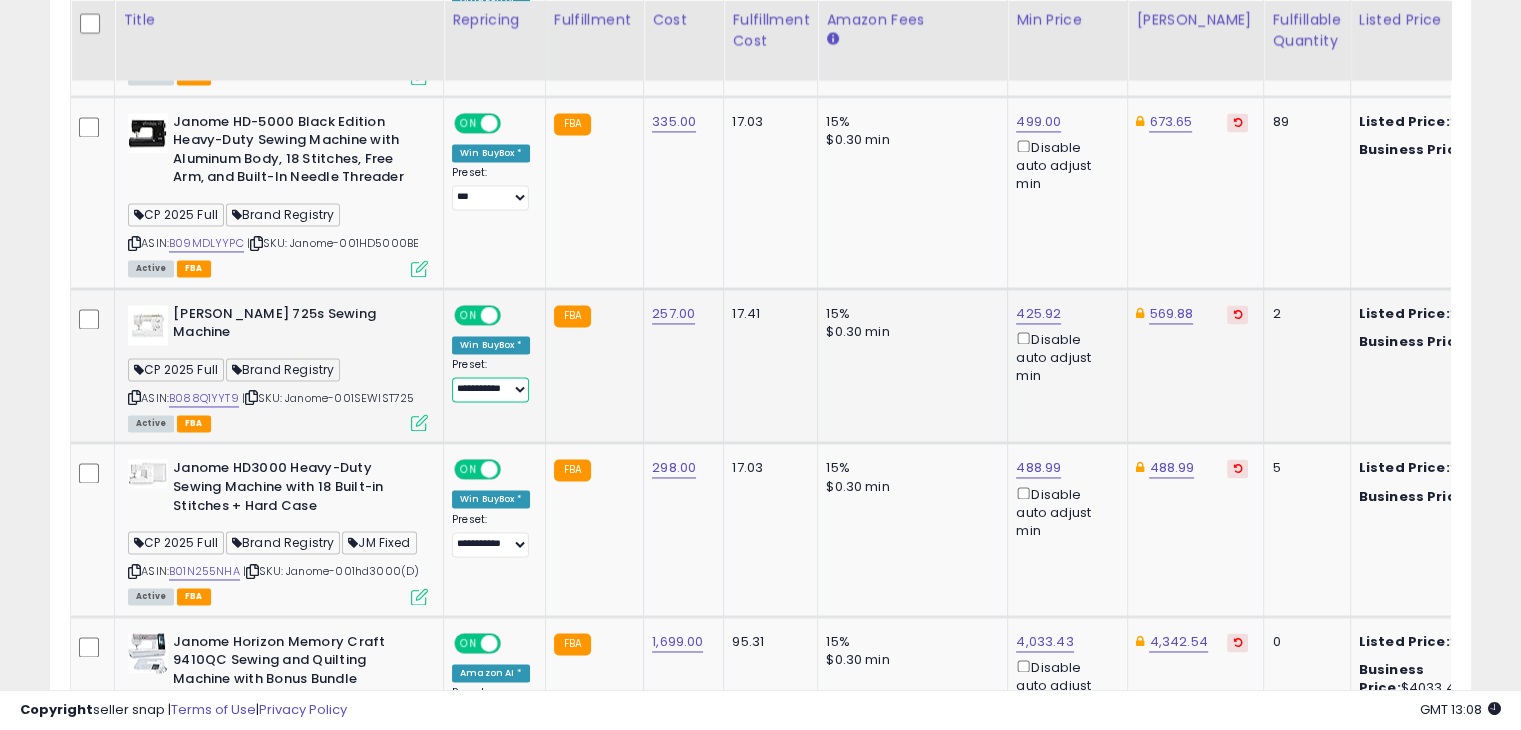 click on "**********" at bounding box center (490, 389) 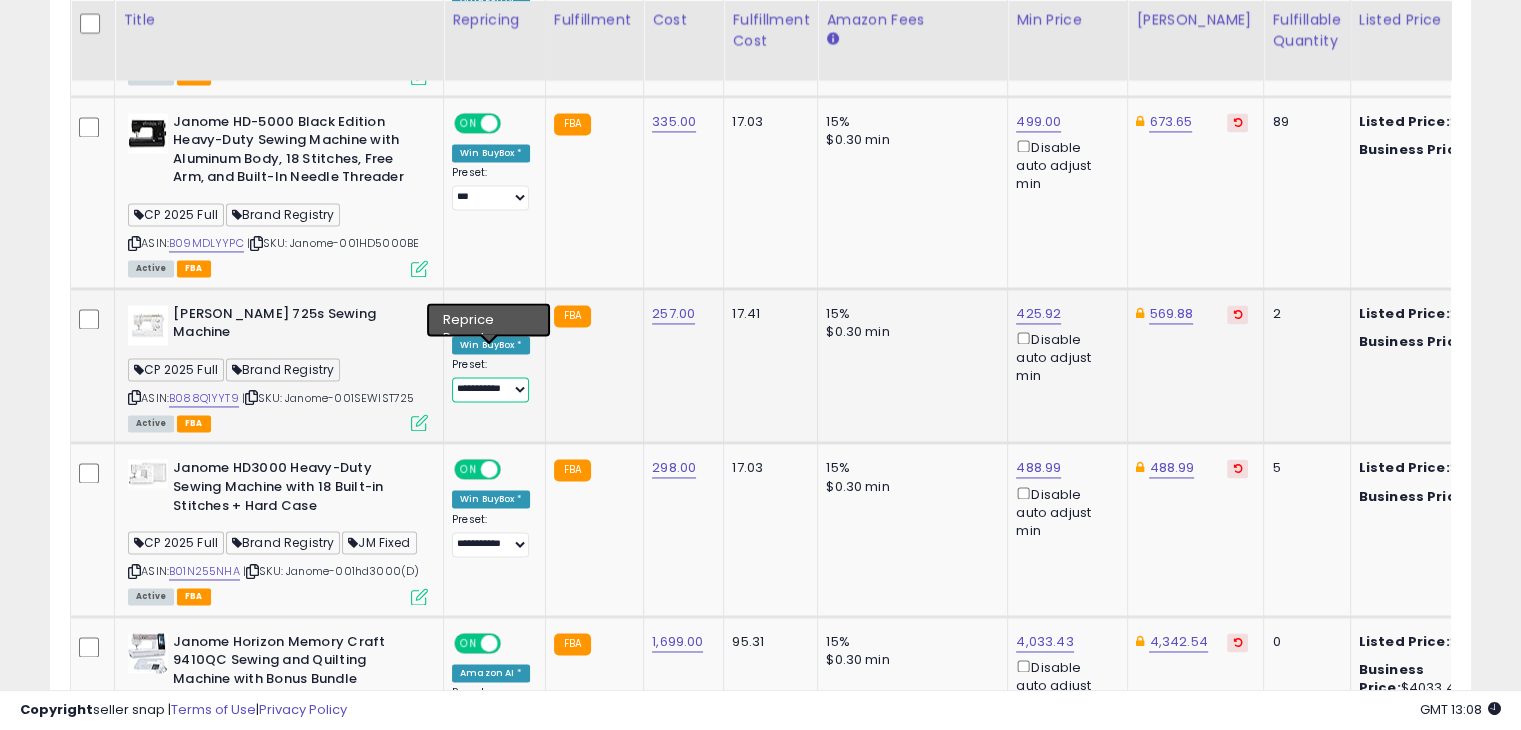 click on "**********" at bounding box center [490, 389] 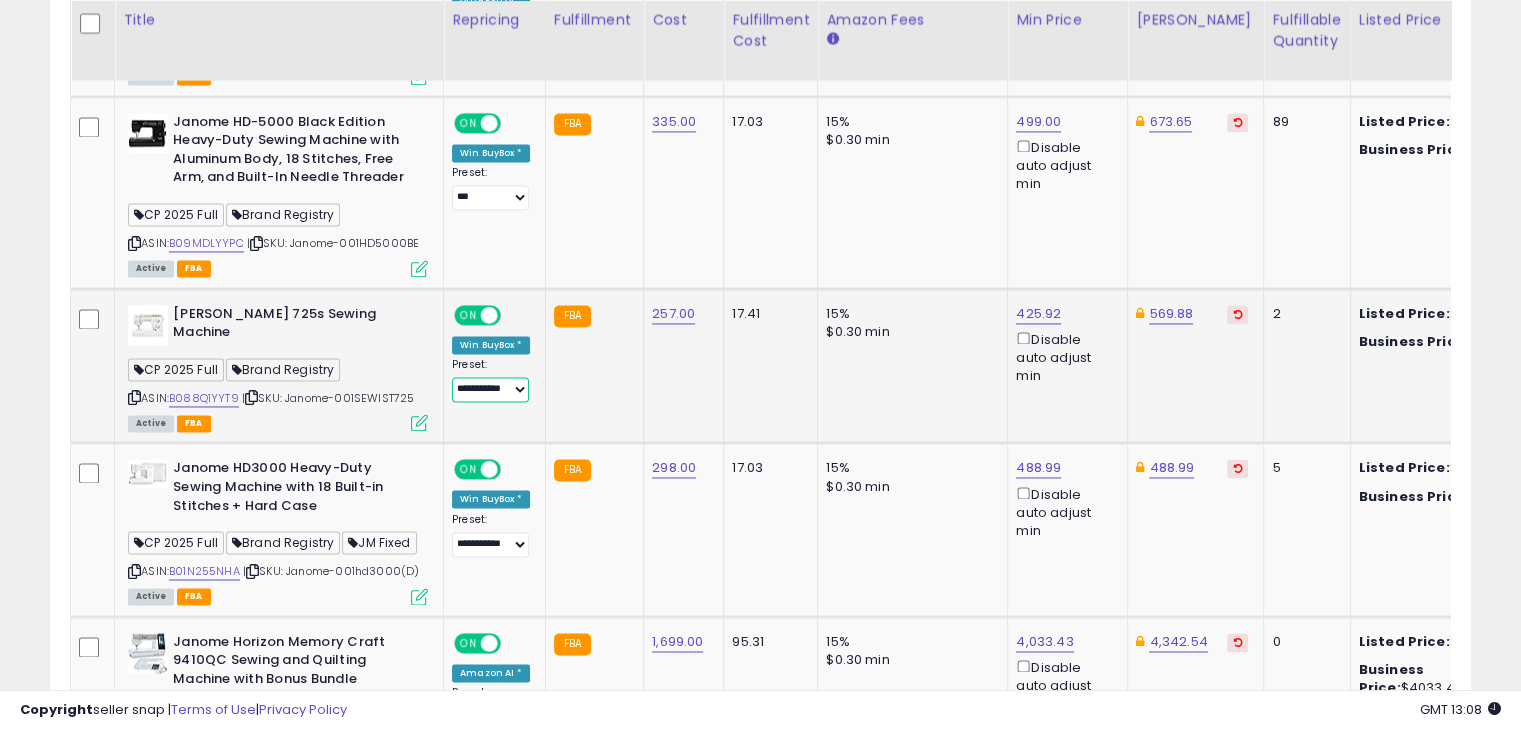 click on "**********" at bounding box center (490, 389) 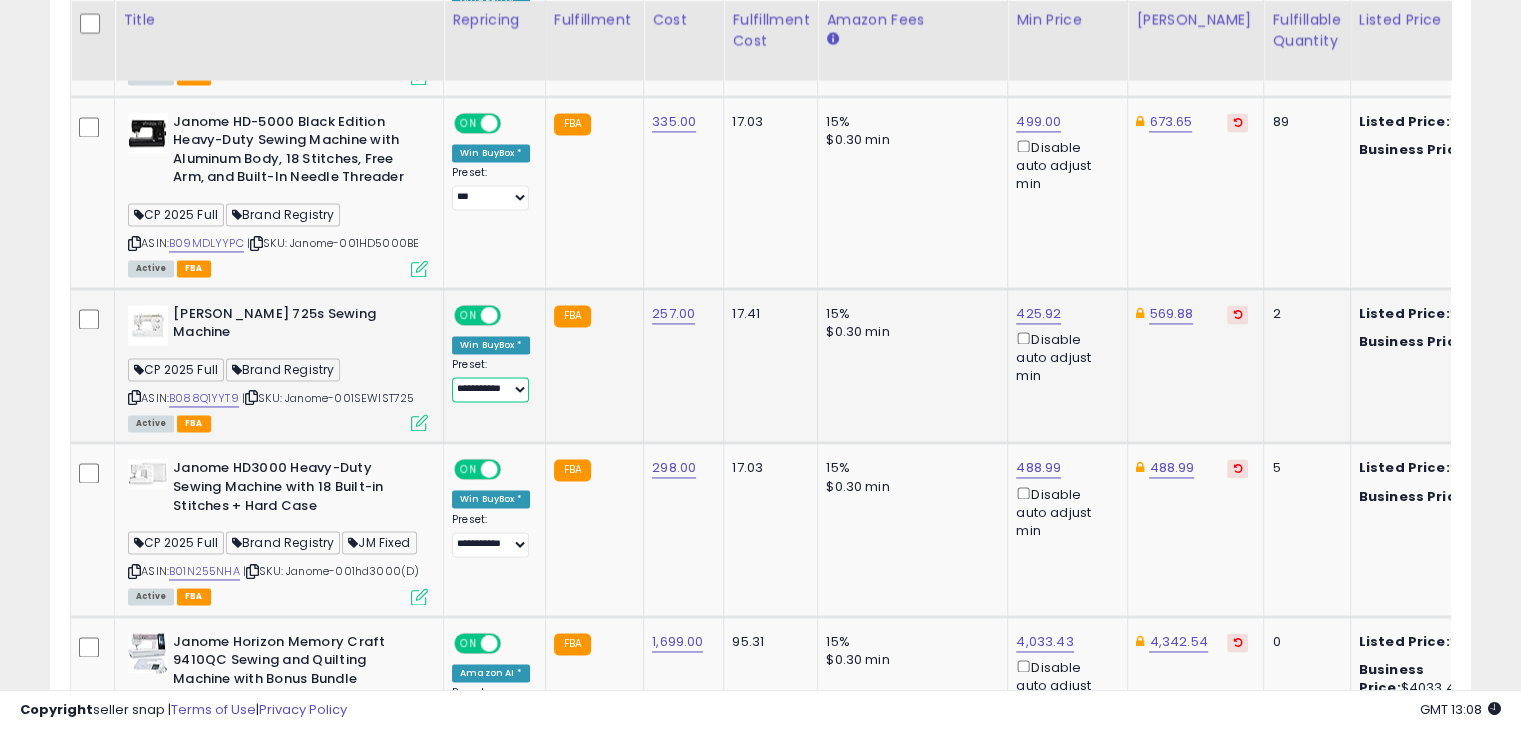 select on "***" 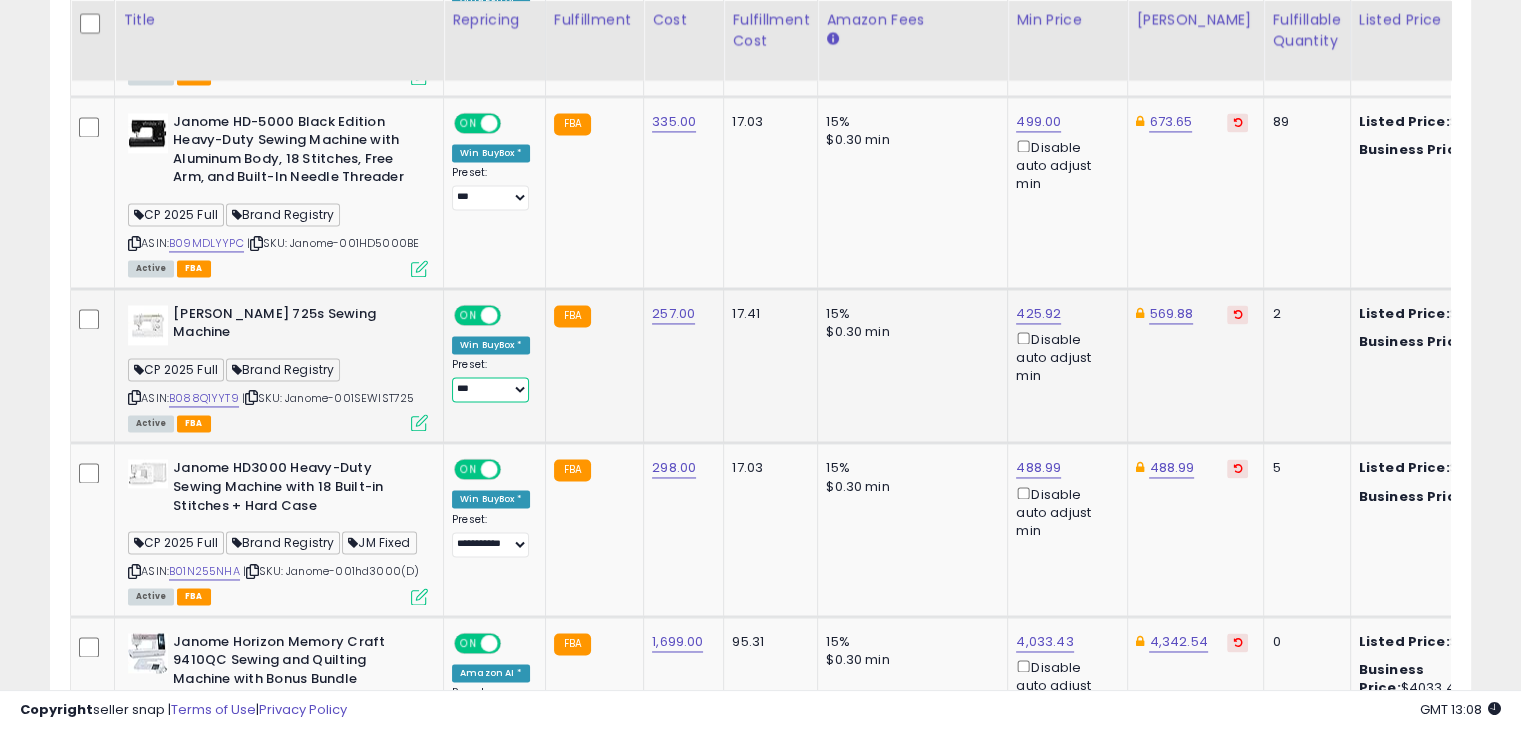 click on "**********" at bounding box center [490, 389] 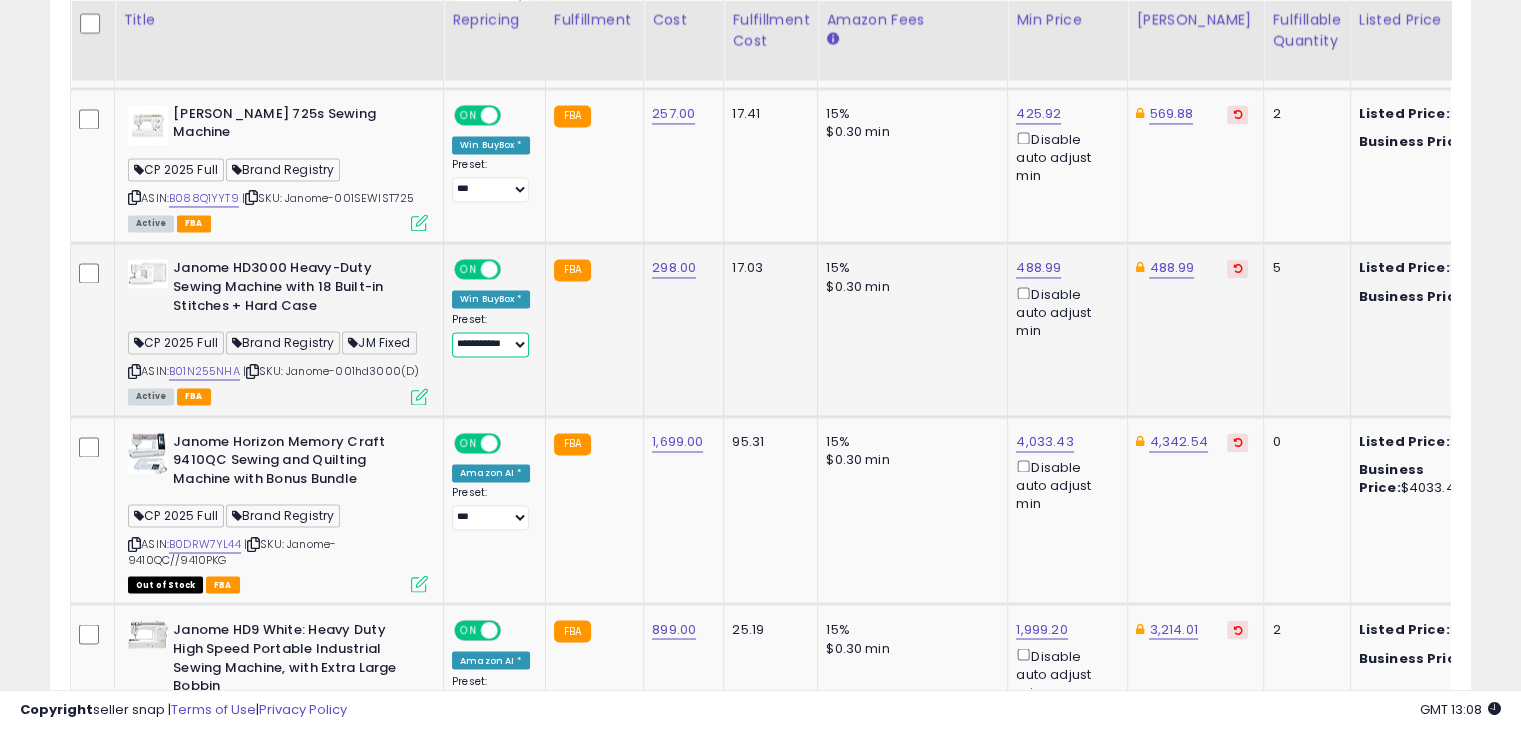 click on "**********" at bounding box center [490, 344] 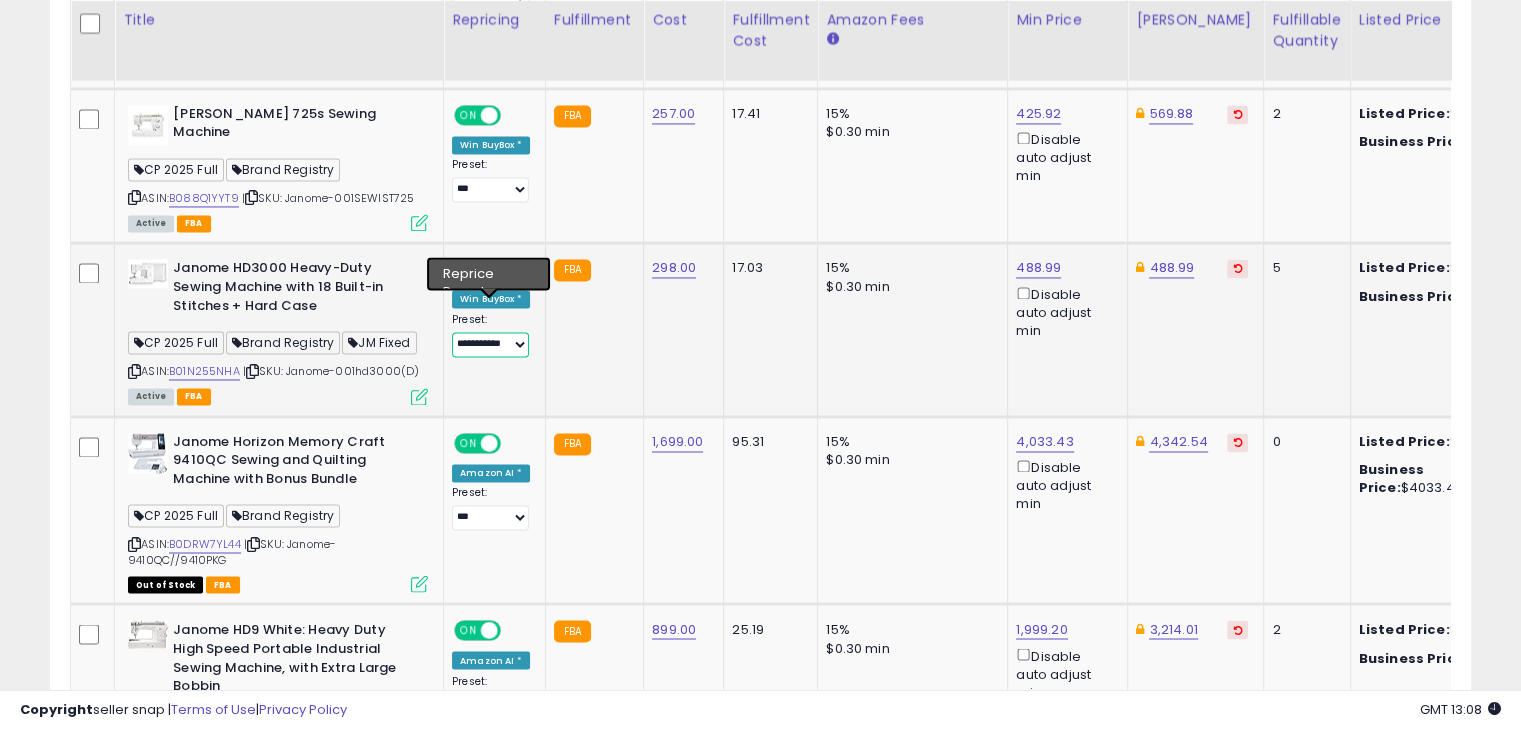 click on "**********" at bounding box center [490, 344] 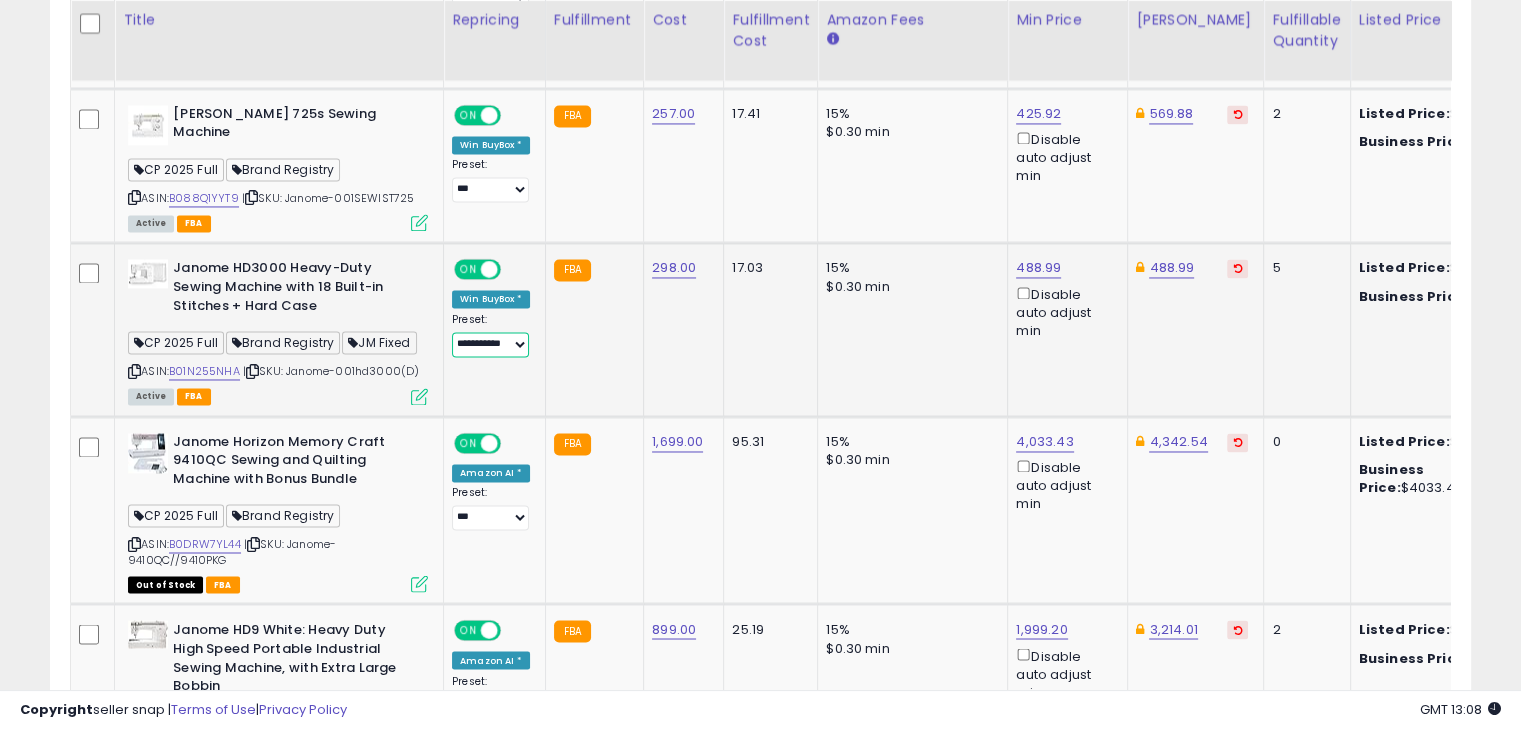 click on "**********" at bounding box center [490, 344] 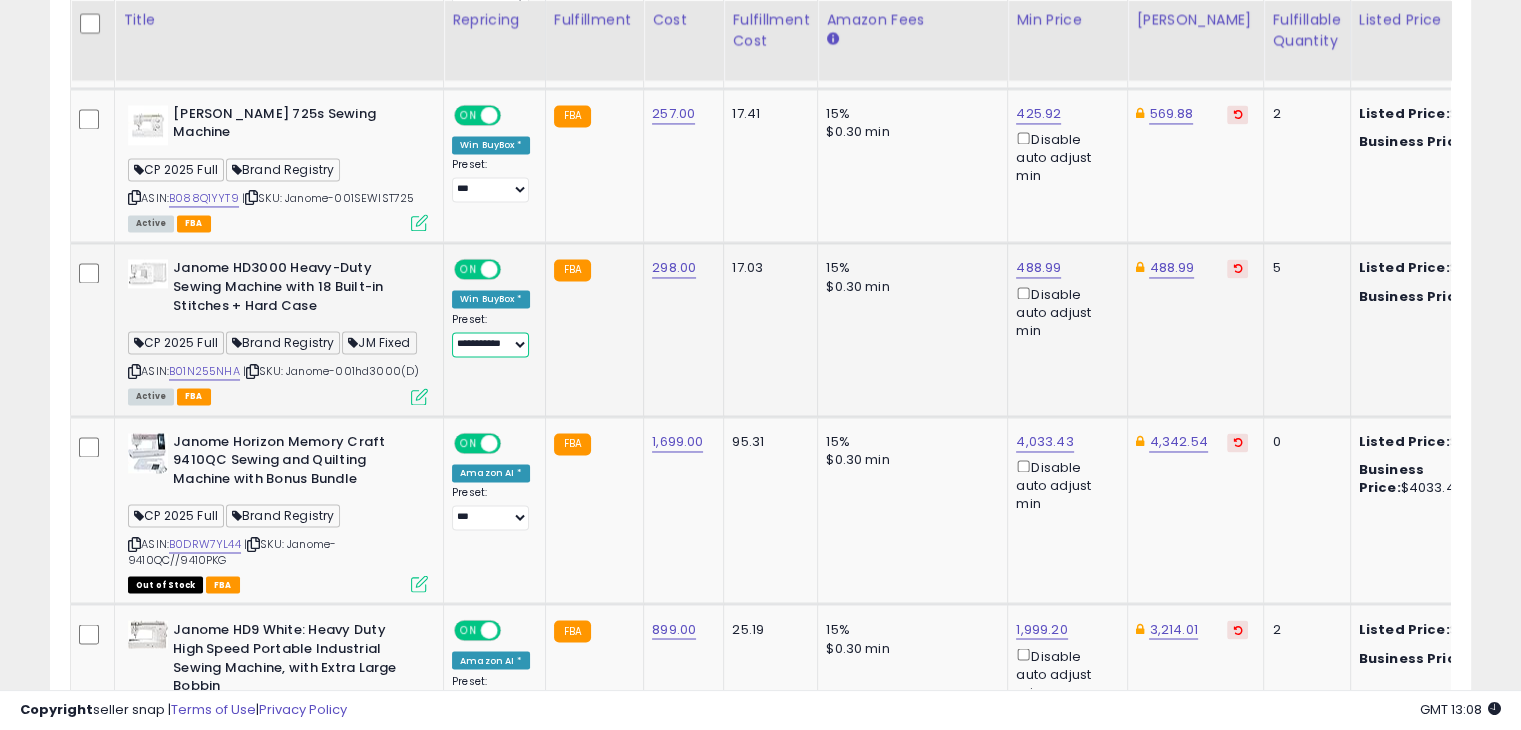 select on "***" 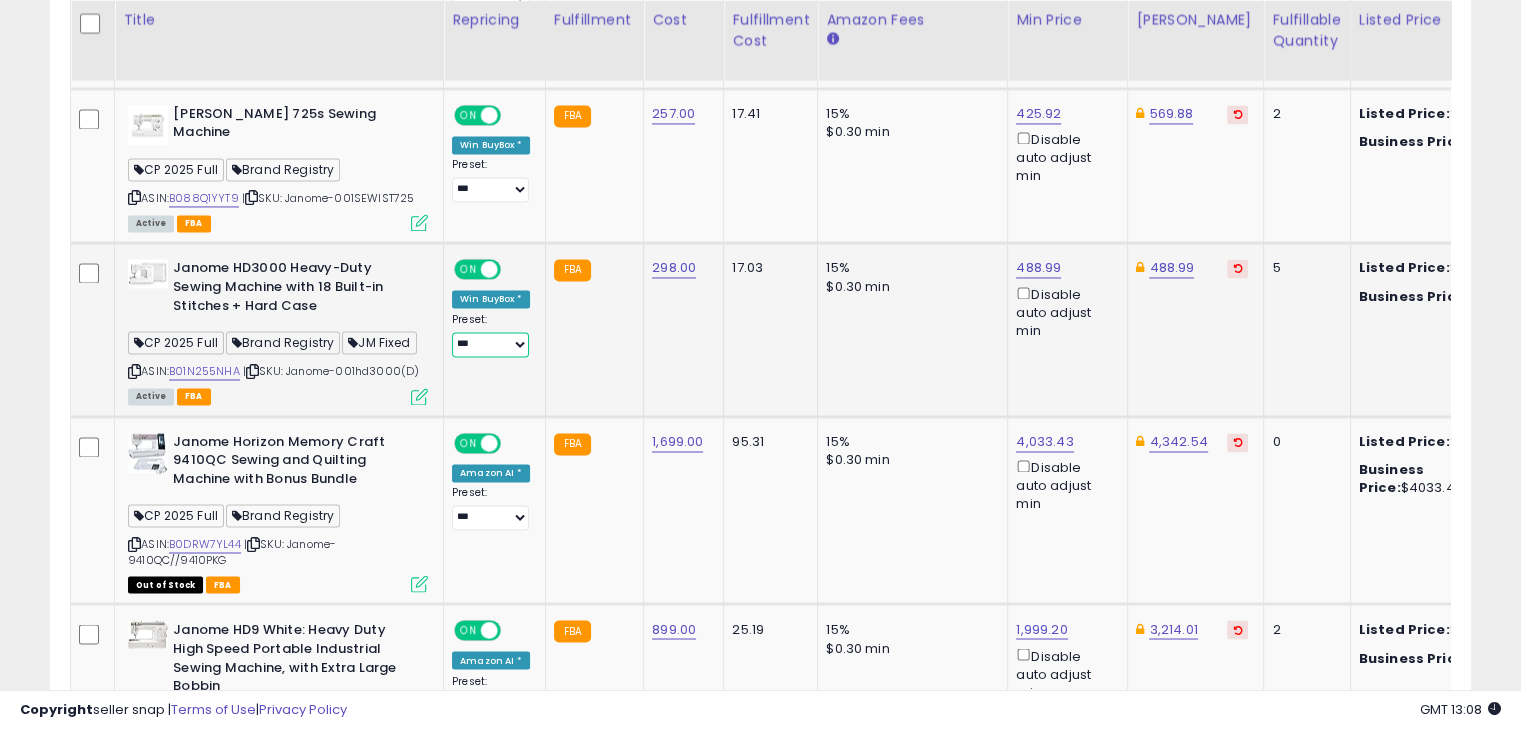 click on "**********" at bounding box center [490, 344] 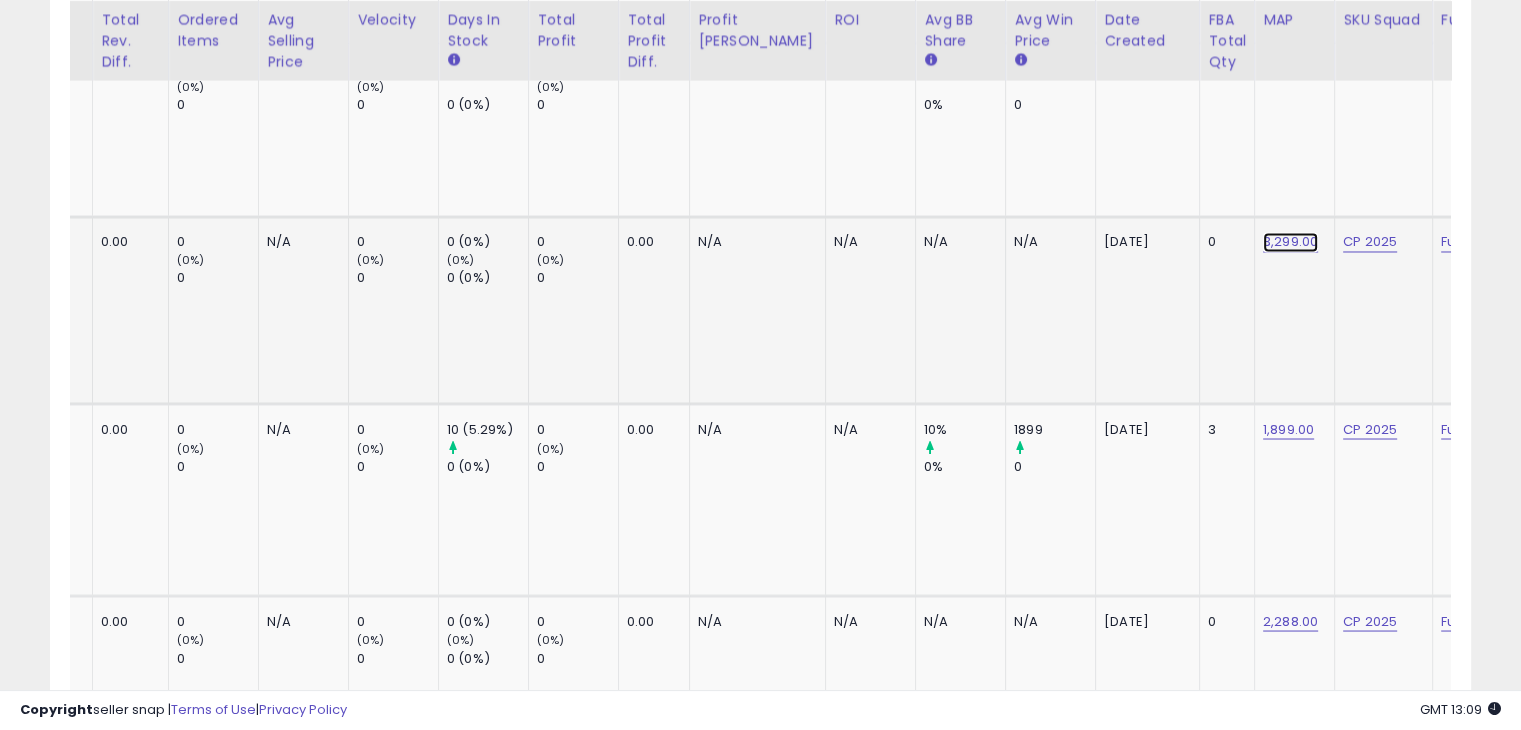 click on "3,299.00" at bounding box center (1288, -2321) 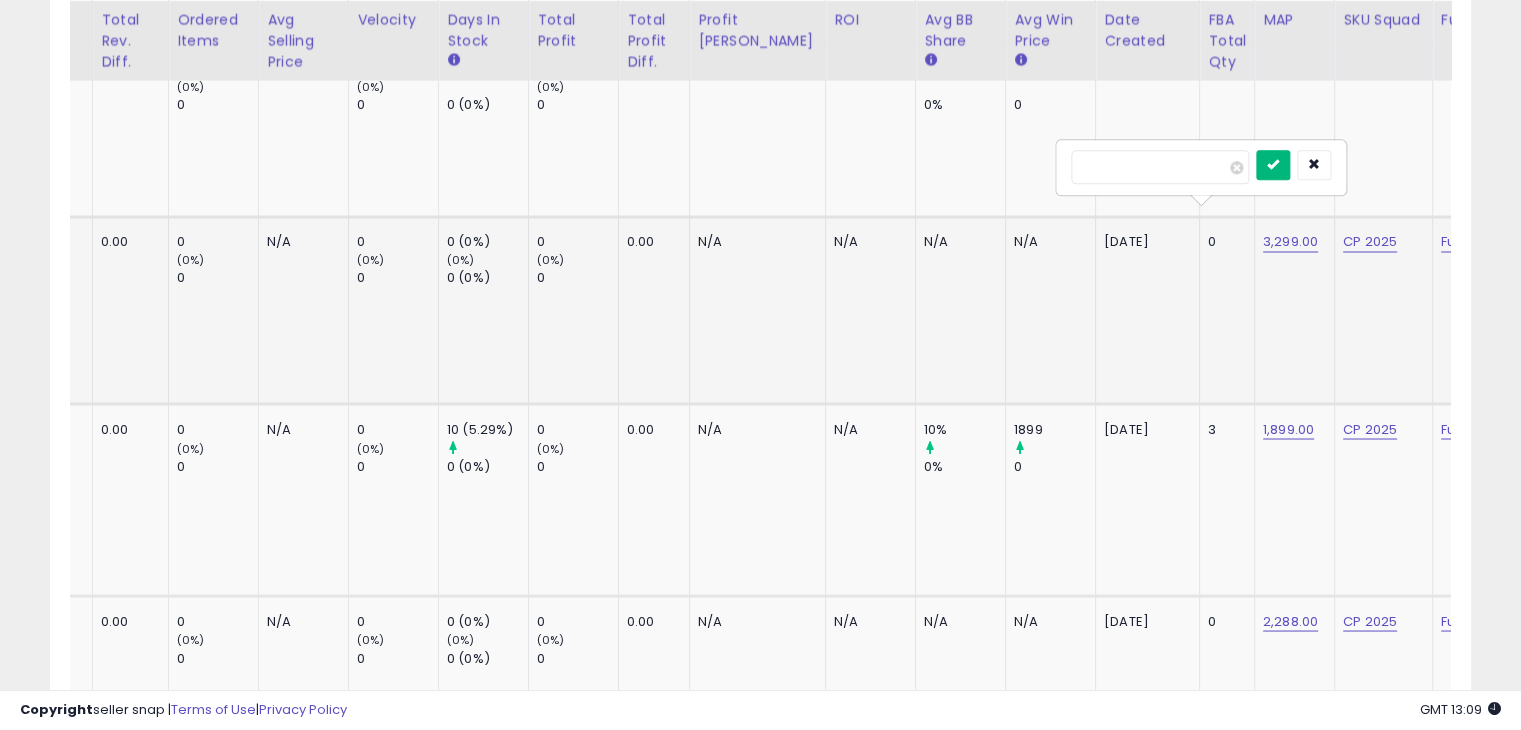 type on "****" 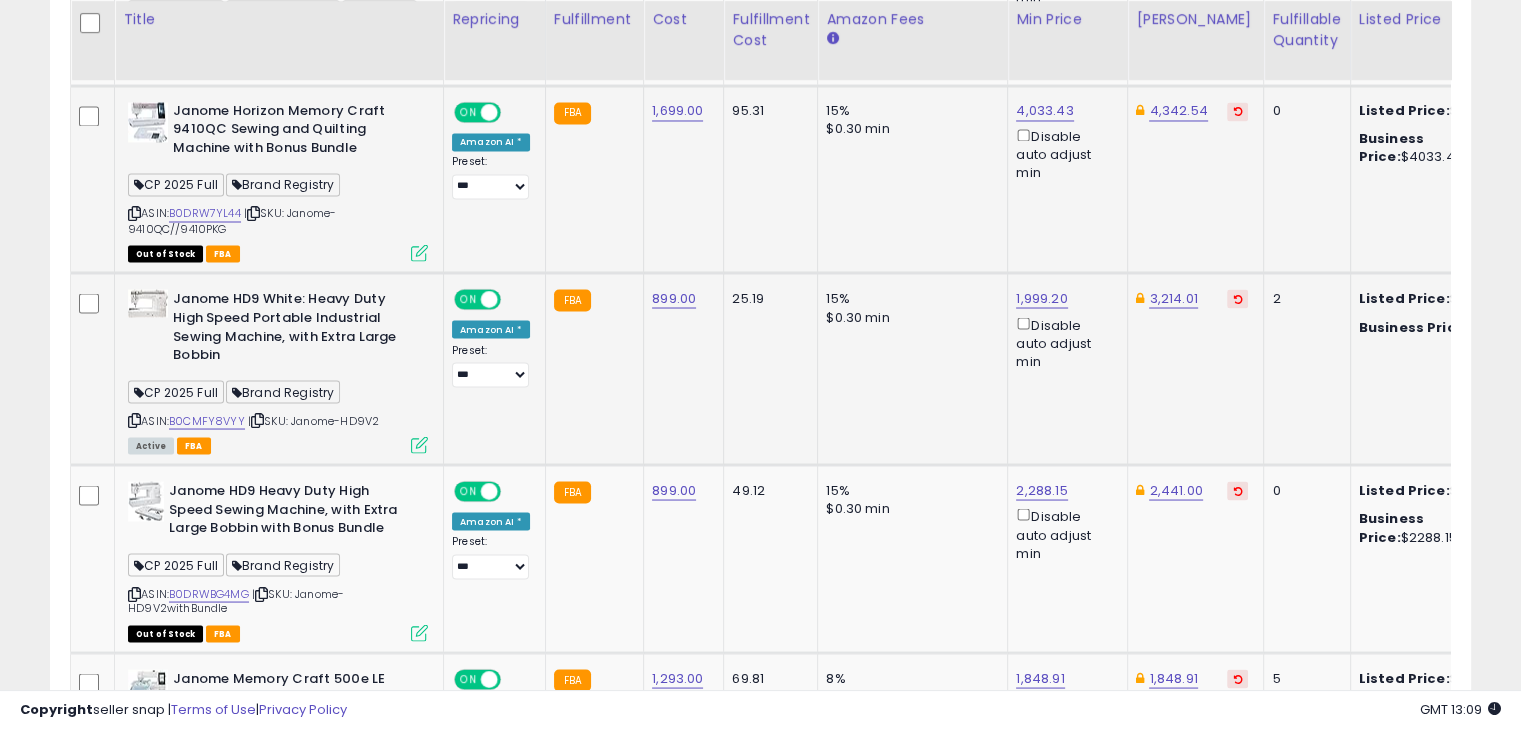 scroll, scrollTop: 0, scrollLeft: 292, axis: horizontal 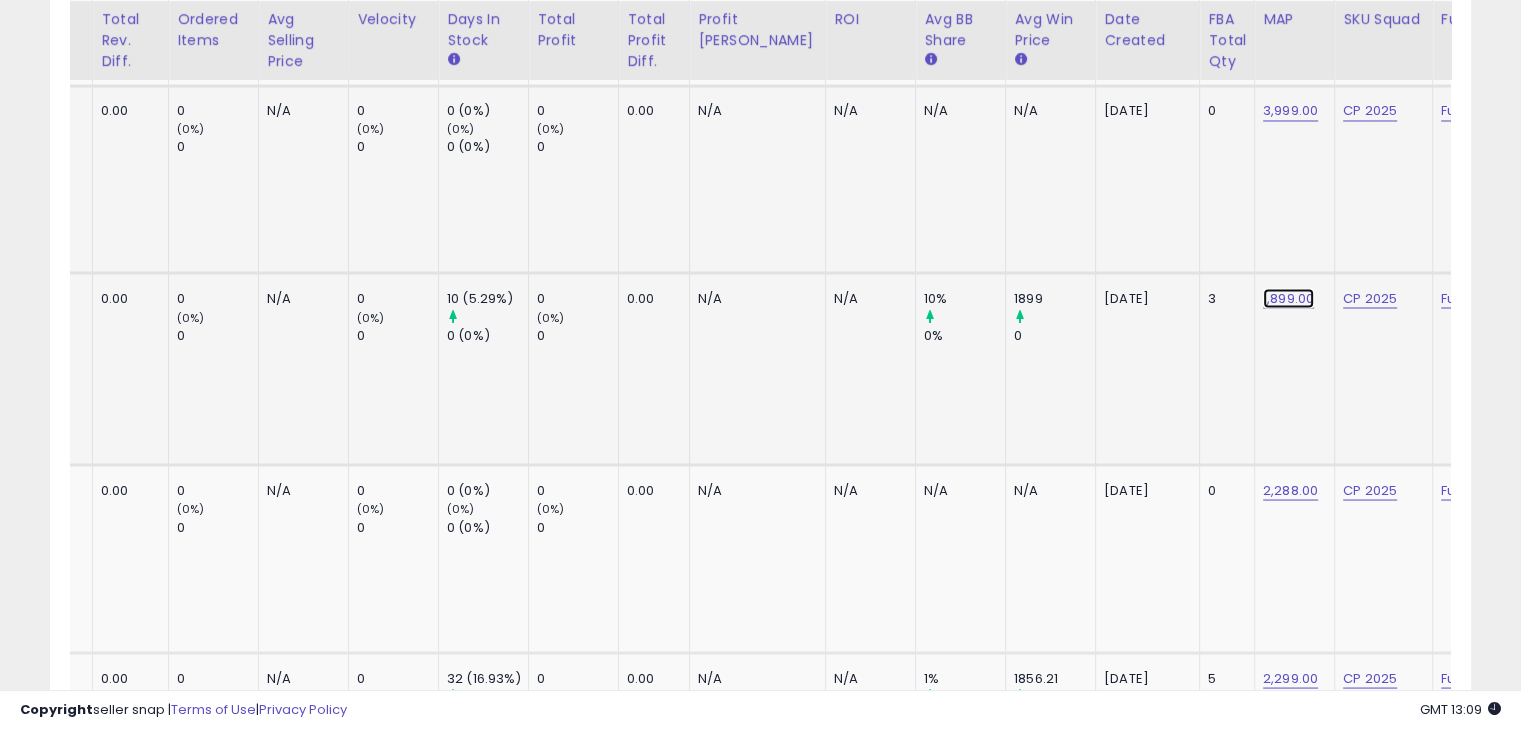 click on "1,899.00" at bounding box center (1288, -2452) 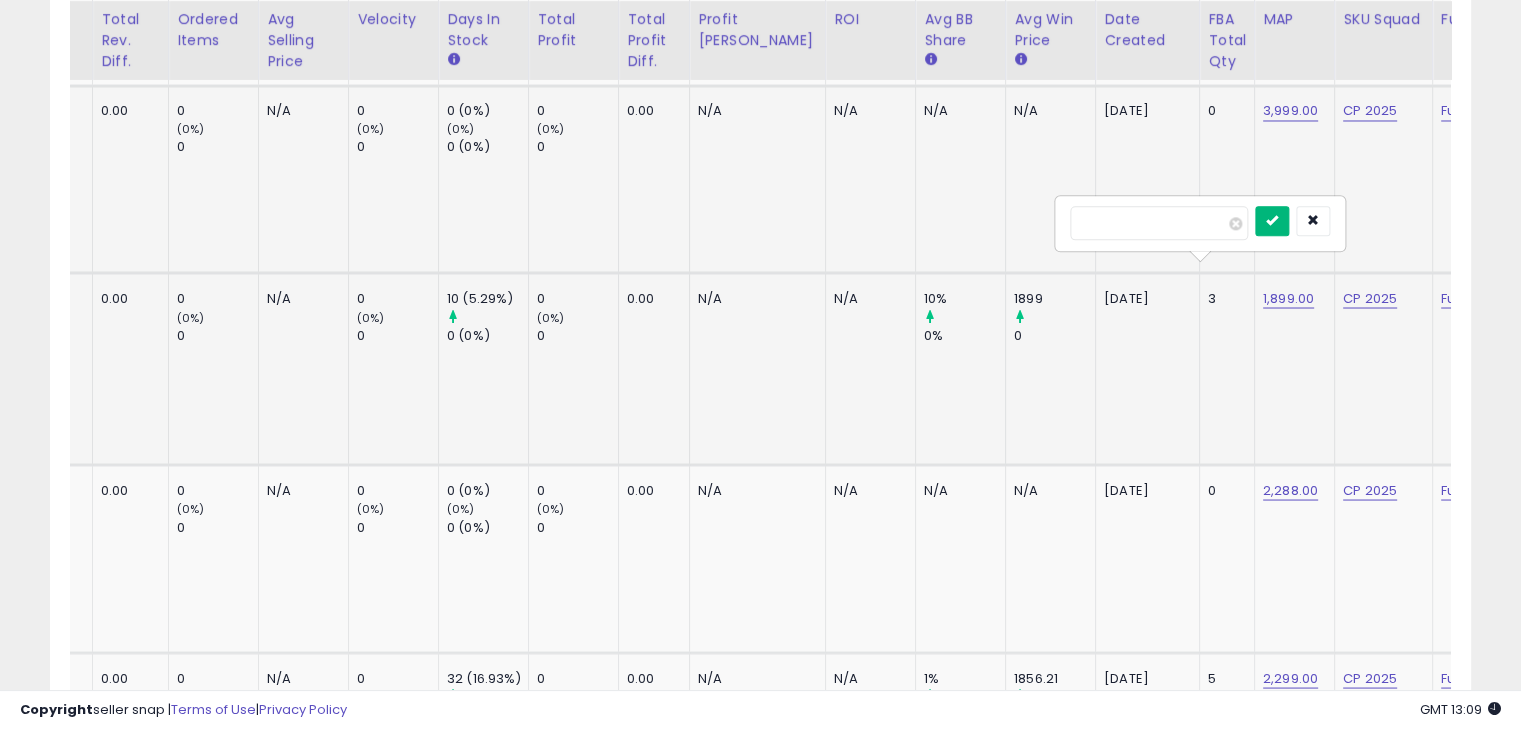 type on "****" 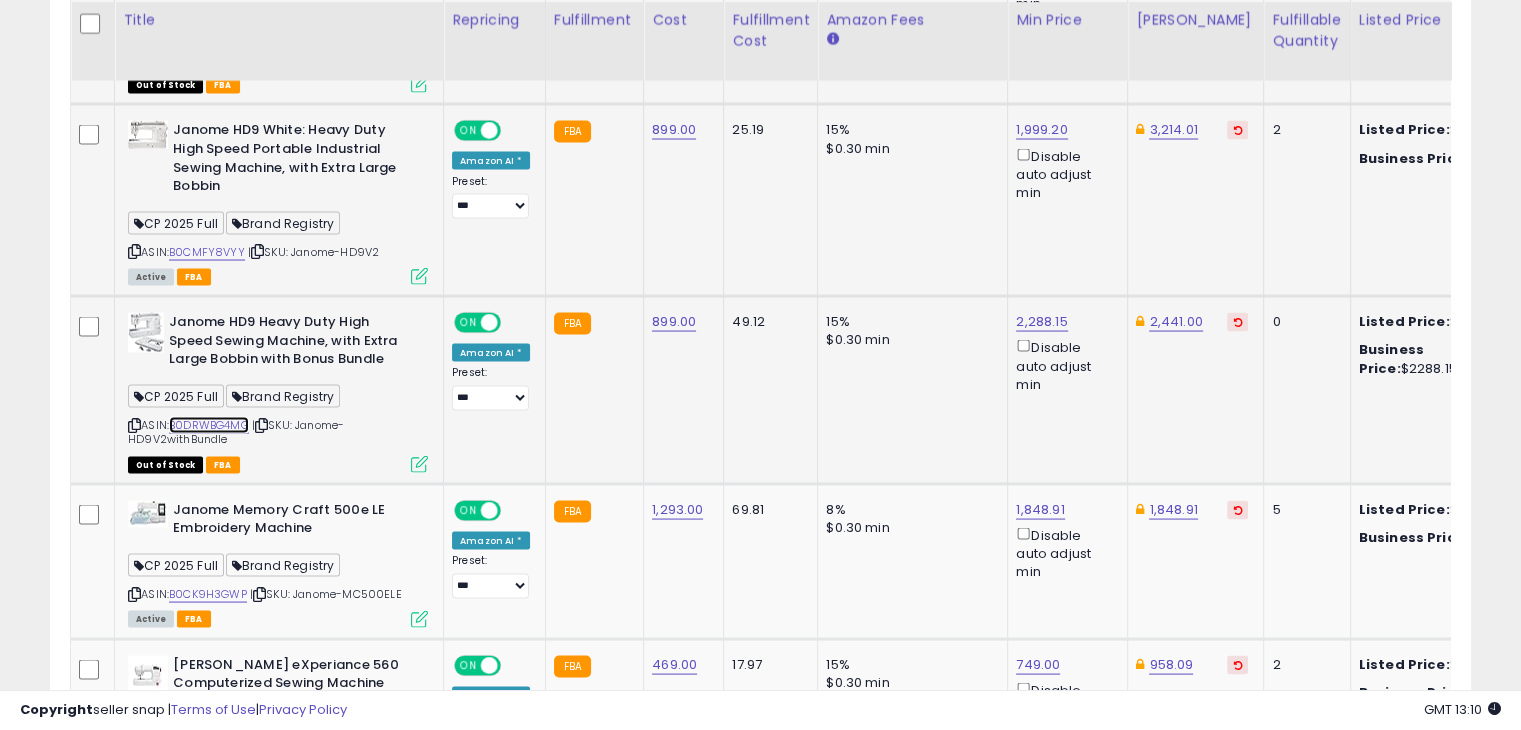 click on "B0DRWBG4MG" at bounding box center (209, 424) 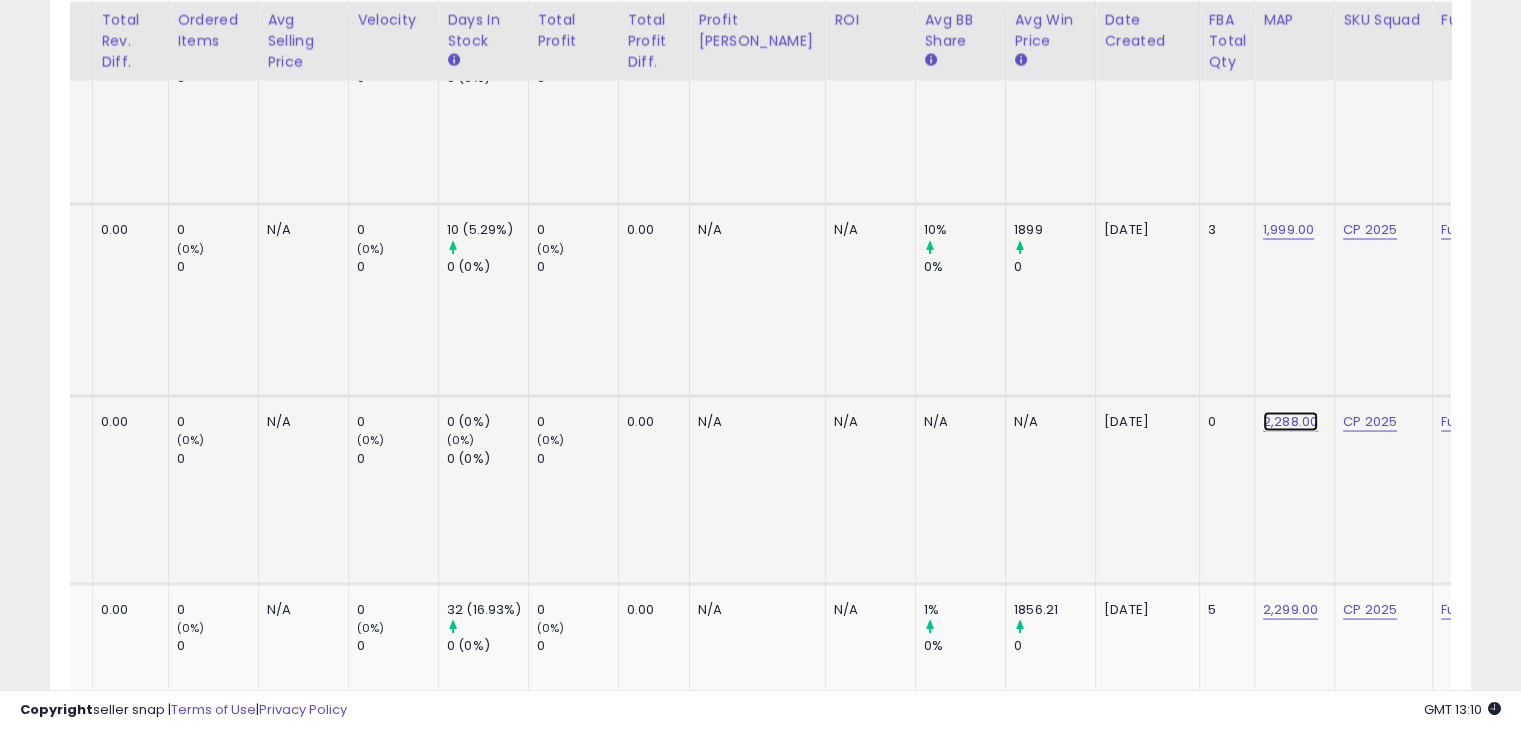 click on "2,288.00" at bounding box center [1288, -2521] 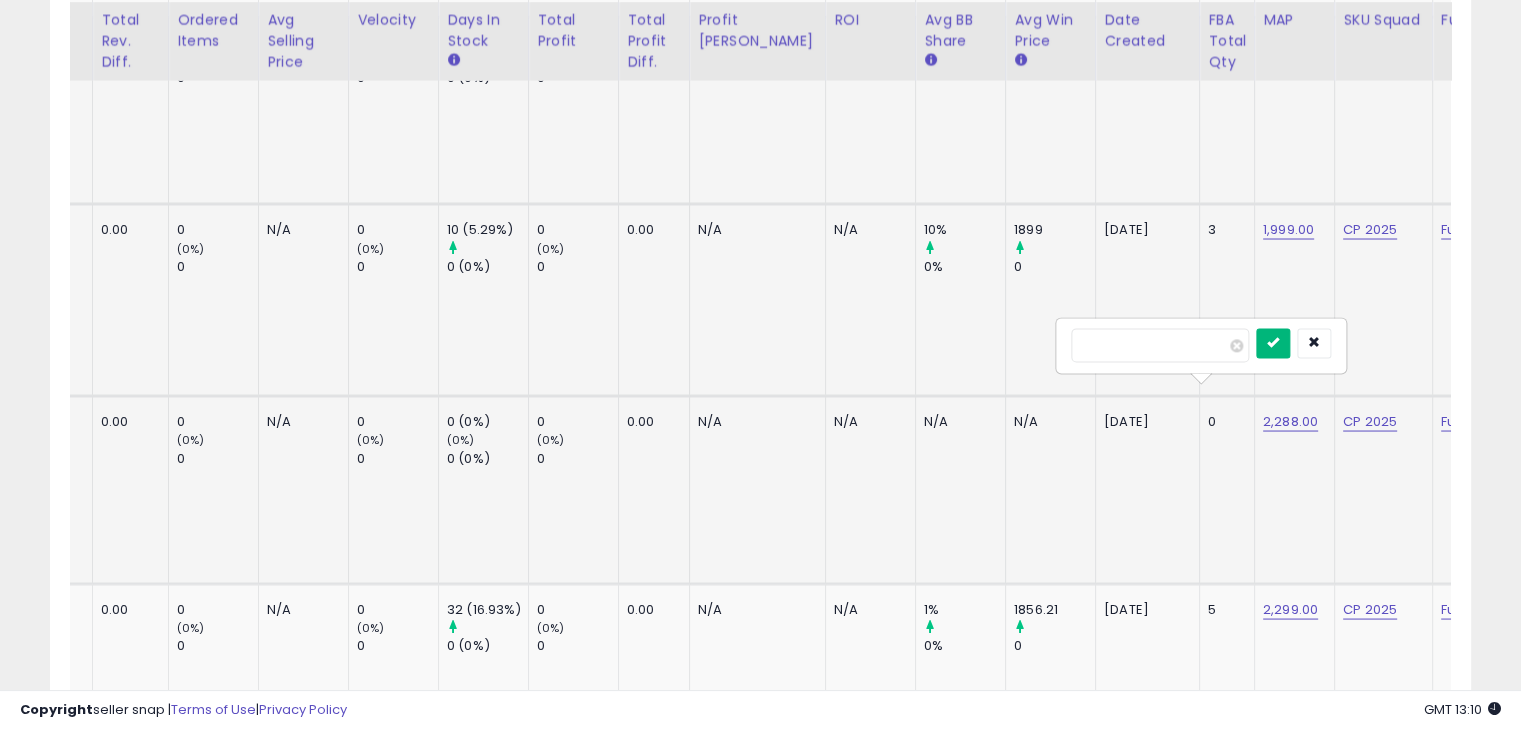 type on "****" 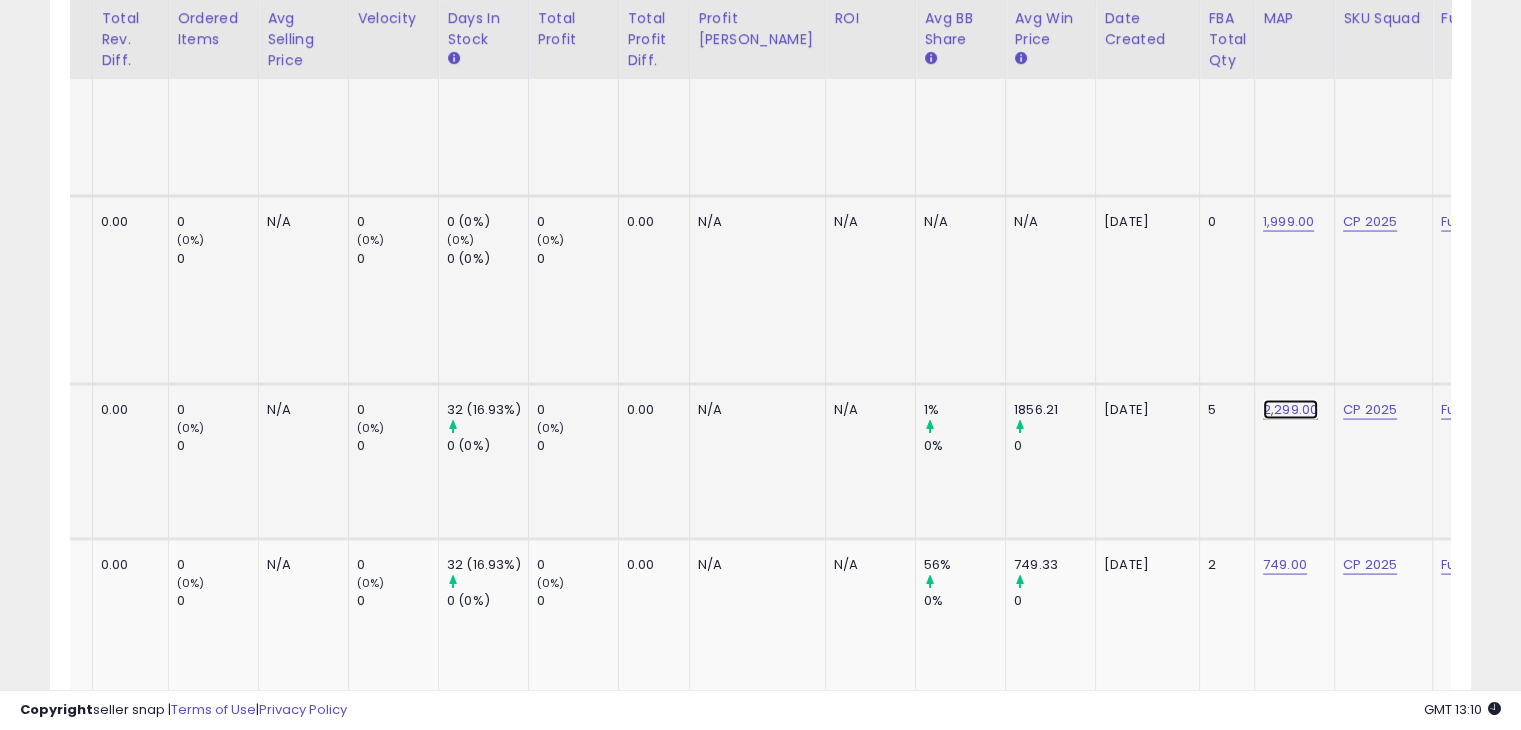 click on "2,299.00" at bounding box center (1288, -2720) 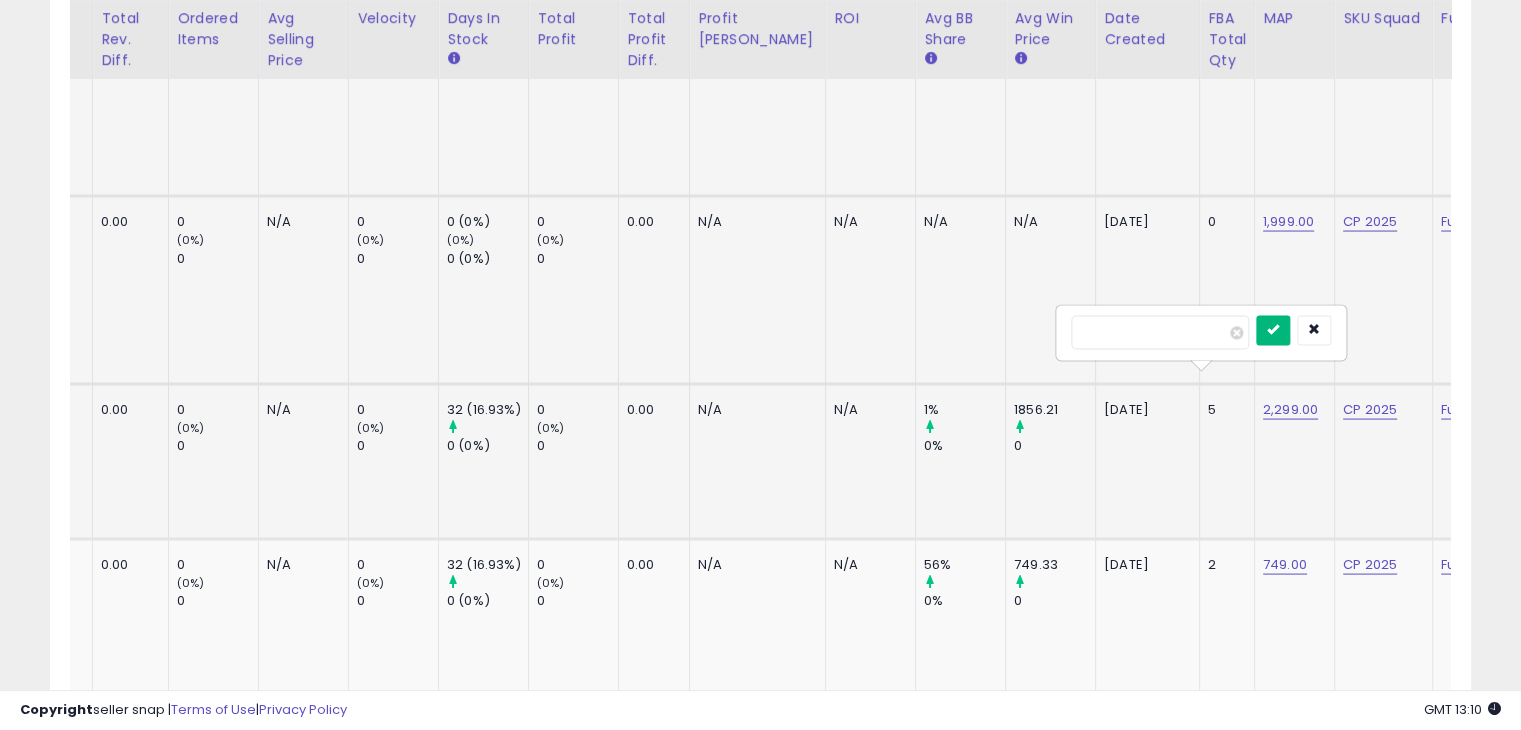 type on "****" 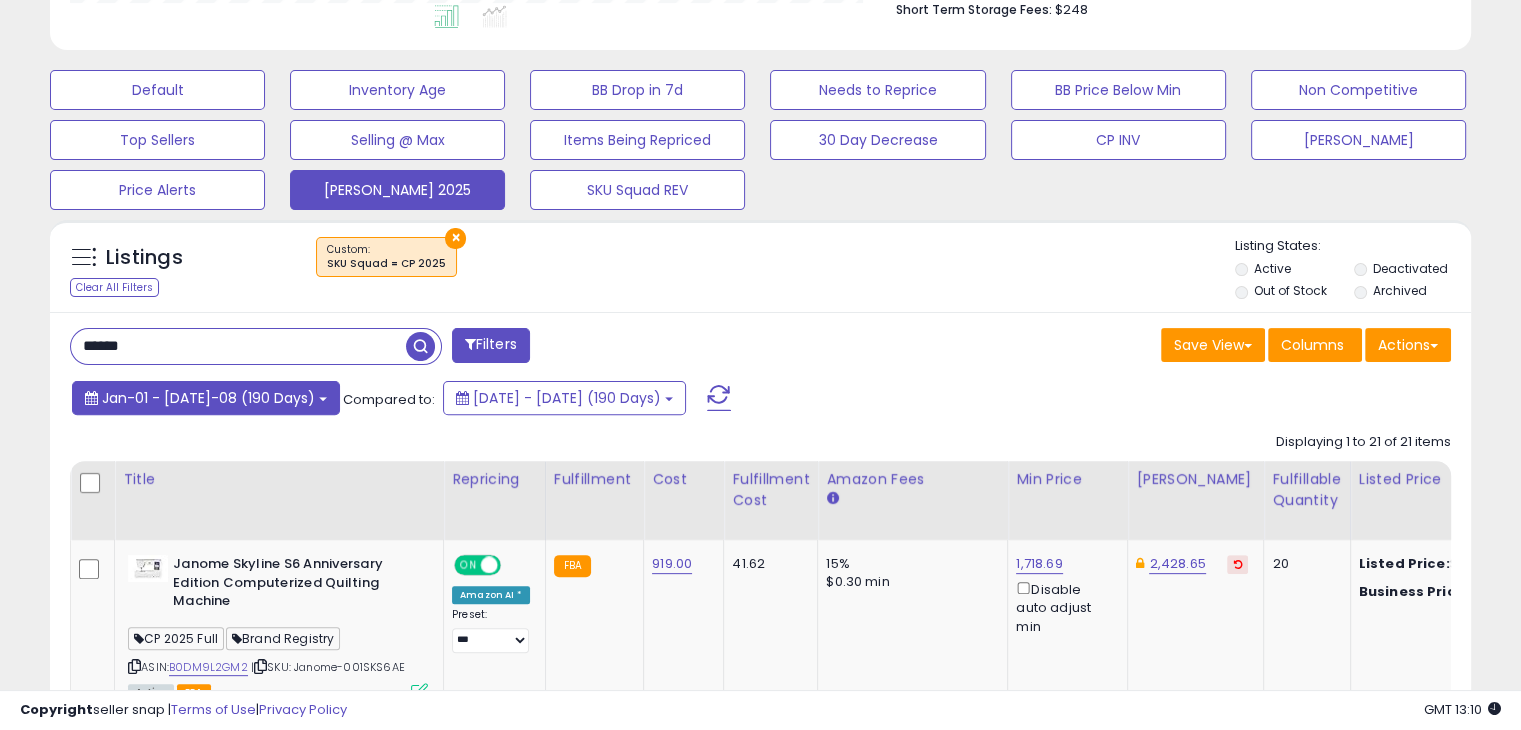 click on "Jan-01 - [DATE]-08 (190 Days)" at bounding box center [206, 398] 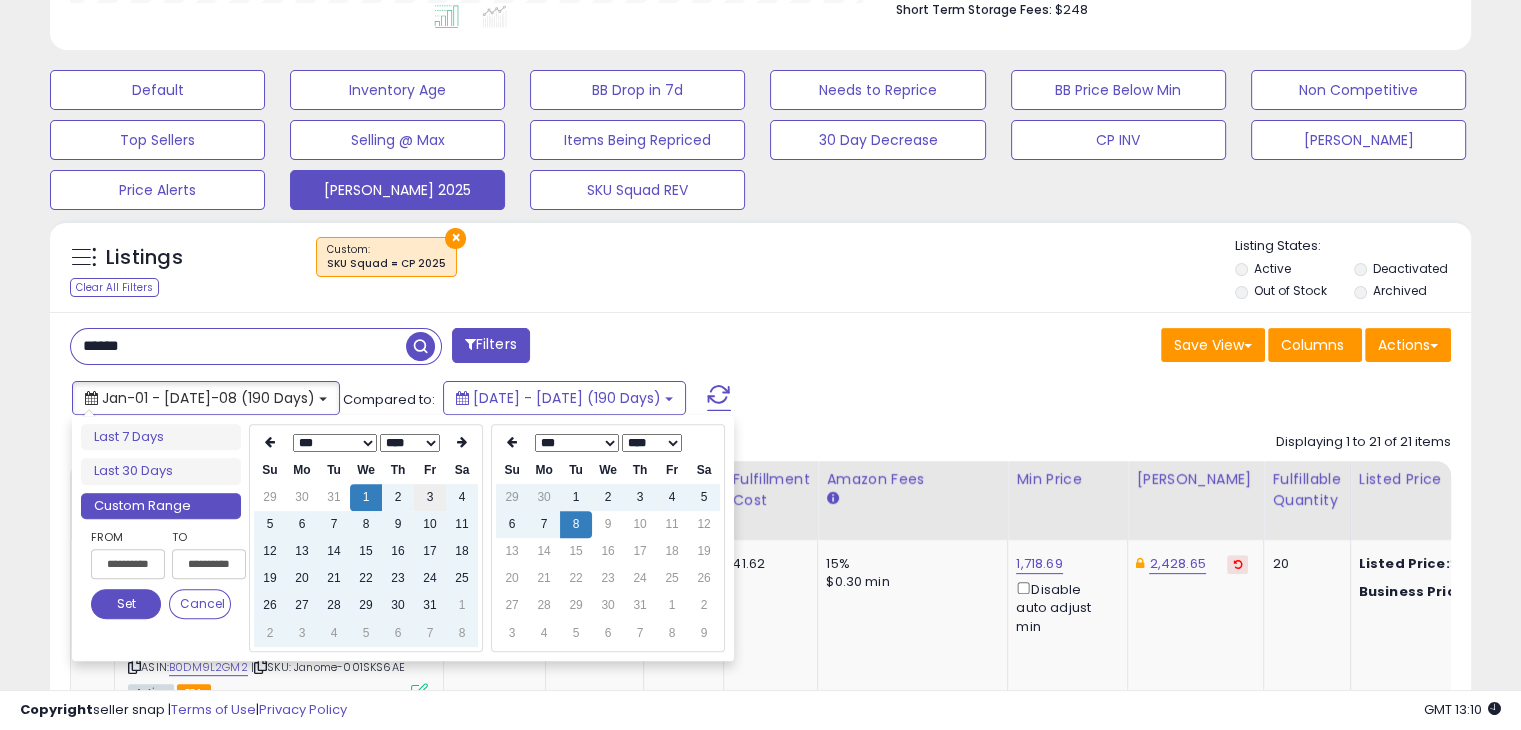 type on "**********" 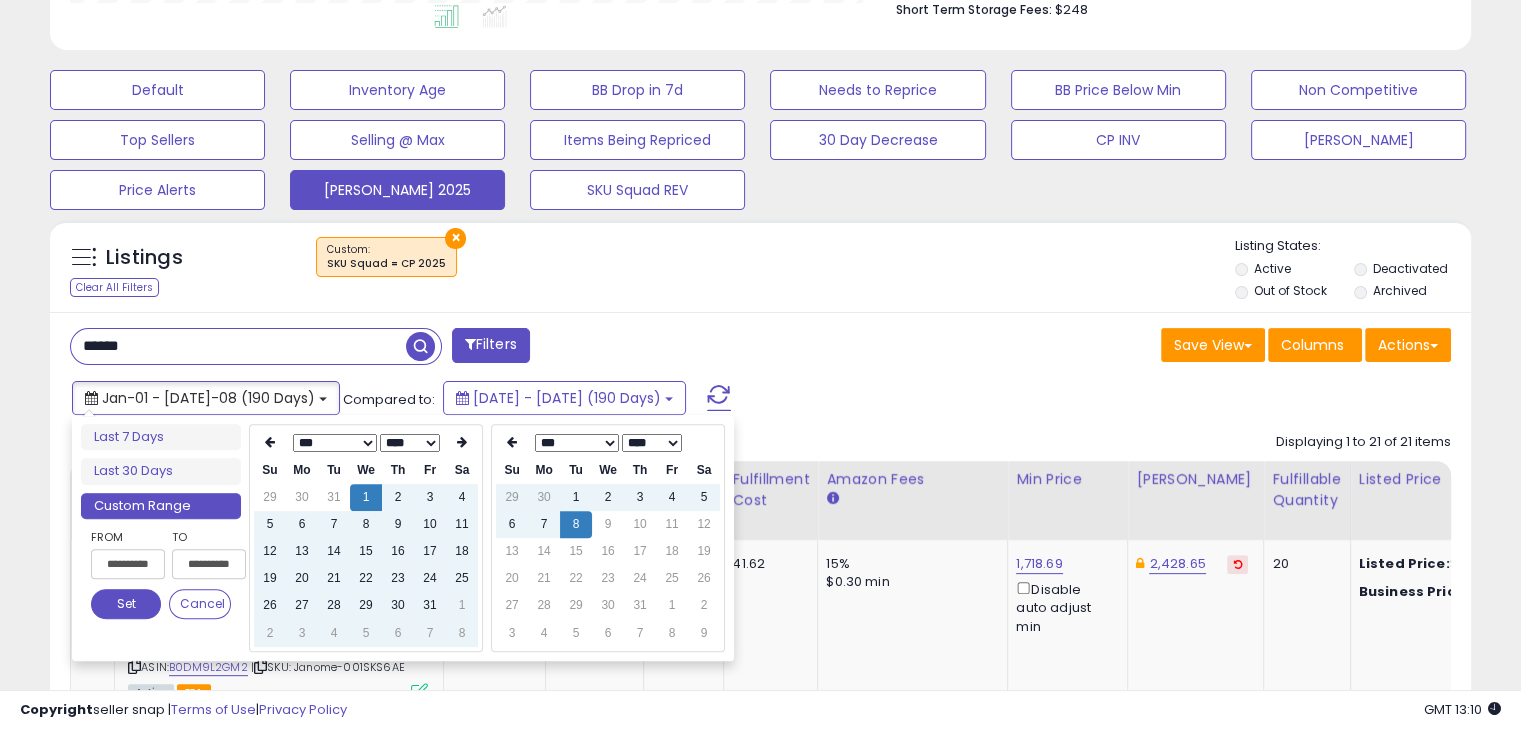 type on "**********" 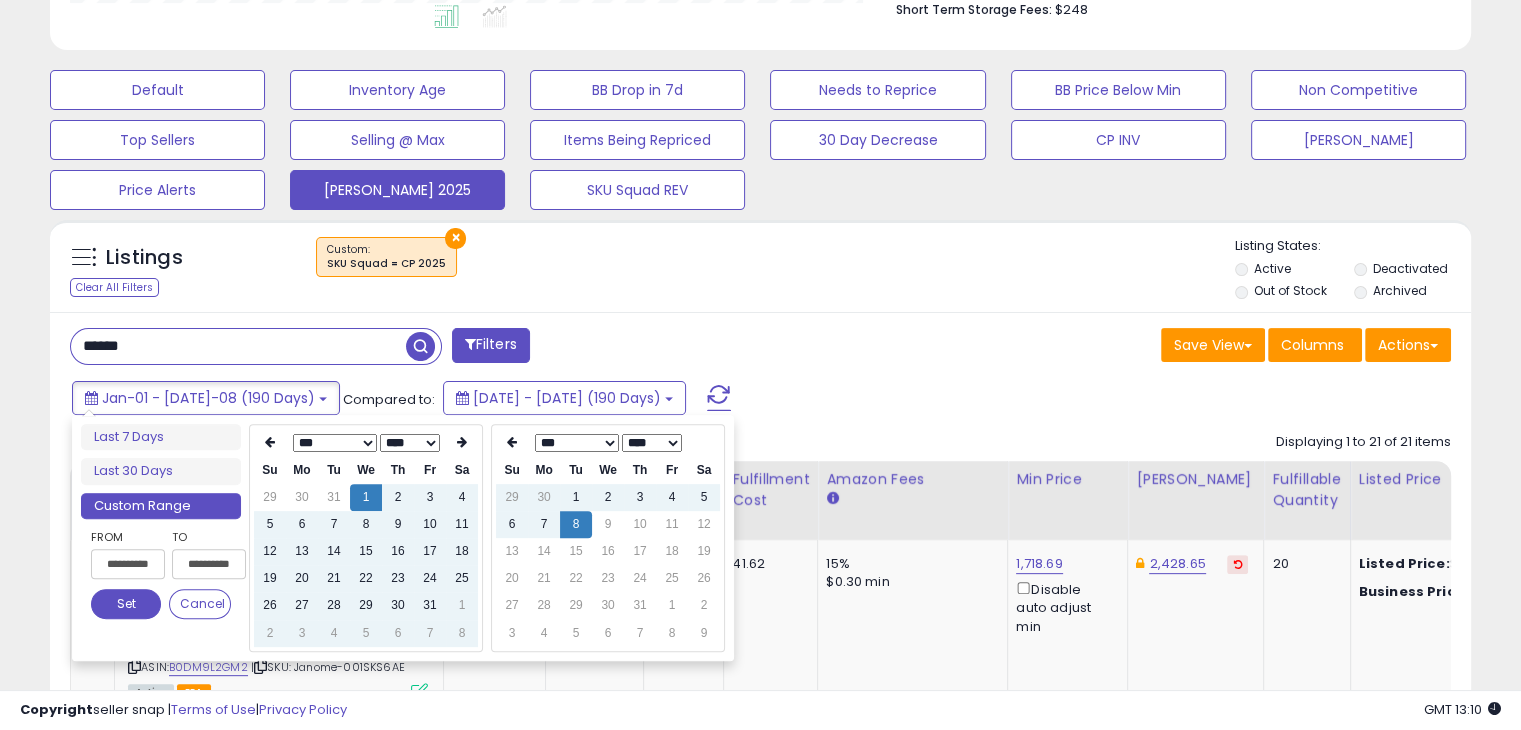 click on "Set" at bounding box center [126, 604] 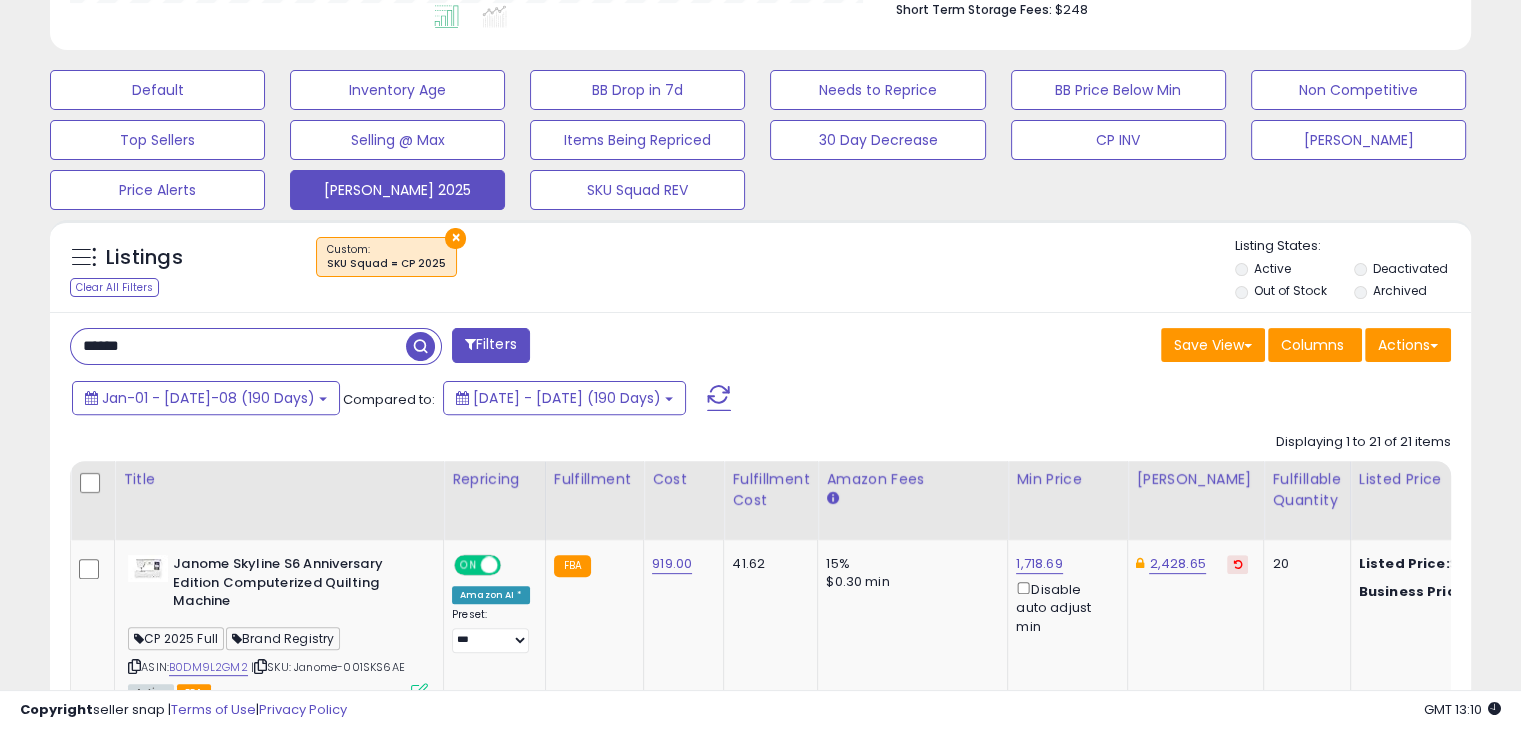 click at bounding box center [420, 346] 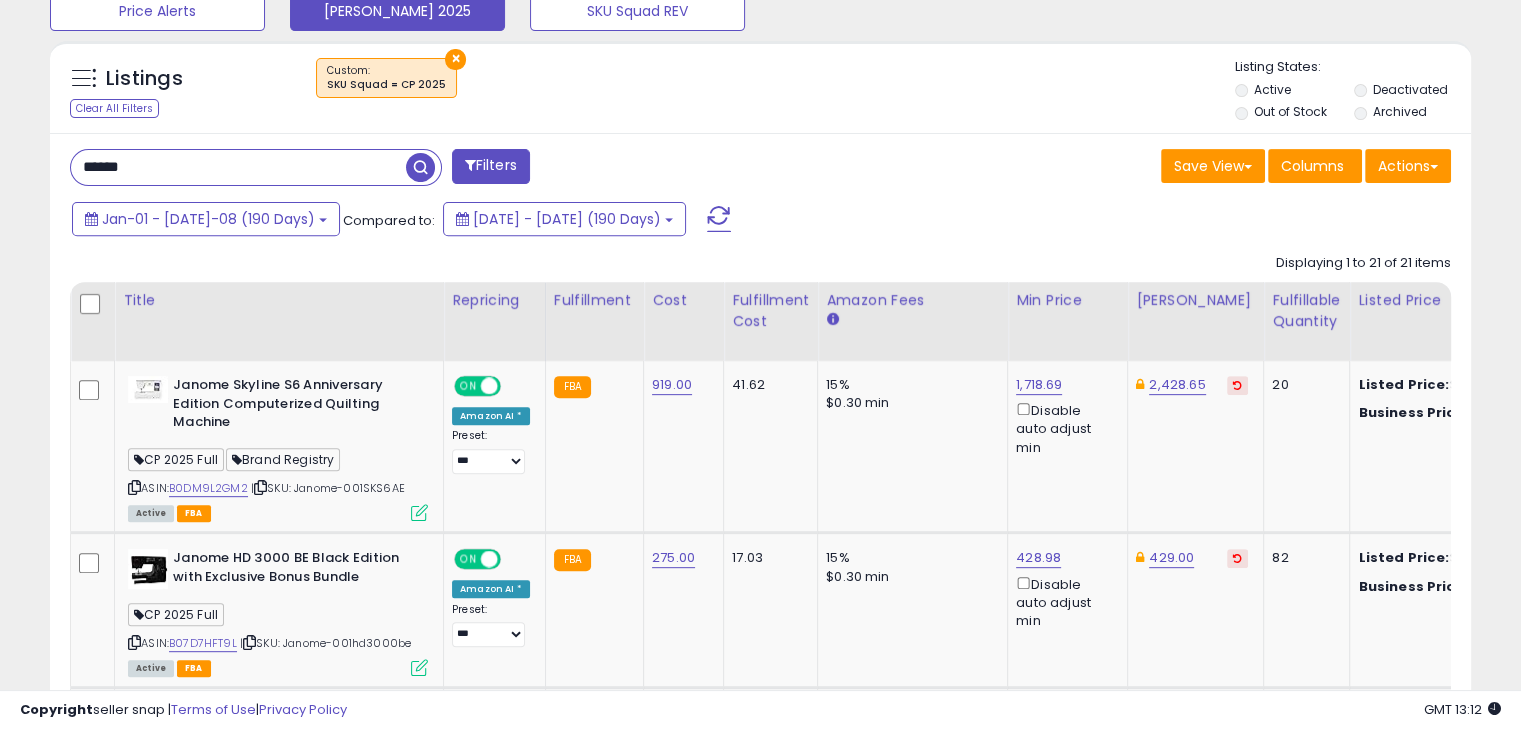 scroll, scrollTop: 740, scrollLeft: 0, axis: vertical 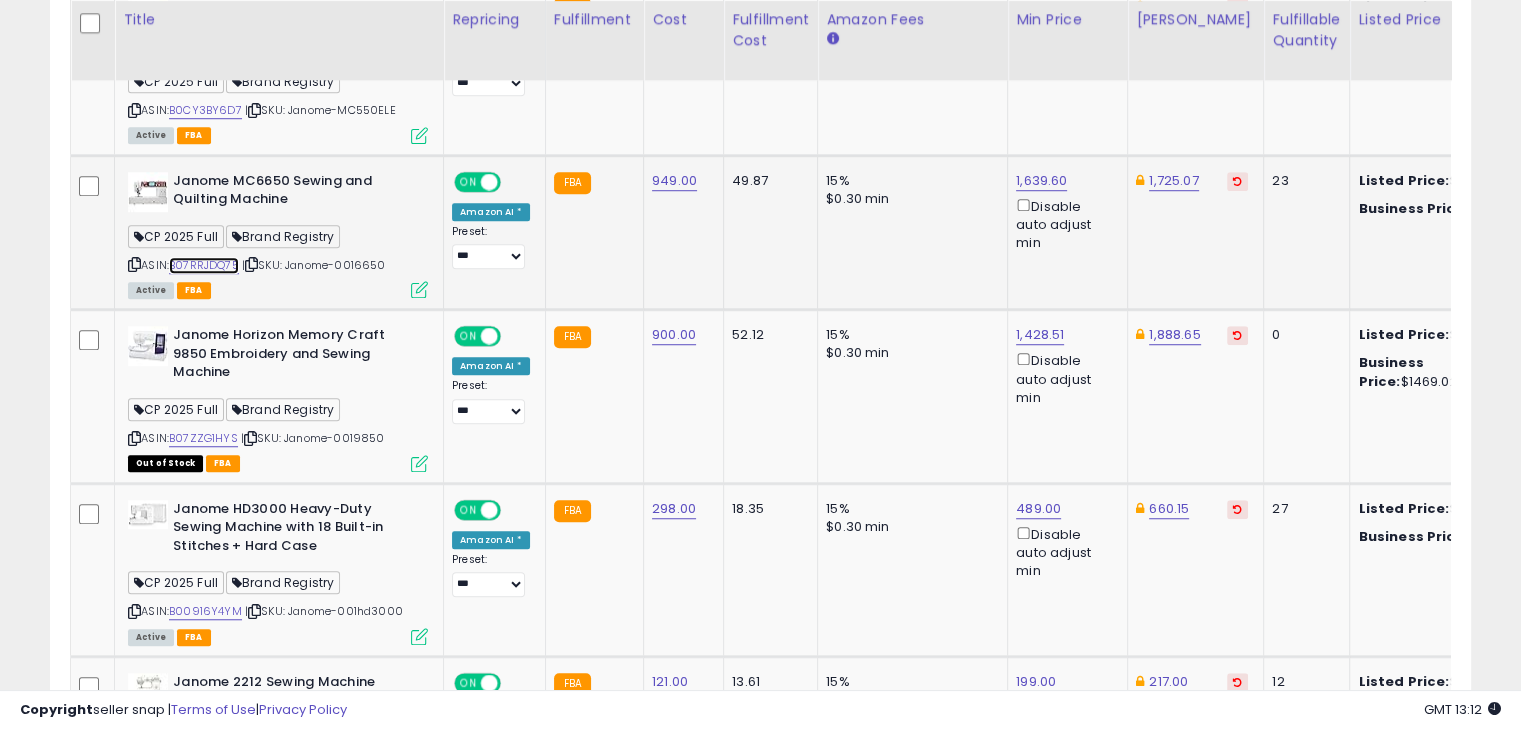 click on "B07RRJDQ75" at bounding box center (204, 265) 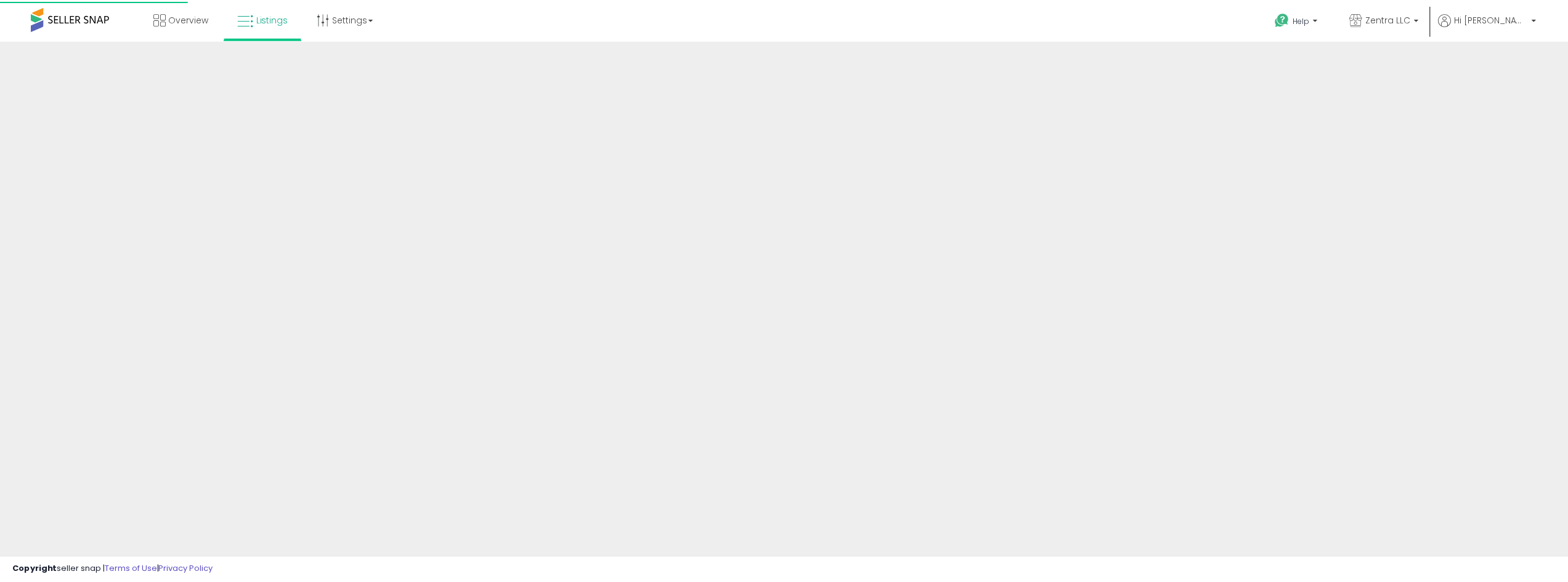 scroll, scrollTop: 0, scrollLeft: 0, axis: both 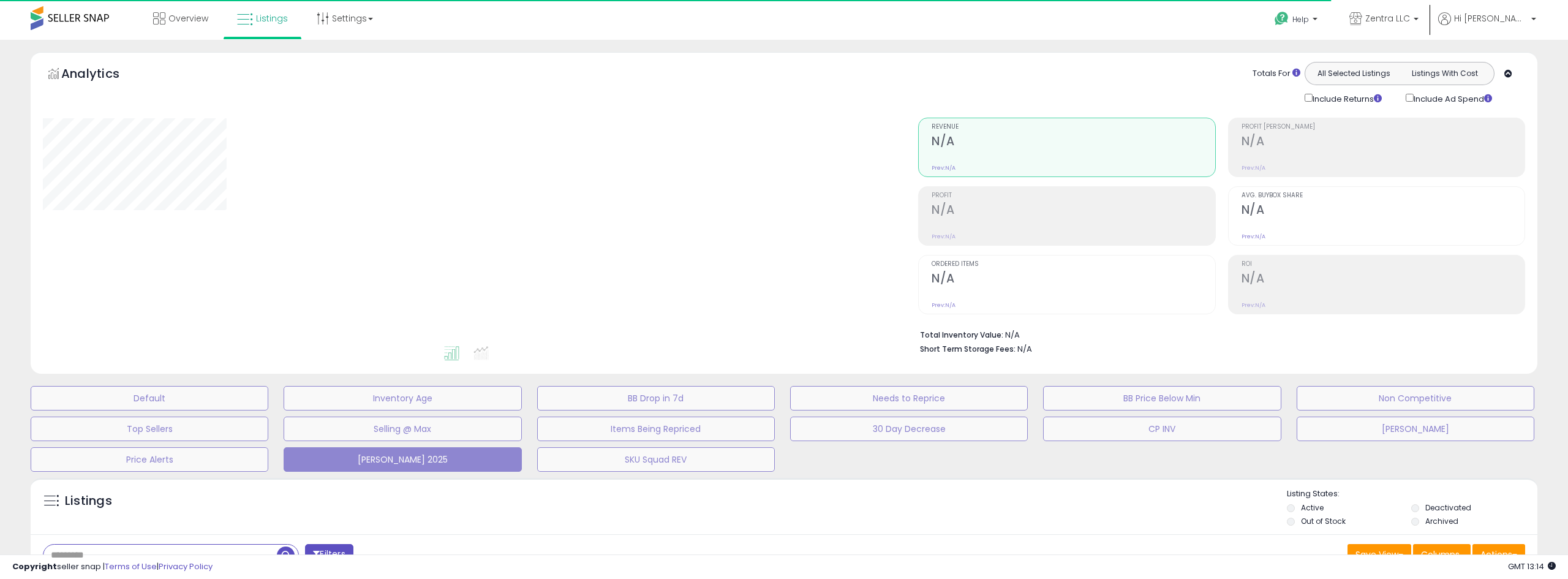type on "******" 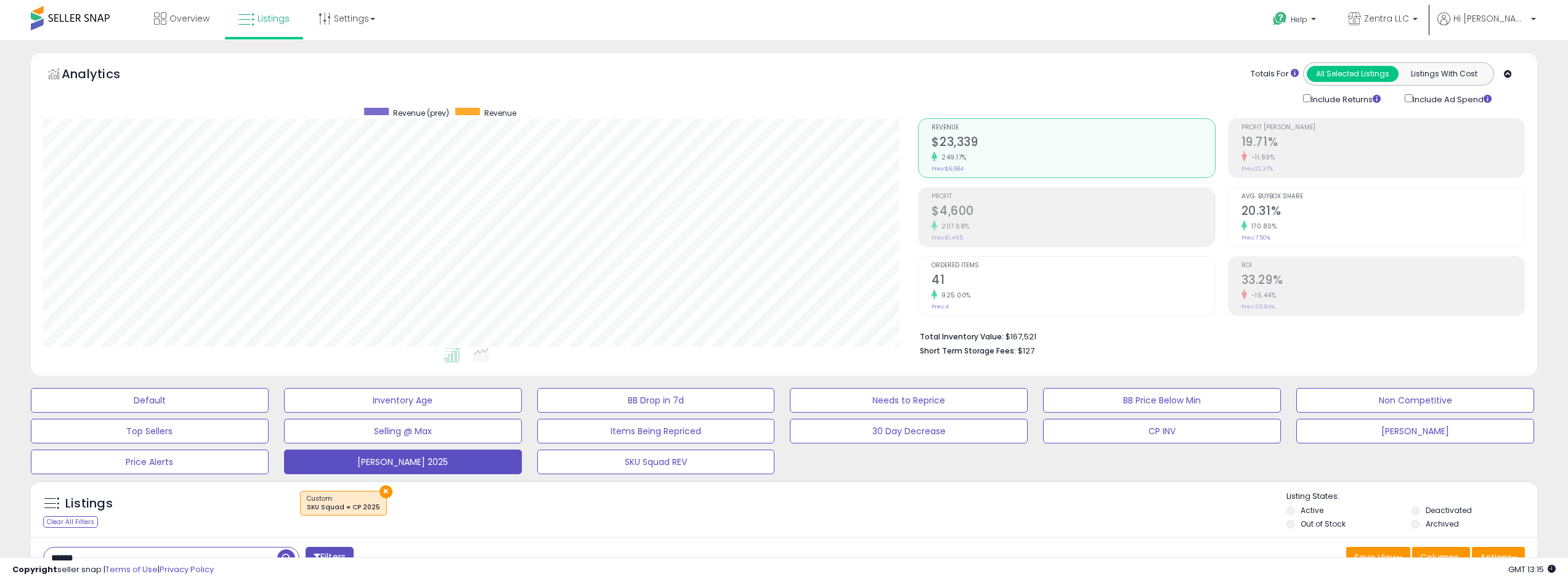 scroll, scrollTop: 615621, scrollLeft: 615235, axis: both 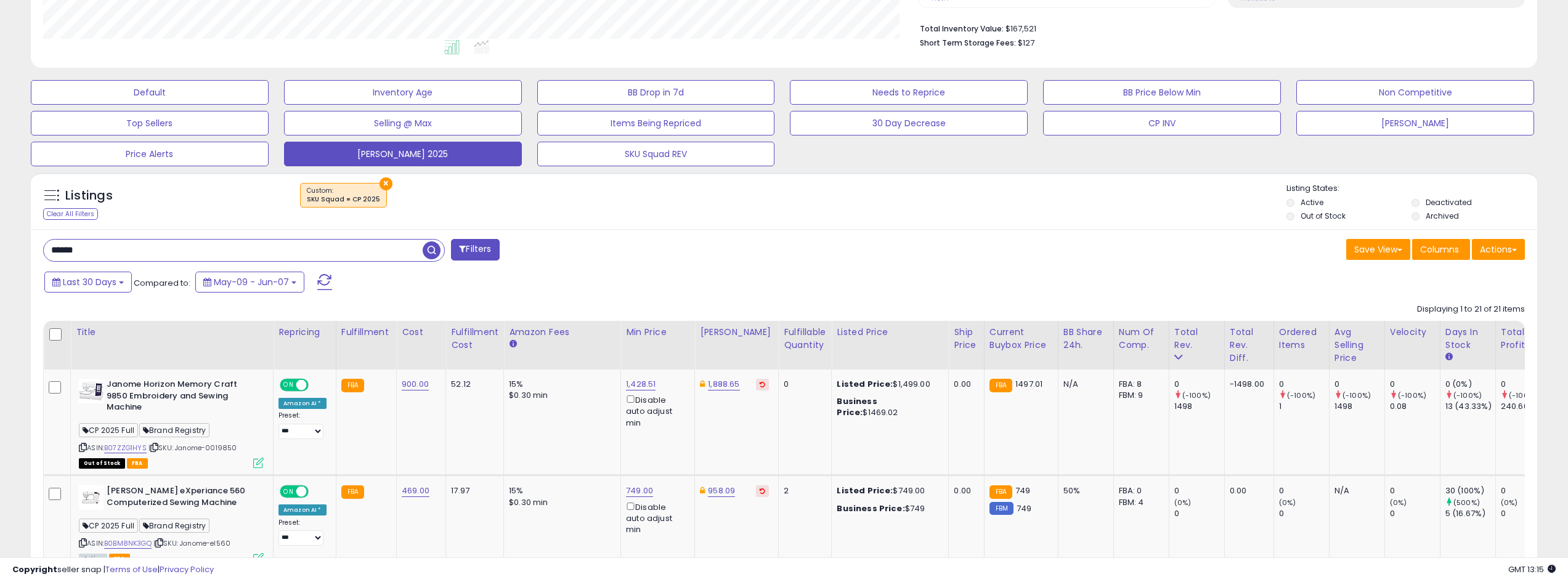 click on "******" at bounding box center (233, 250) 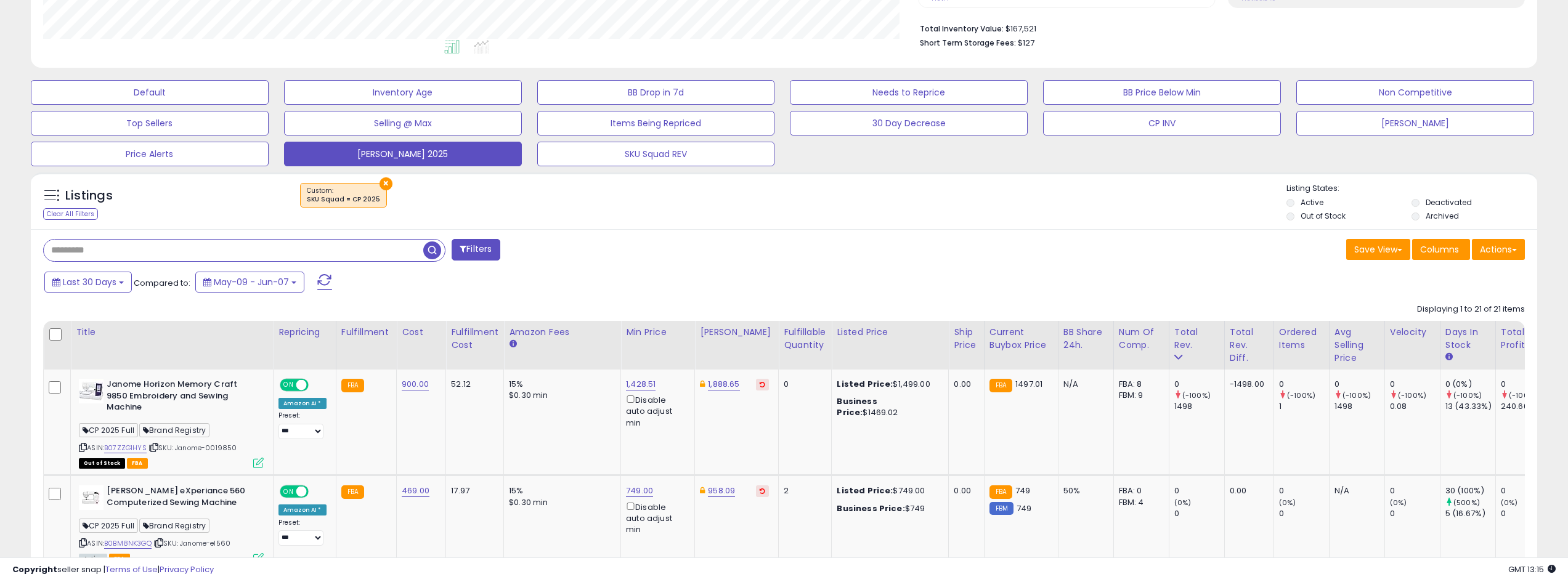 type 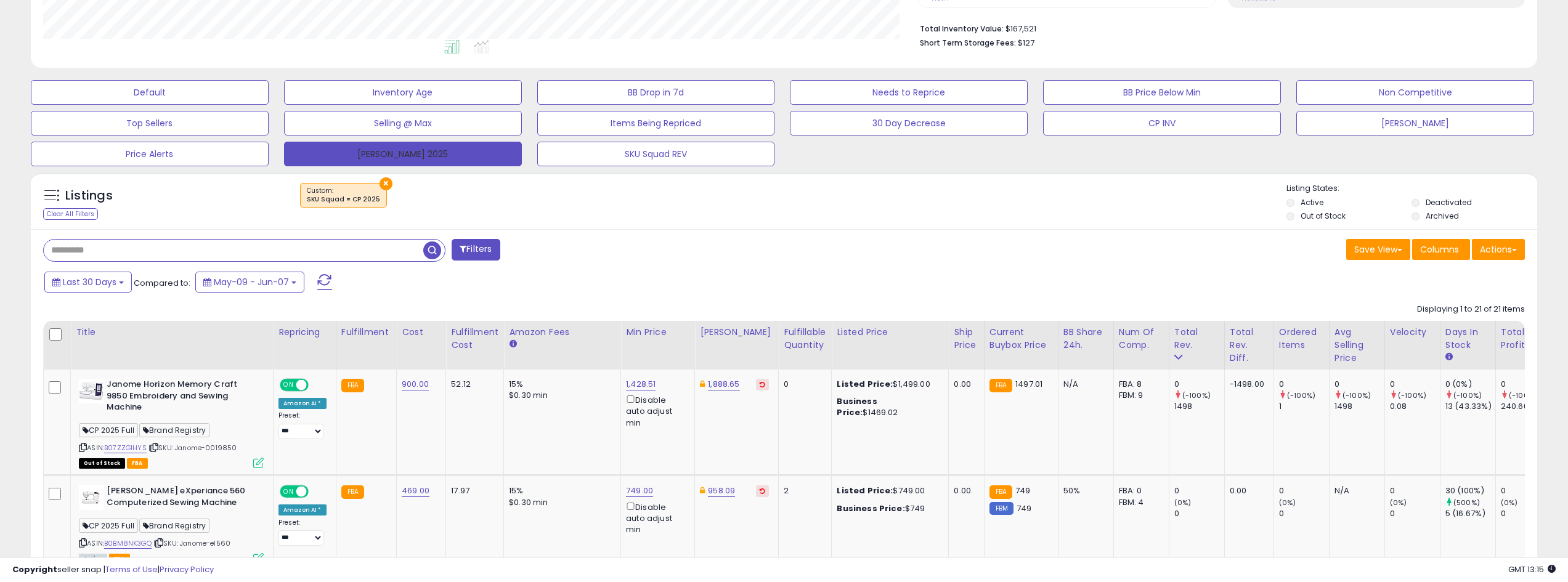 click at bounding box center [432, 250] 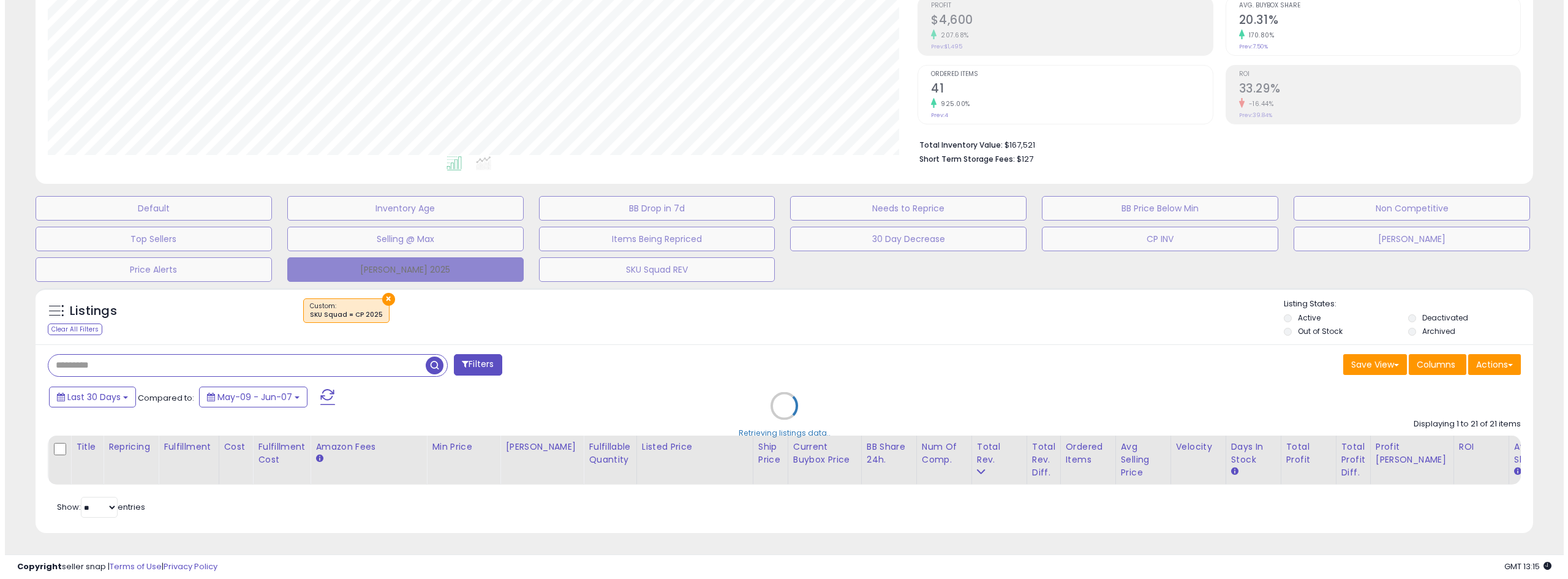scroll, scrollTop: 199, scrollLeft: 0, axis: vertical 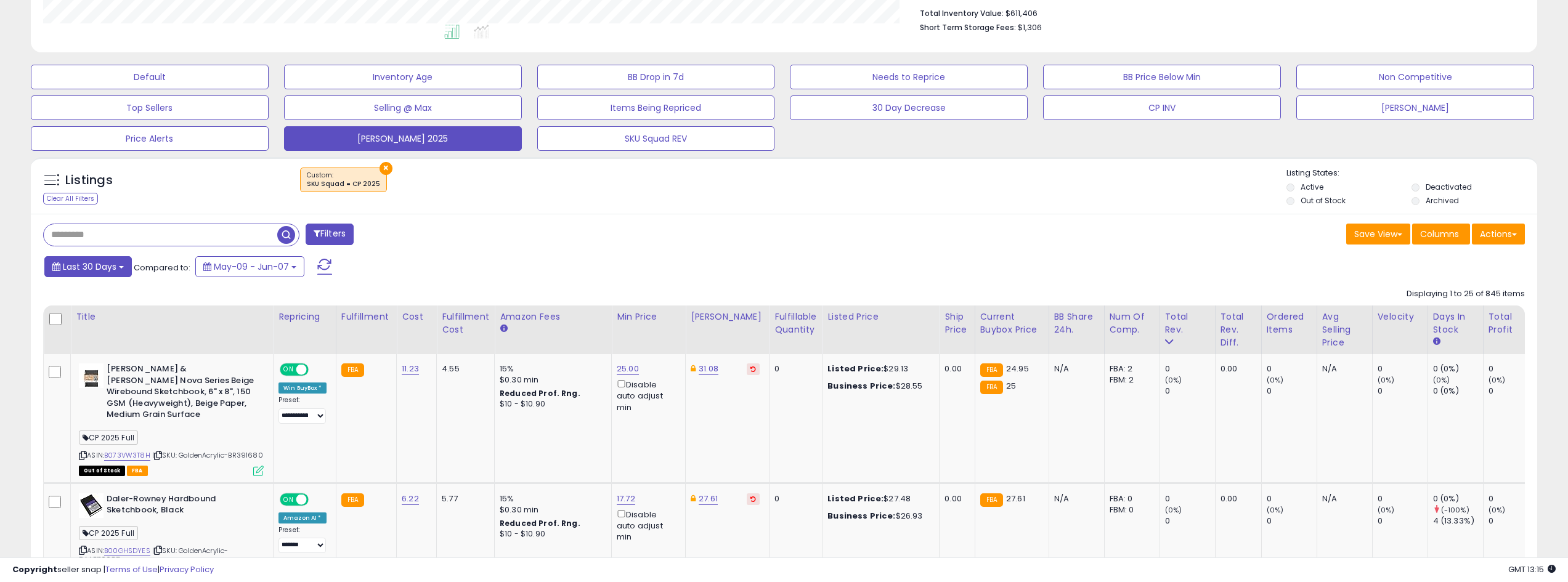 click on "Last 30 Days" at bounding box center [89, 267] 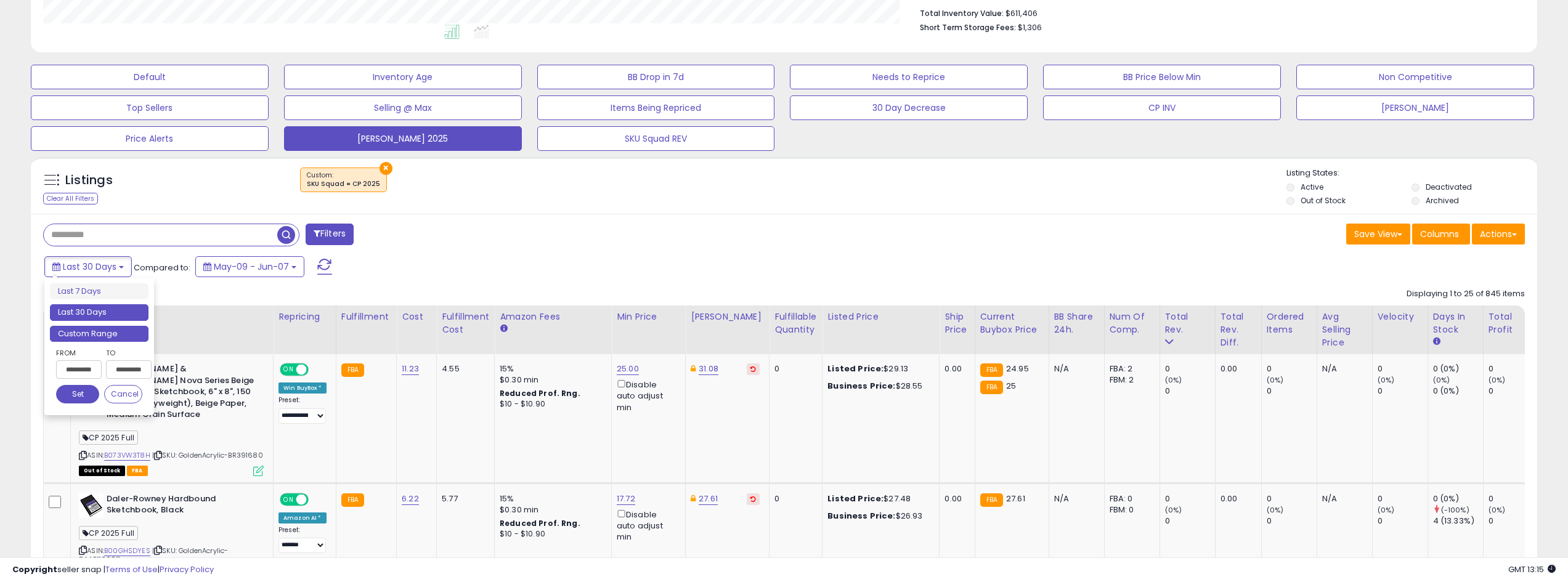 click on "Custom Range" at bounding box center [99, 334] 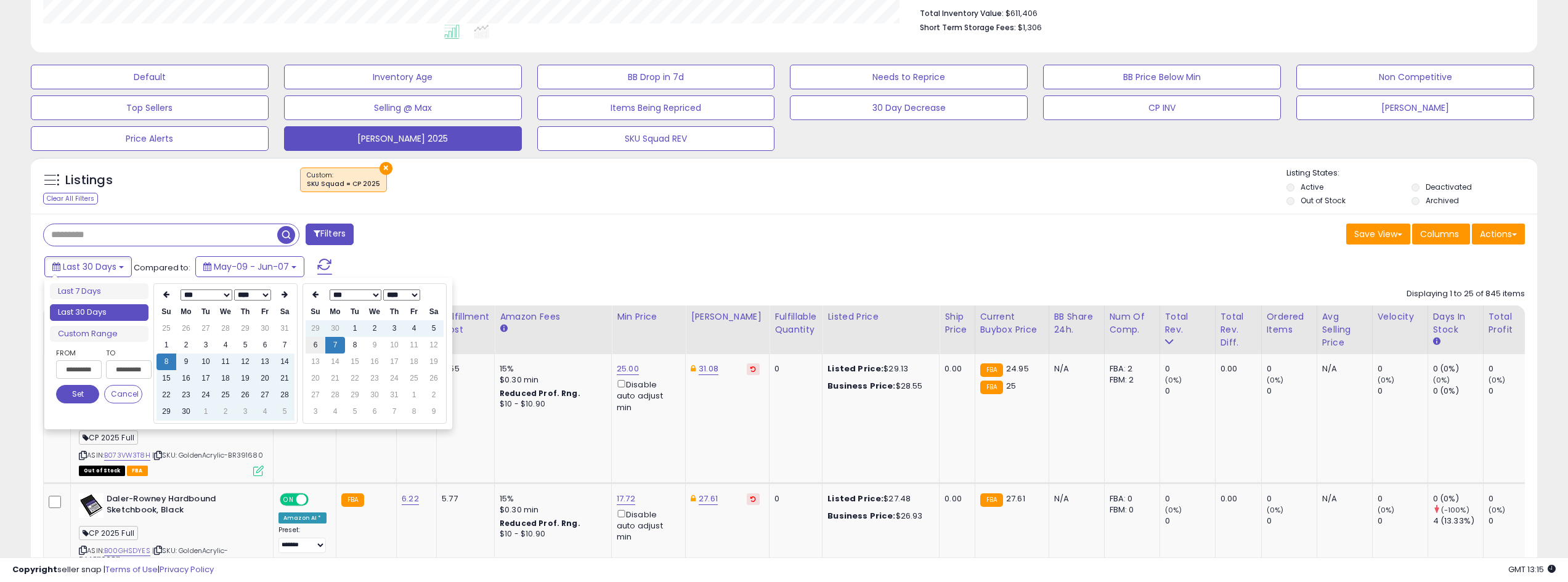 type on "**********" 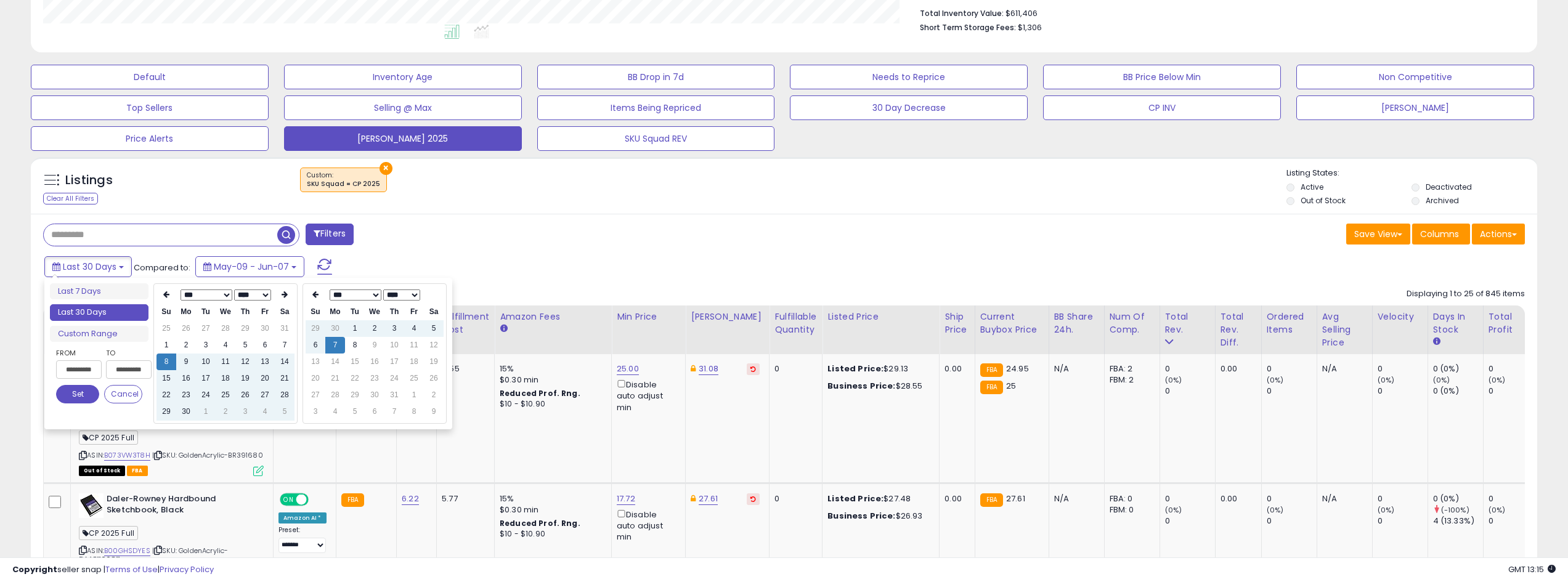 type on "**********" 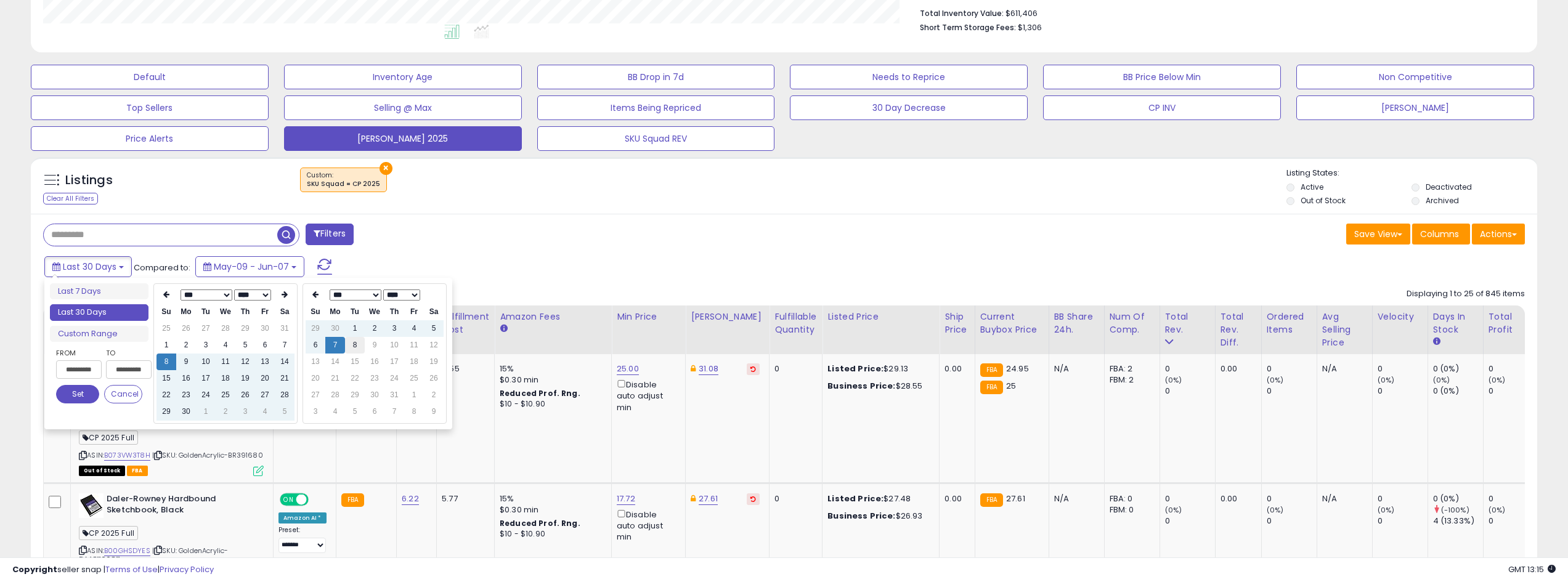 click on "8" at bounding box center [355, 345] 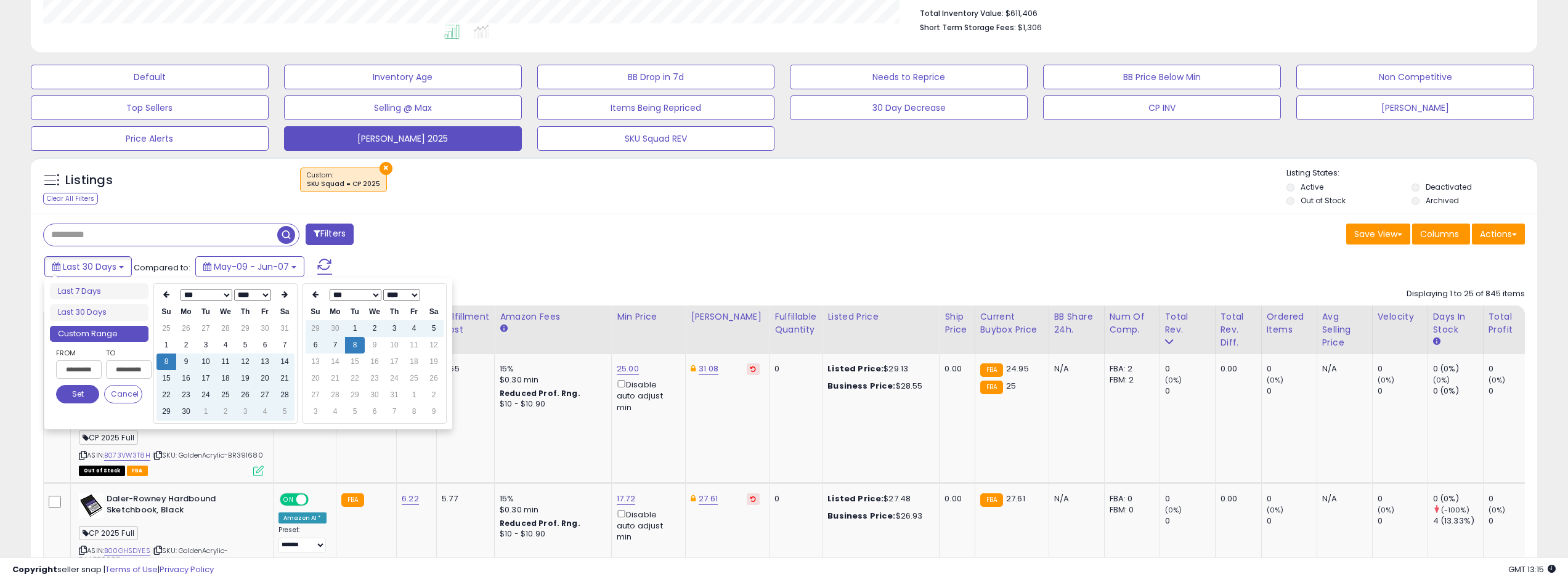 type on "**********" 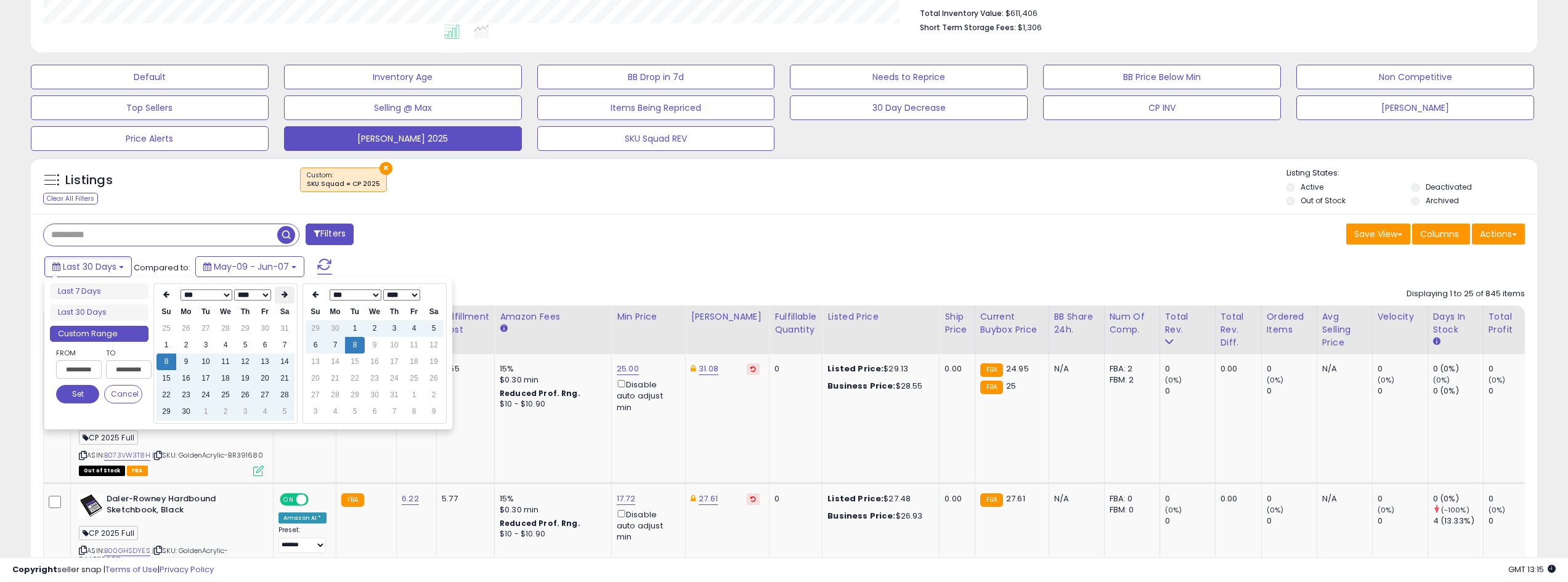 click at bounding box center [285, 294] 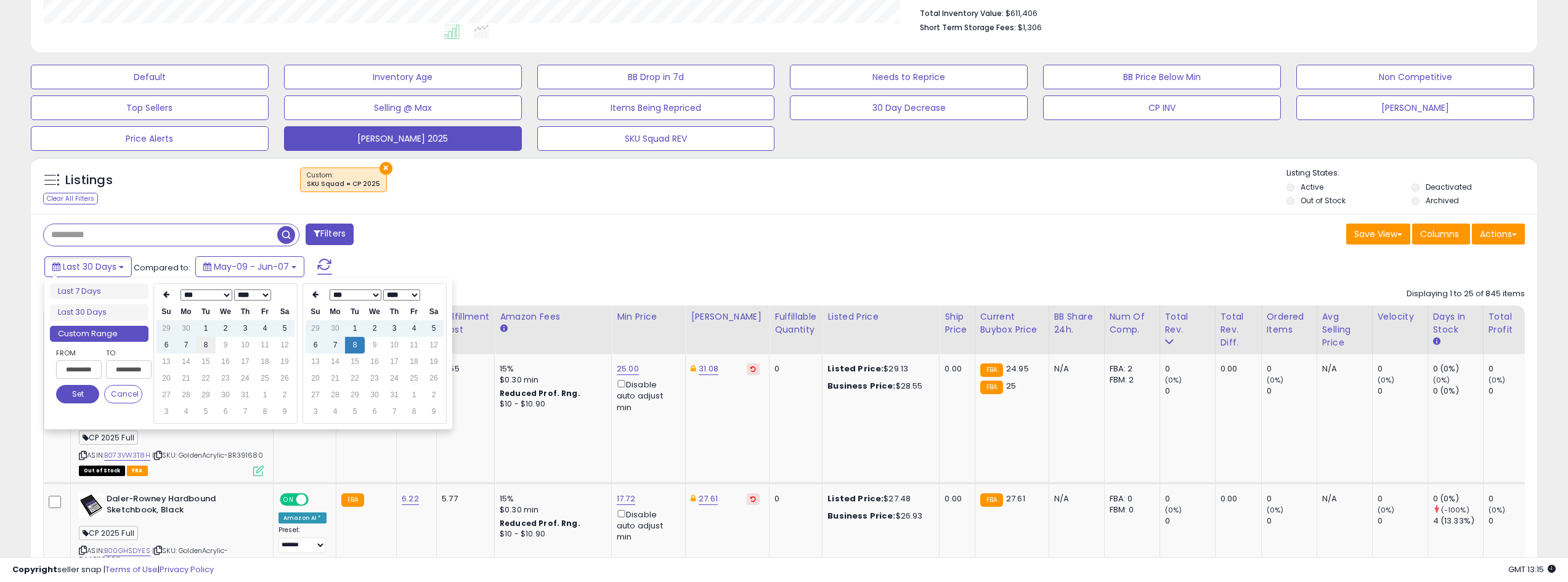 type on "**********" 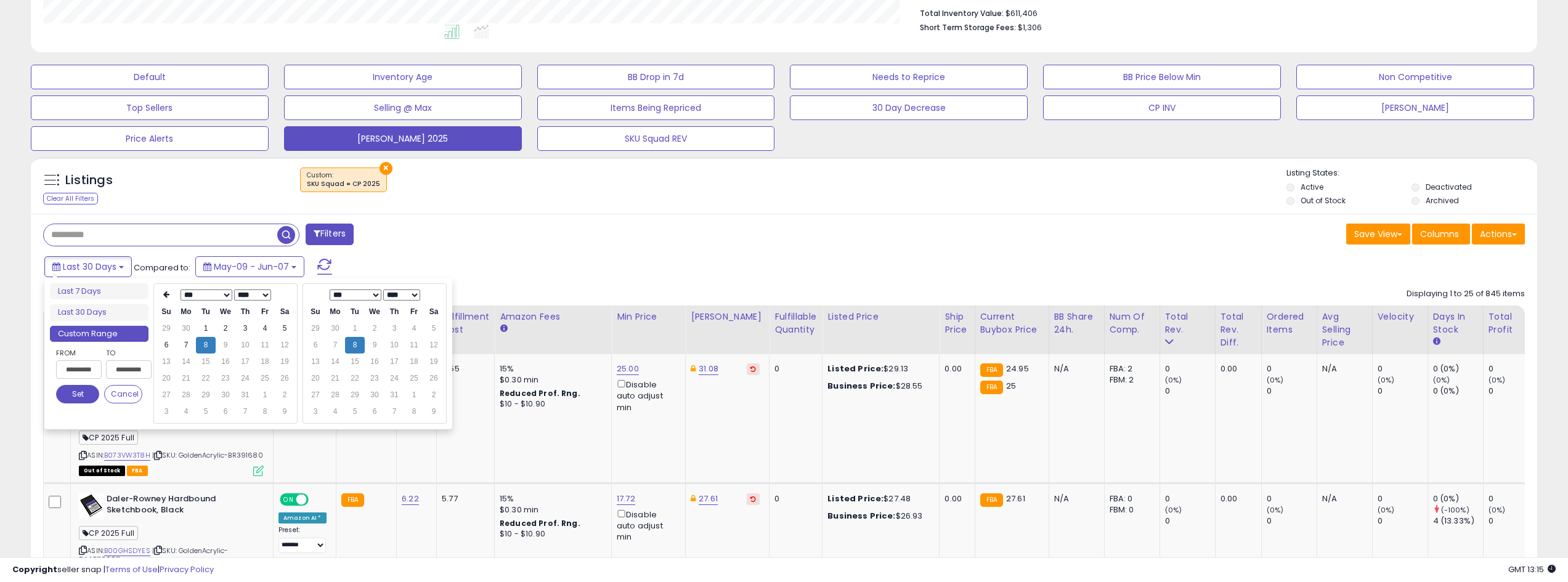 click on "Set" at bounding box center [78, 394] 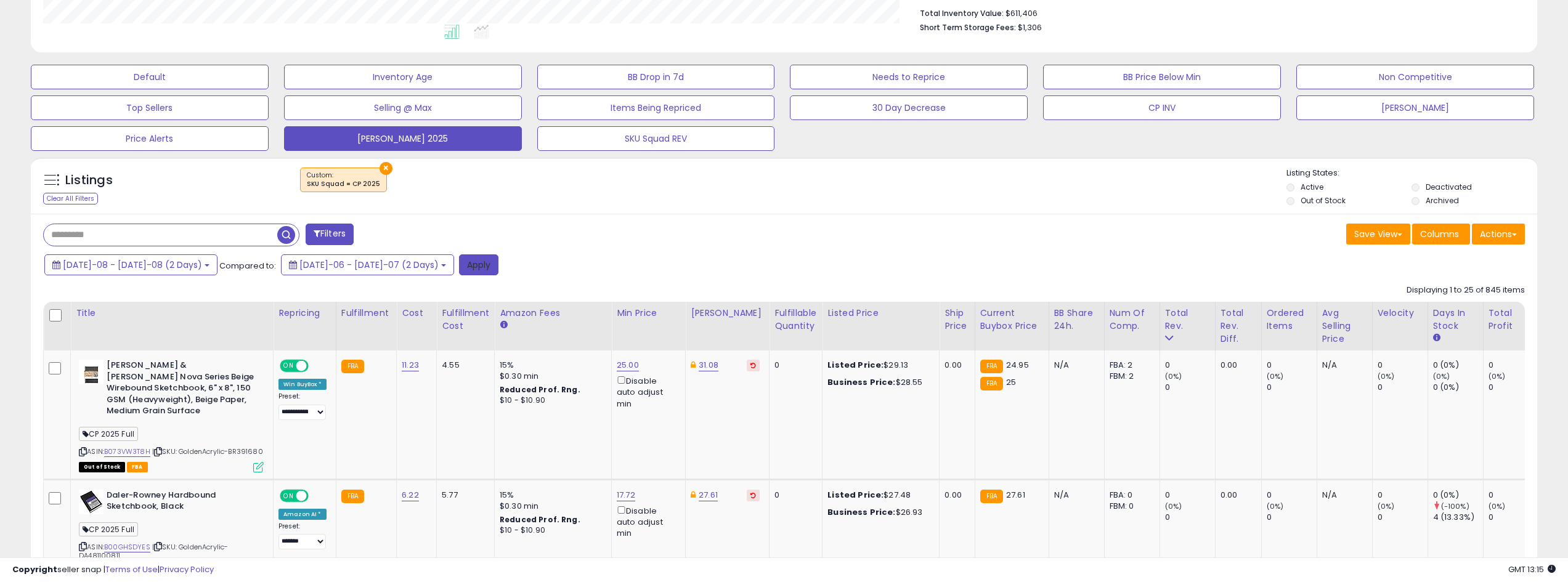 click on "Apply" at bounding box center [479, 265] 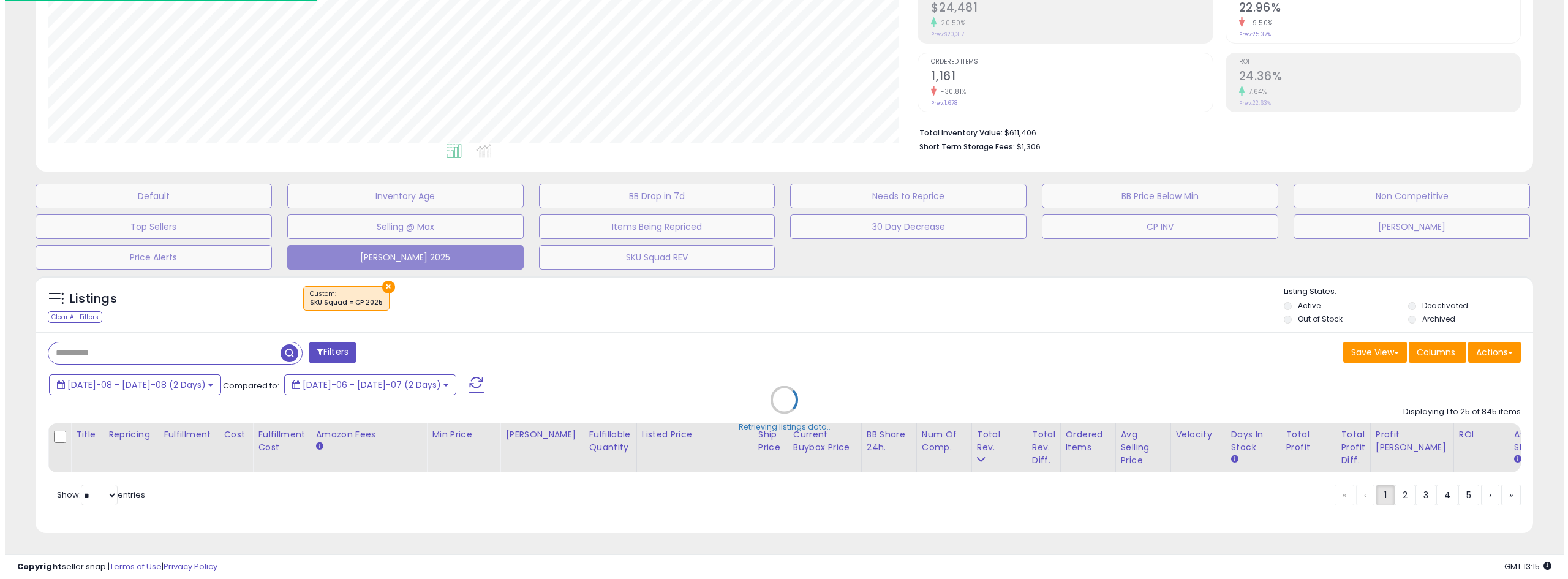 scroll, scrollTop: 211, scrollLeft: 0, axis: vertical 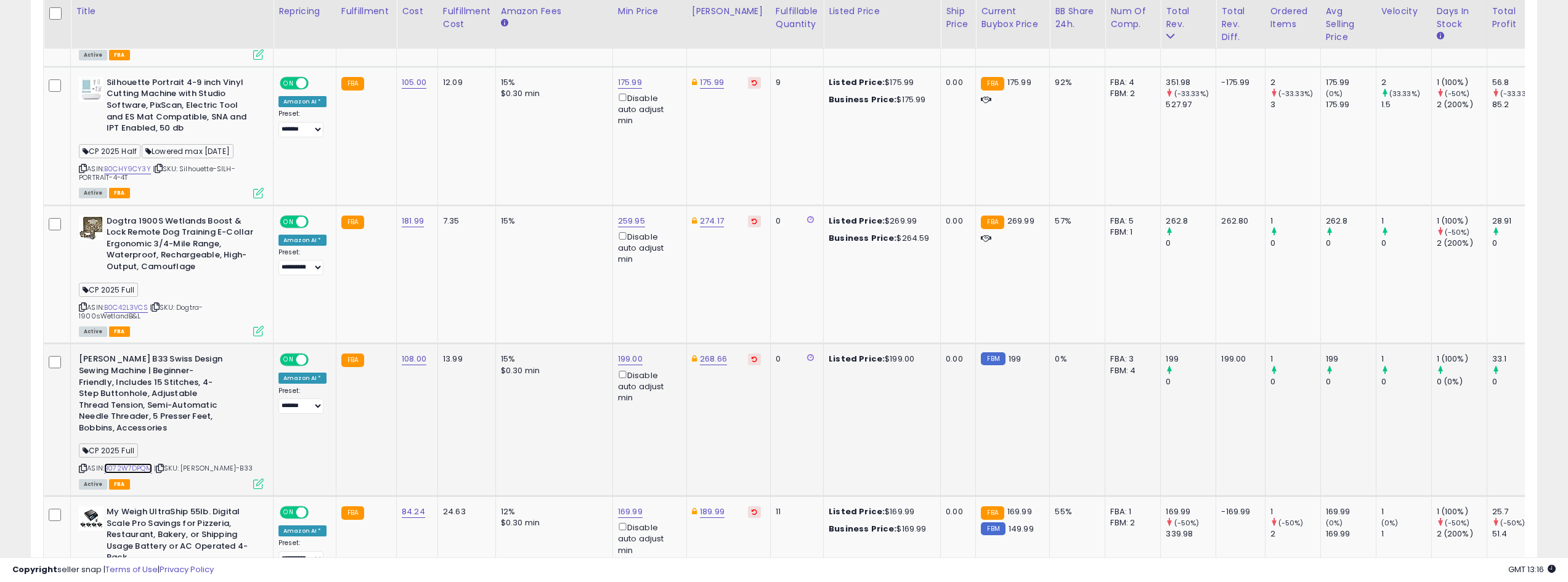 click on "B072W7DPQM" at bounding box center (128, 468) 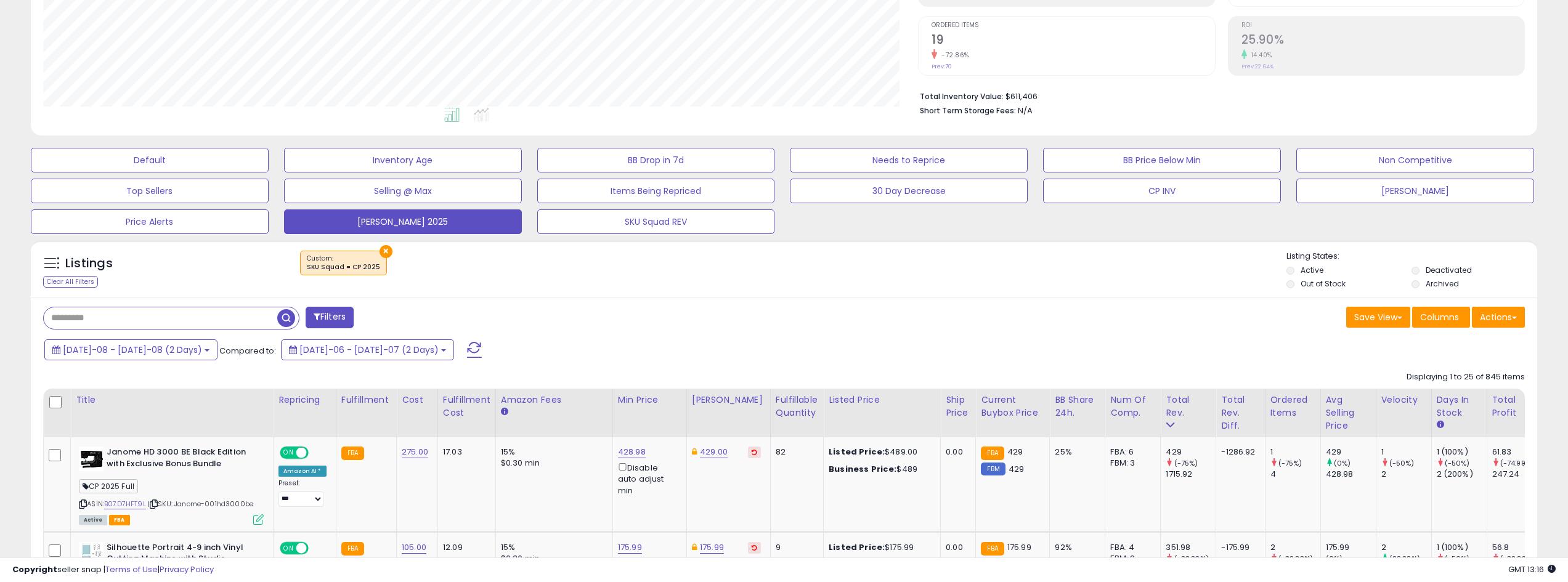 scroll, scrollTop: 28, scrollLeft: 0, axis: vertical 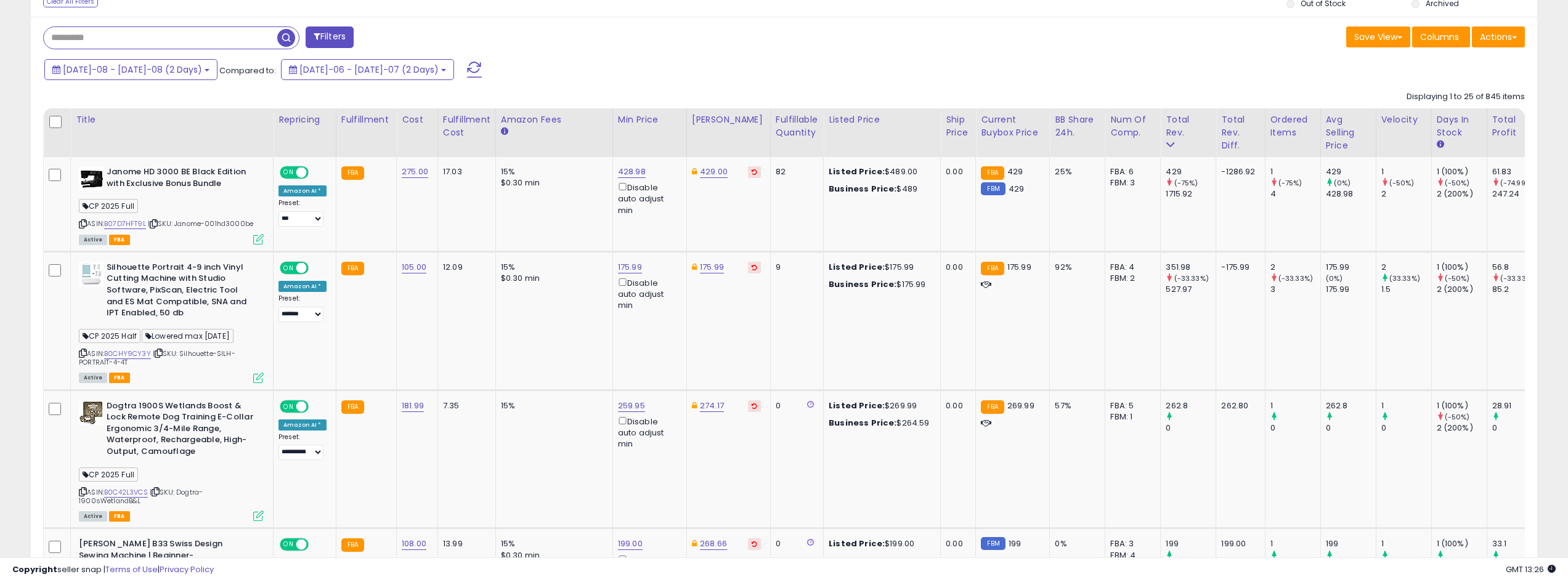 click at bounding box center (160, 38) 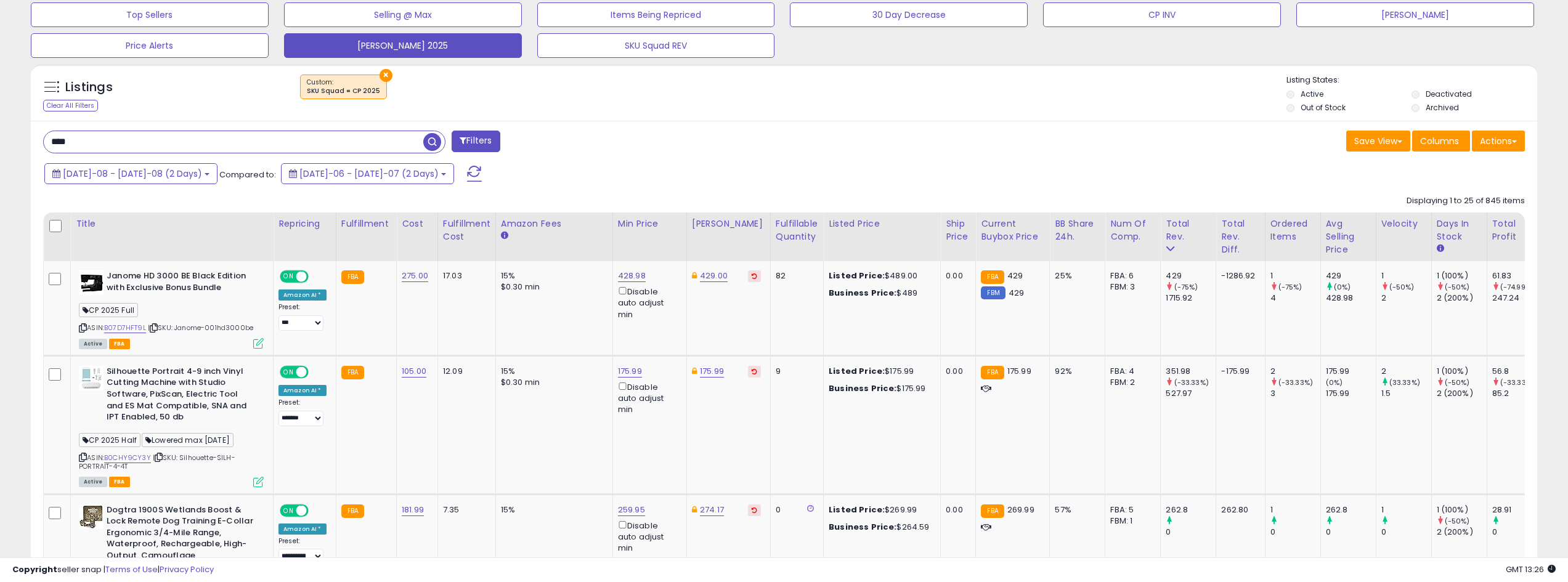 scroll, scrollTop: 397, scrollLeft: 0, axis: vertical 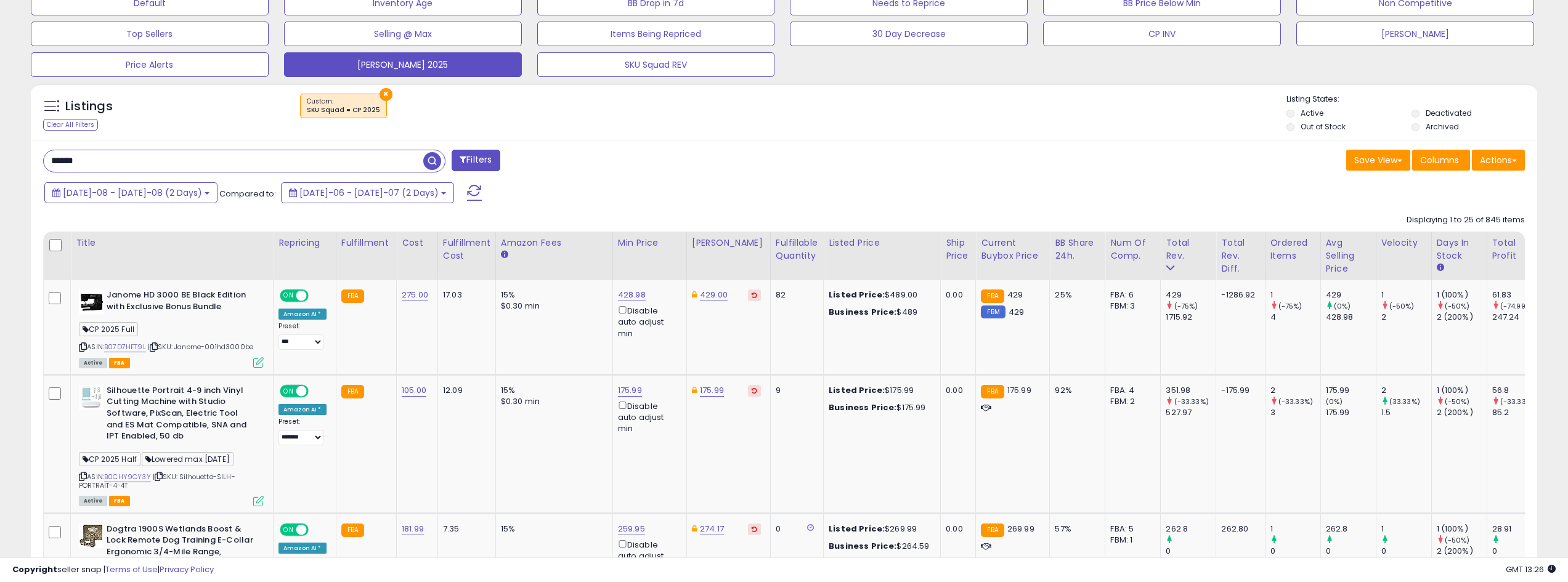 type on "********" 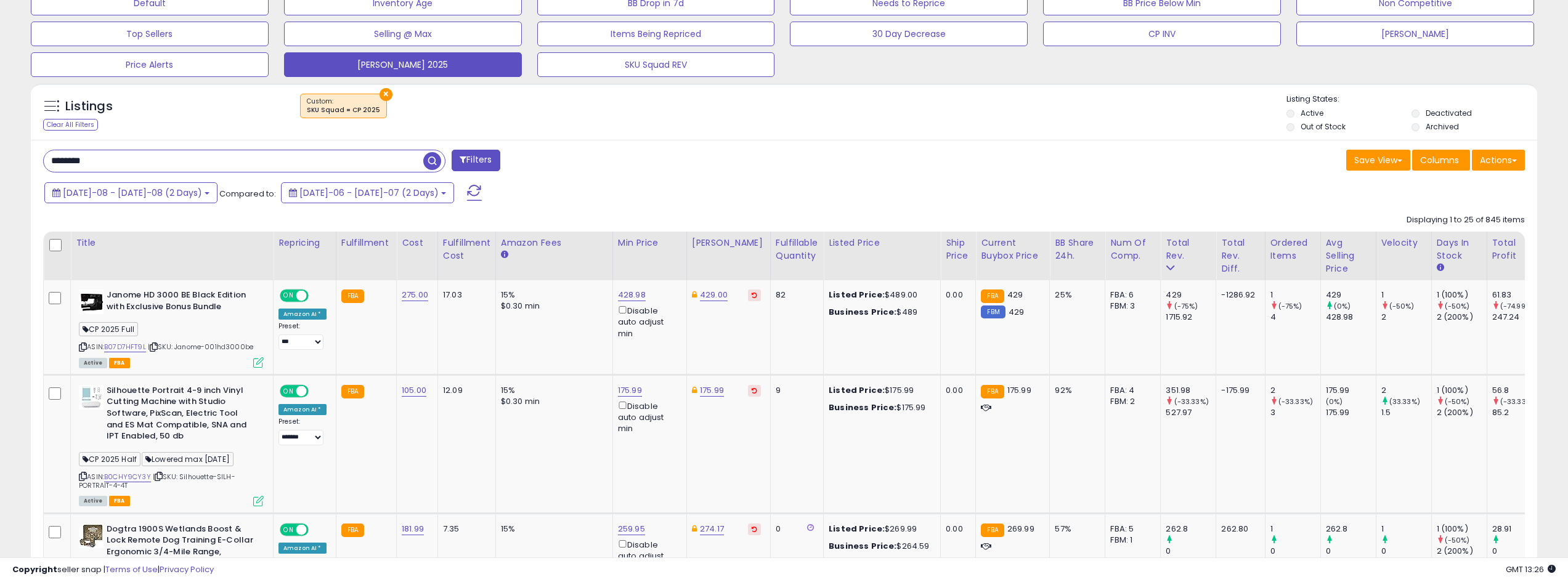 click at bounding box center [432, 161] 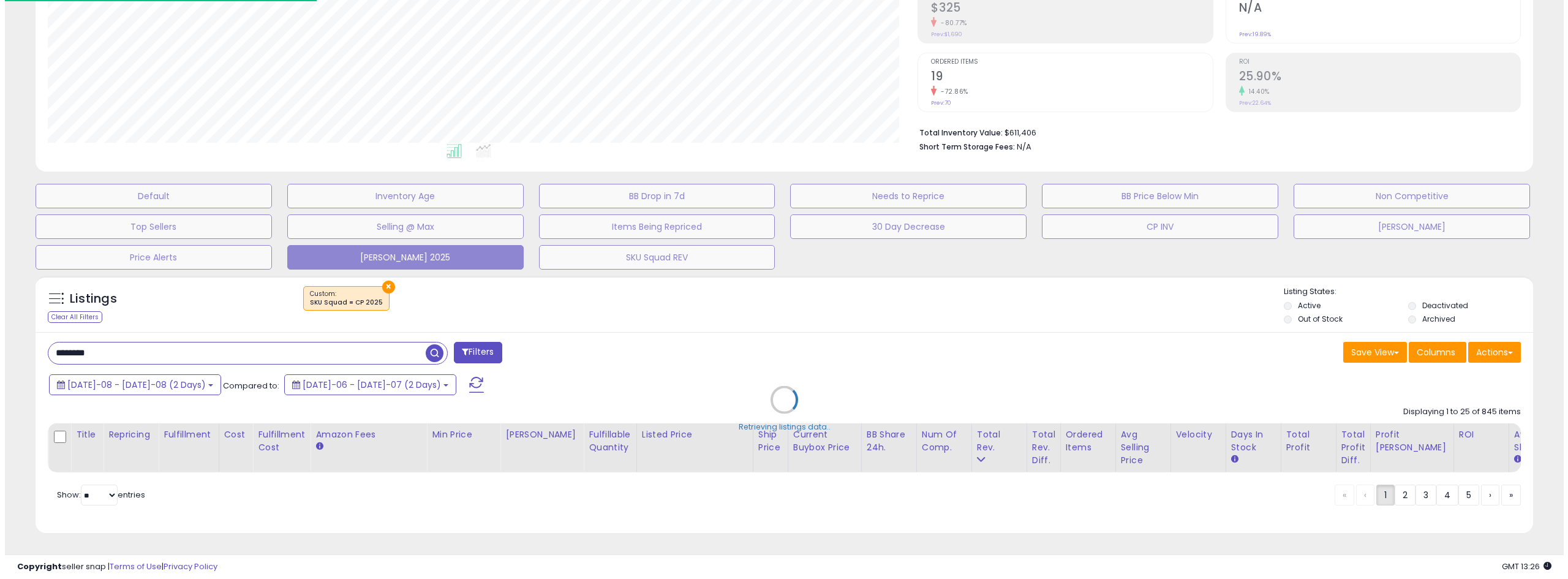 scroll, scrollTop: 211, scrollLeft: 0, axis: vertical 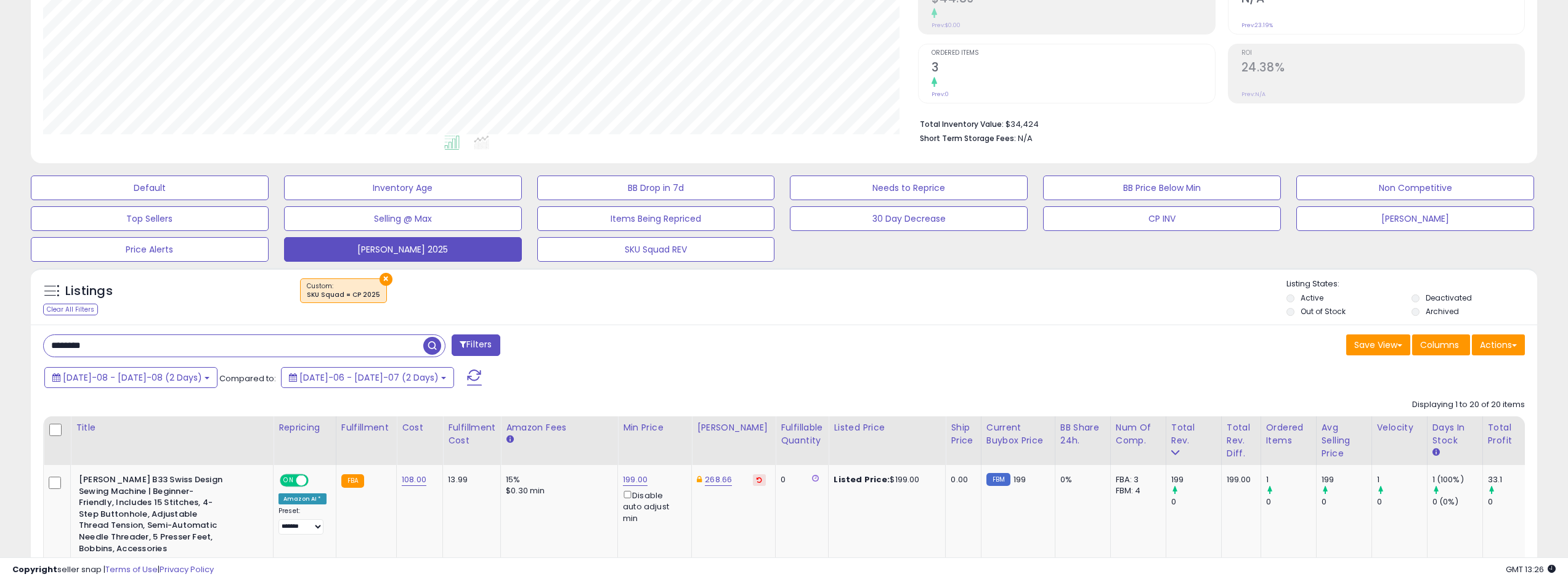 click on "********" at bounding box center (234, 346) 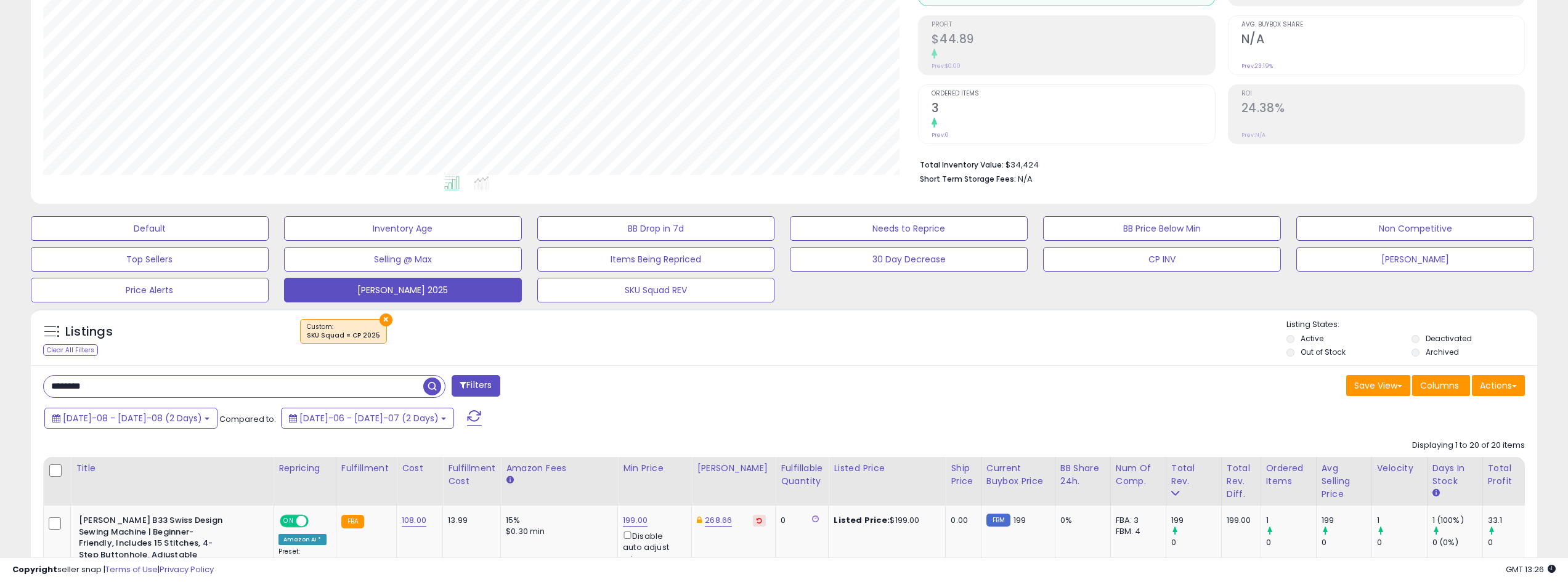 click on "********" at bounding box center [234, 386] 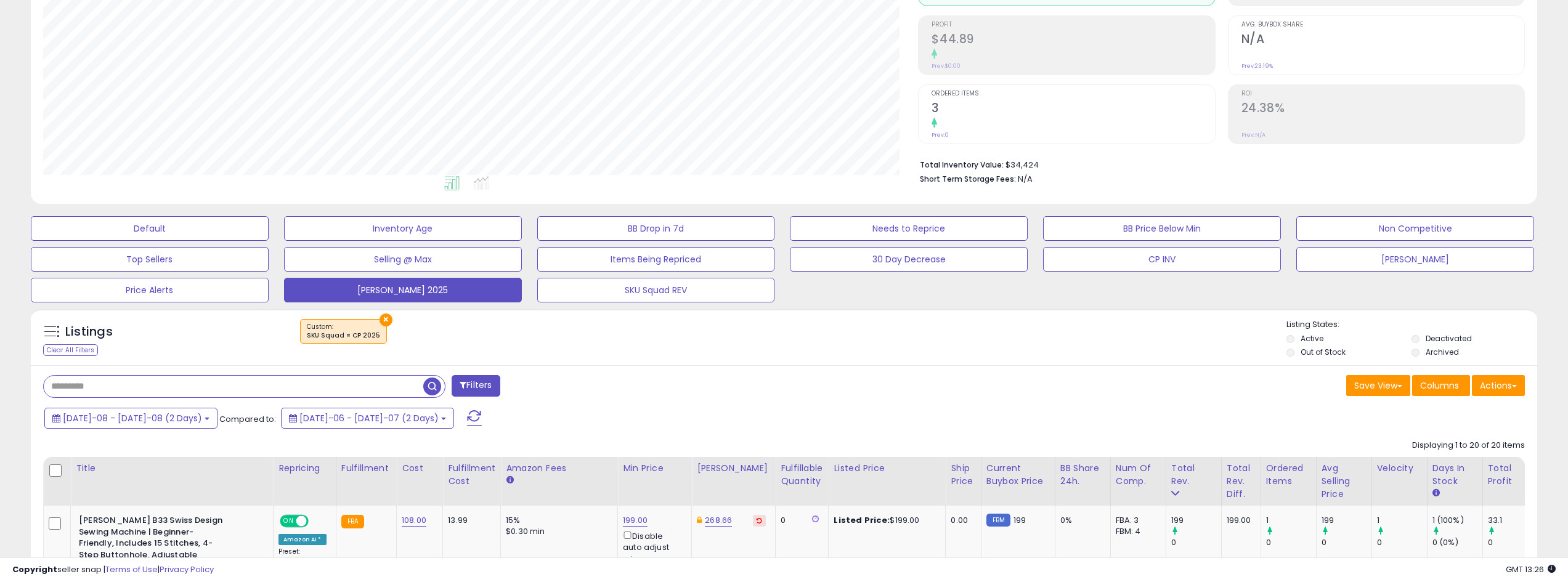 click at bounding box center [432, 386] 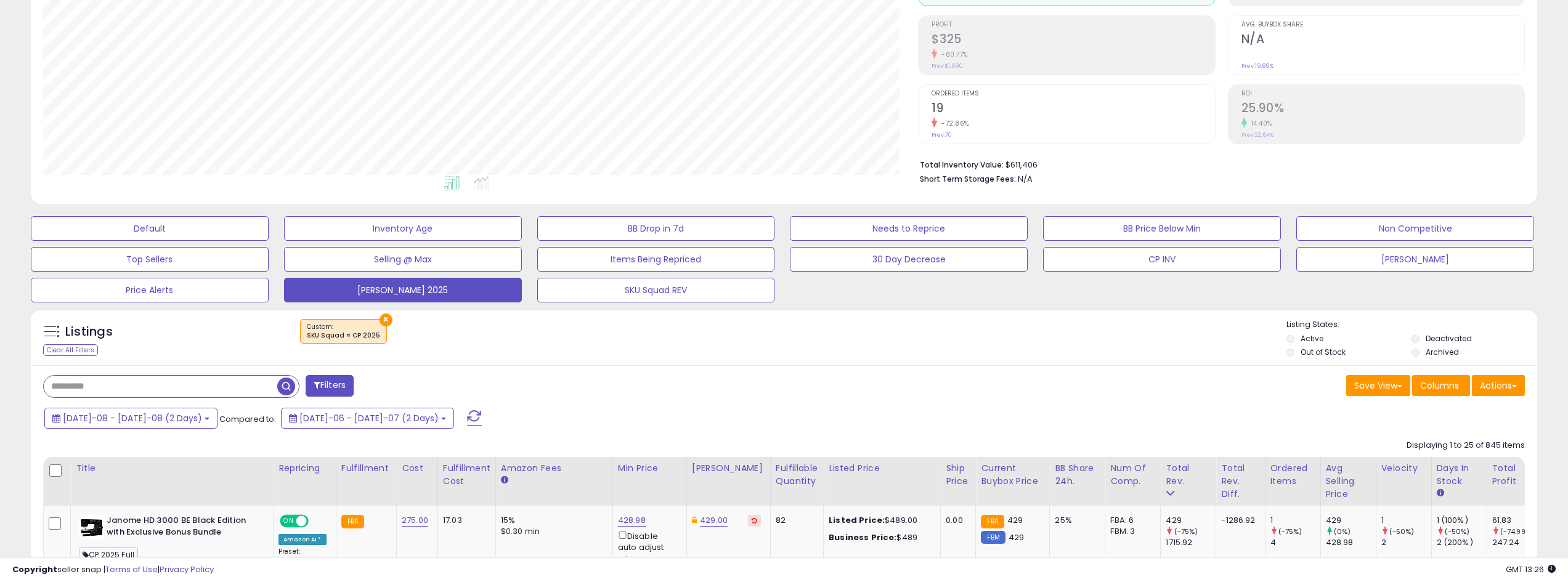 click at bounding box center (160, 386) 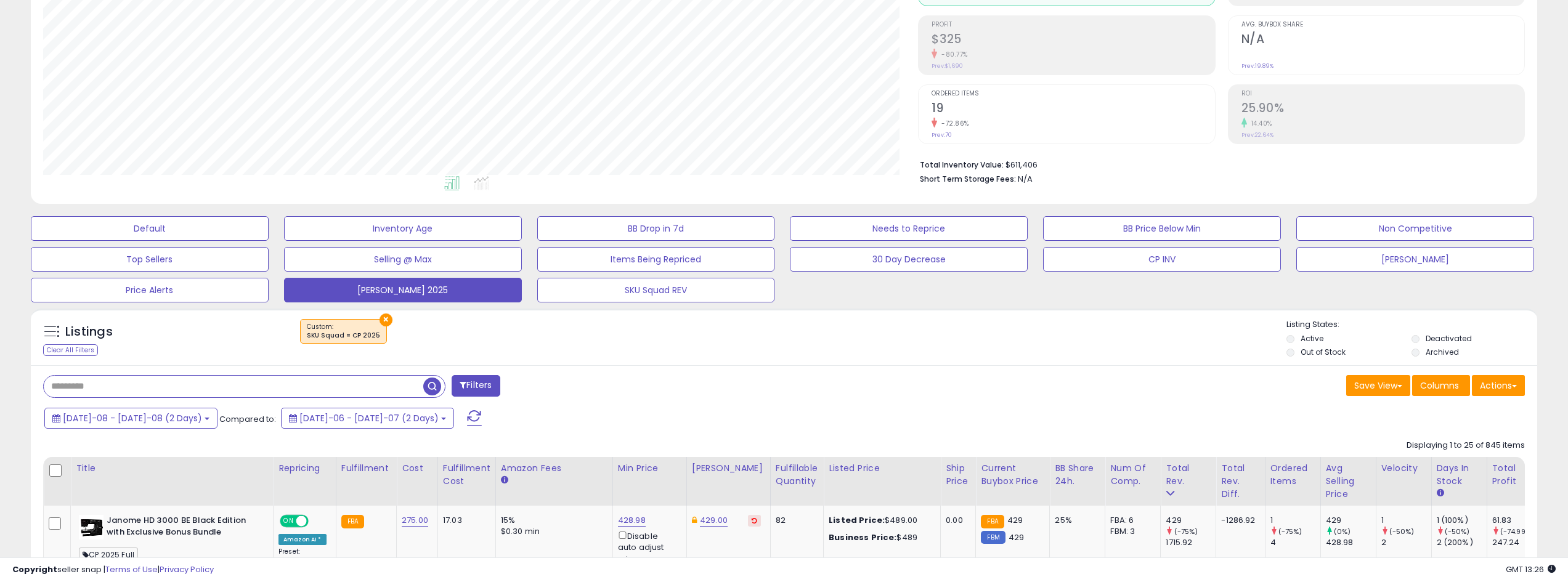click at bounding box center [234, 386] 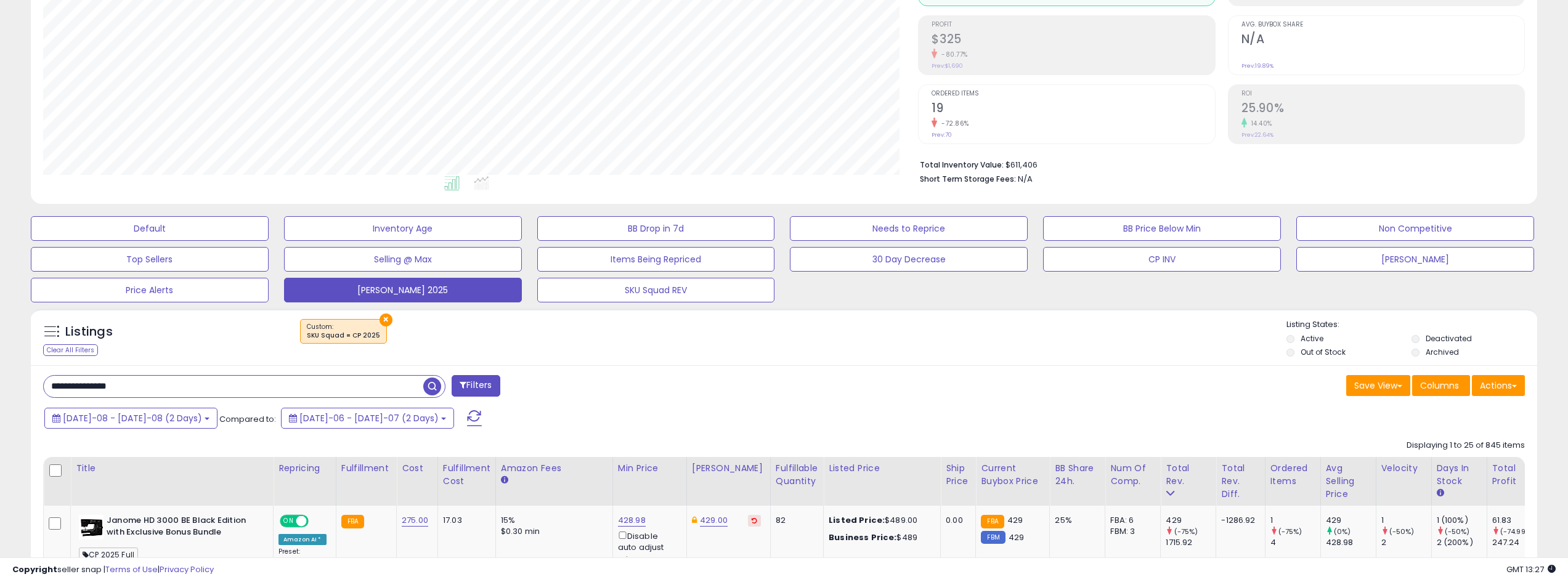 click at bounding box center (432, 386) 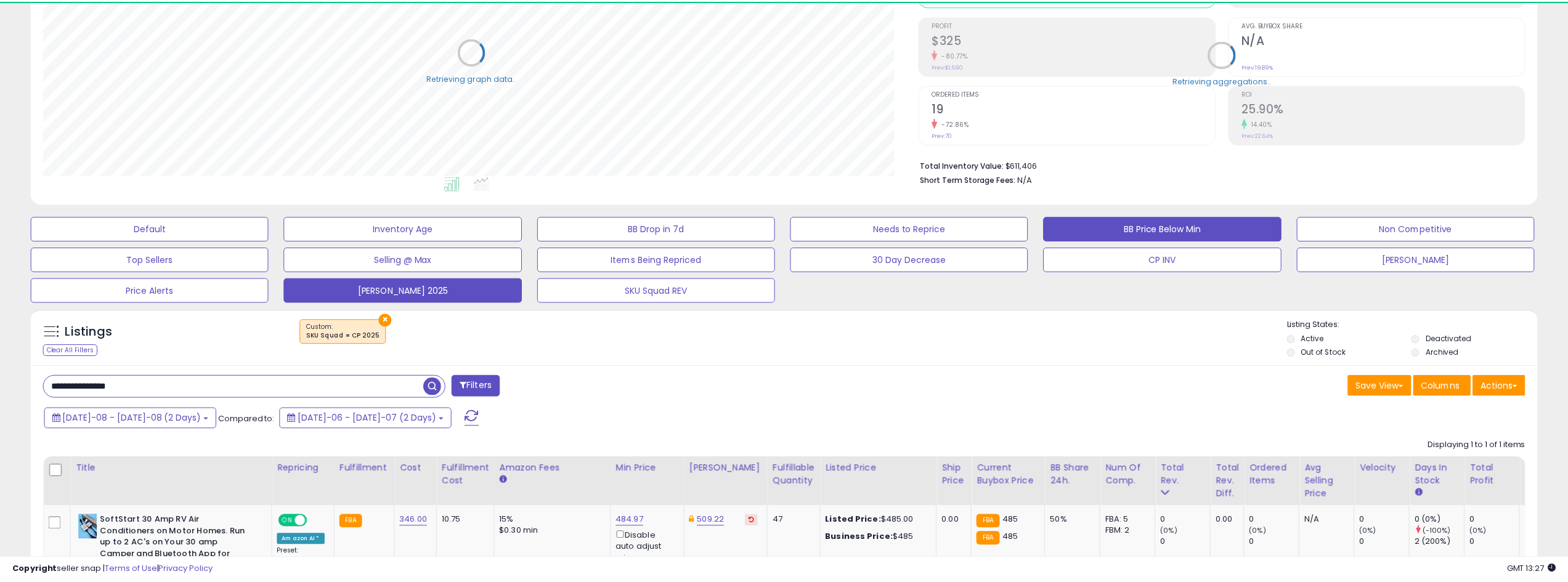 scroll, scrollTop: 253, scrollLeft: 875, axis: both 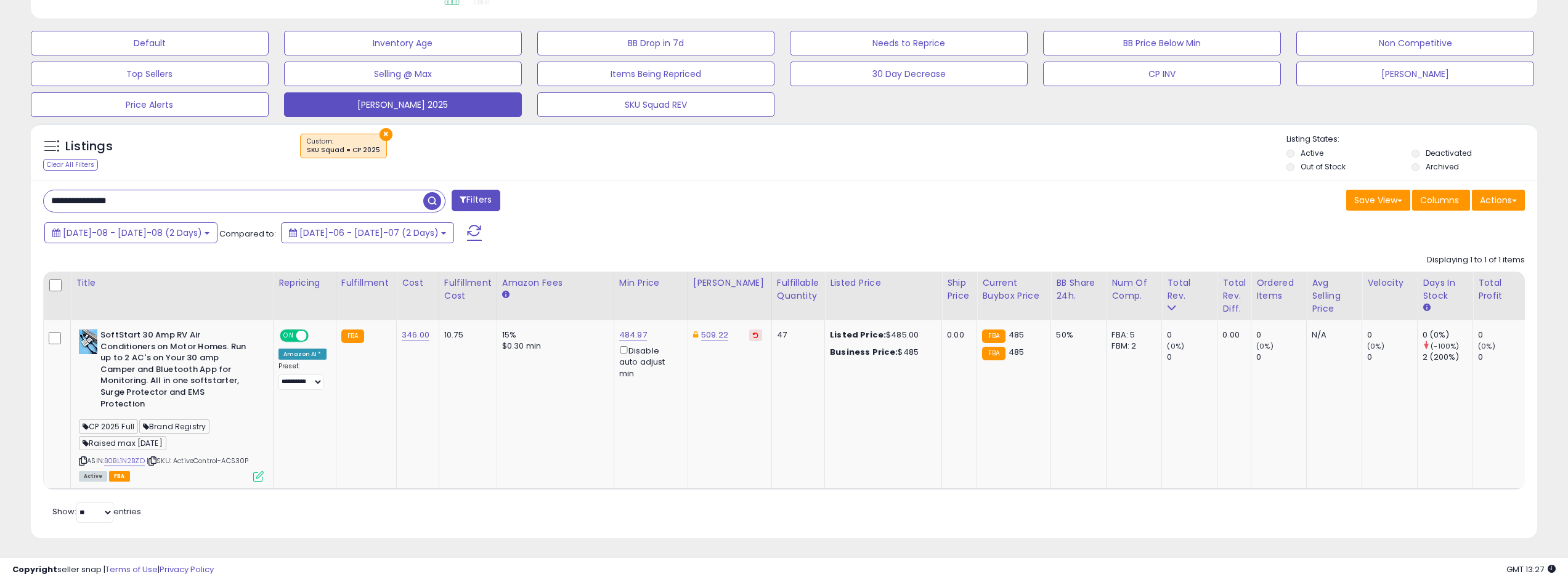 click on "**********" at bounding box center [234, 201] 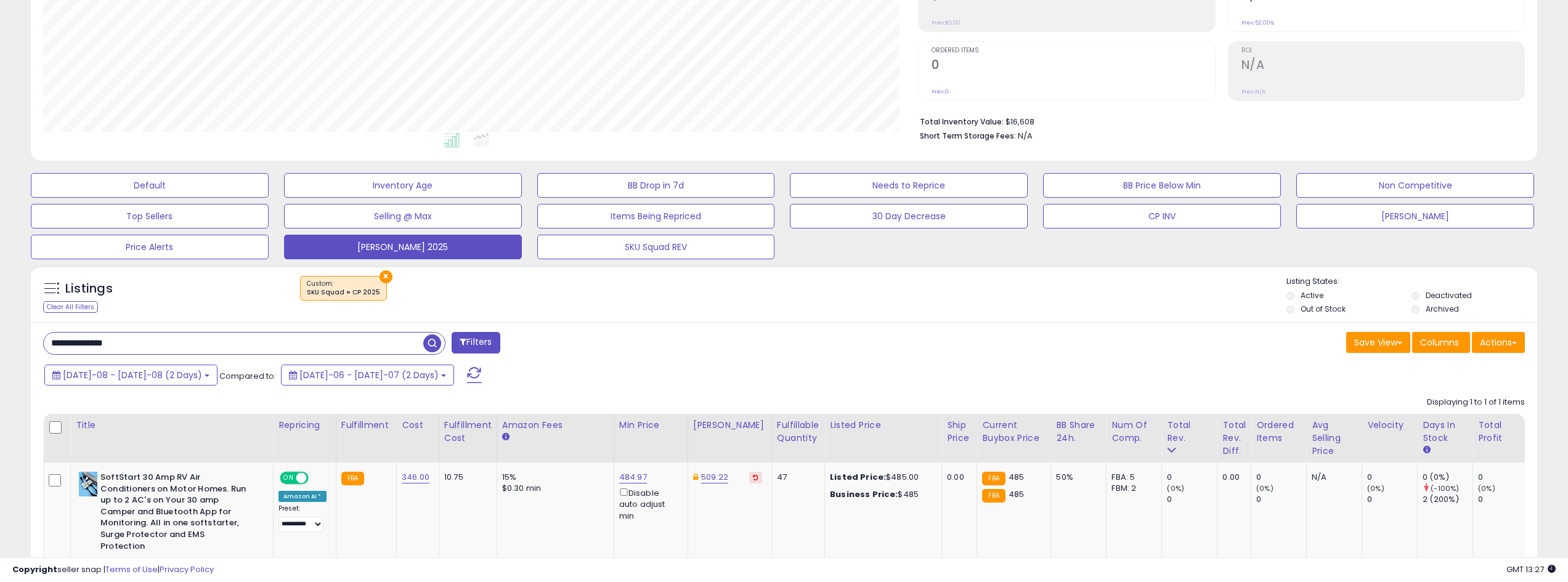 scroll, scrollTop: 357, scrollLeft: 0, axis: vertical 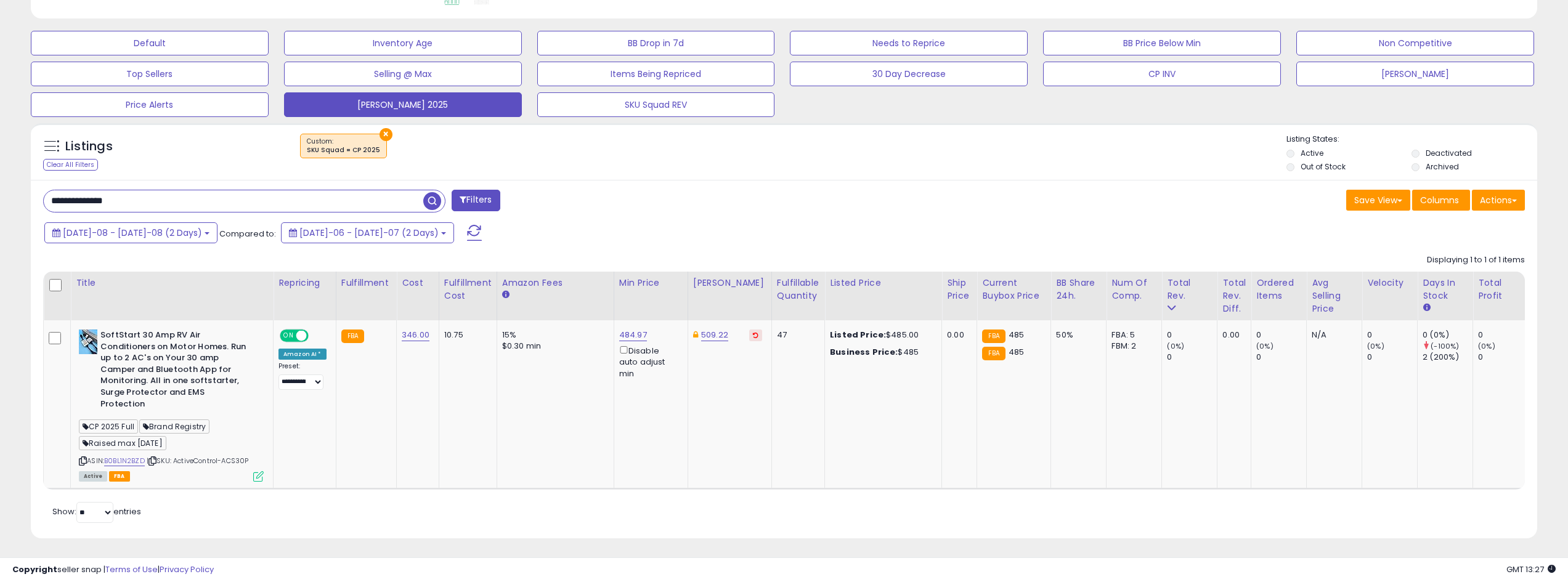 click at bounding box center (432, 201) 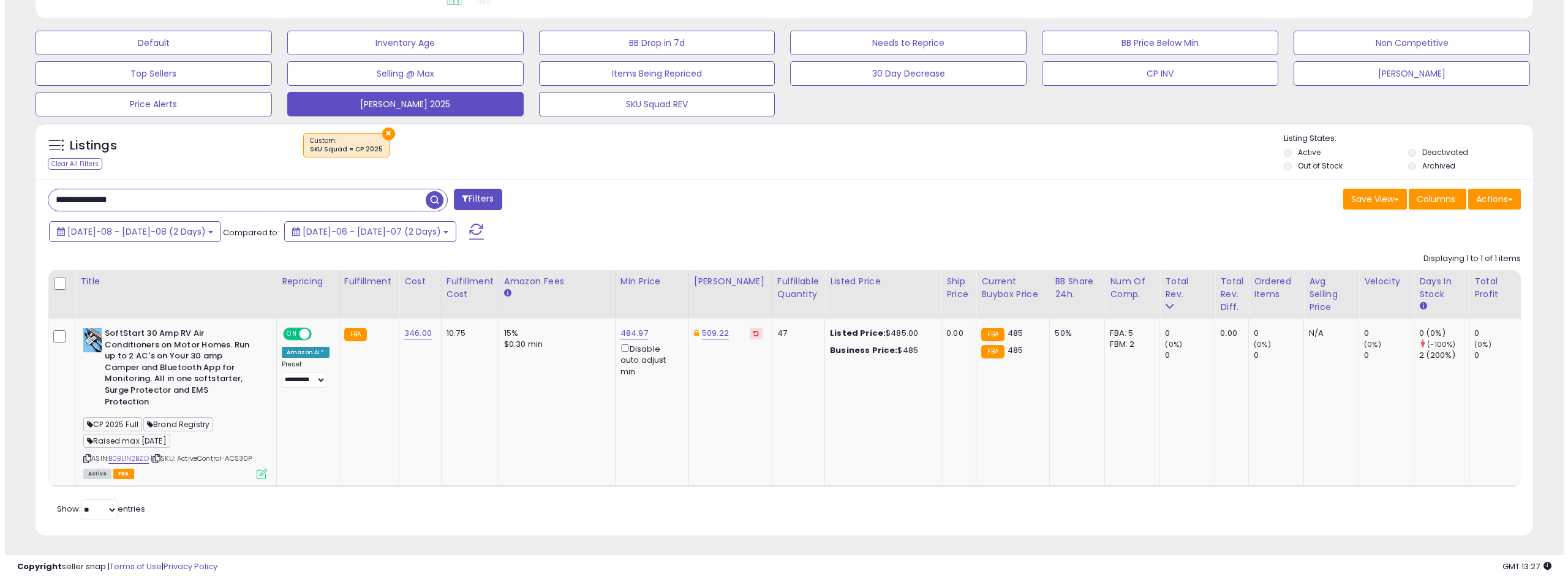 scroll, scrollTop: 199, scrollLeft: 0, axis: vertical 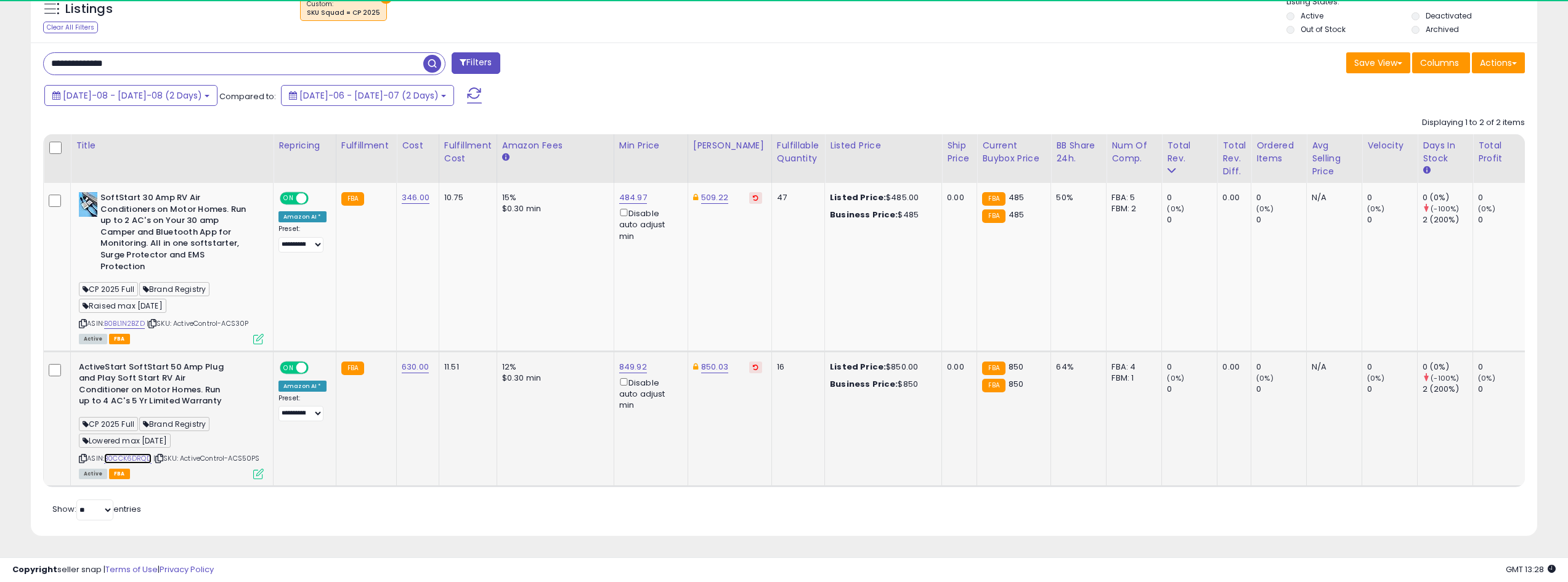 click on "B0CCK6DRQD" at bounding box center [128, 458] 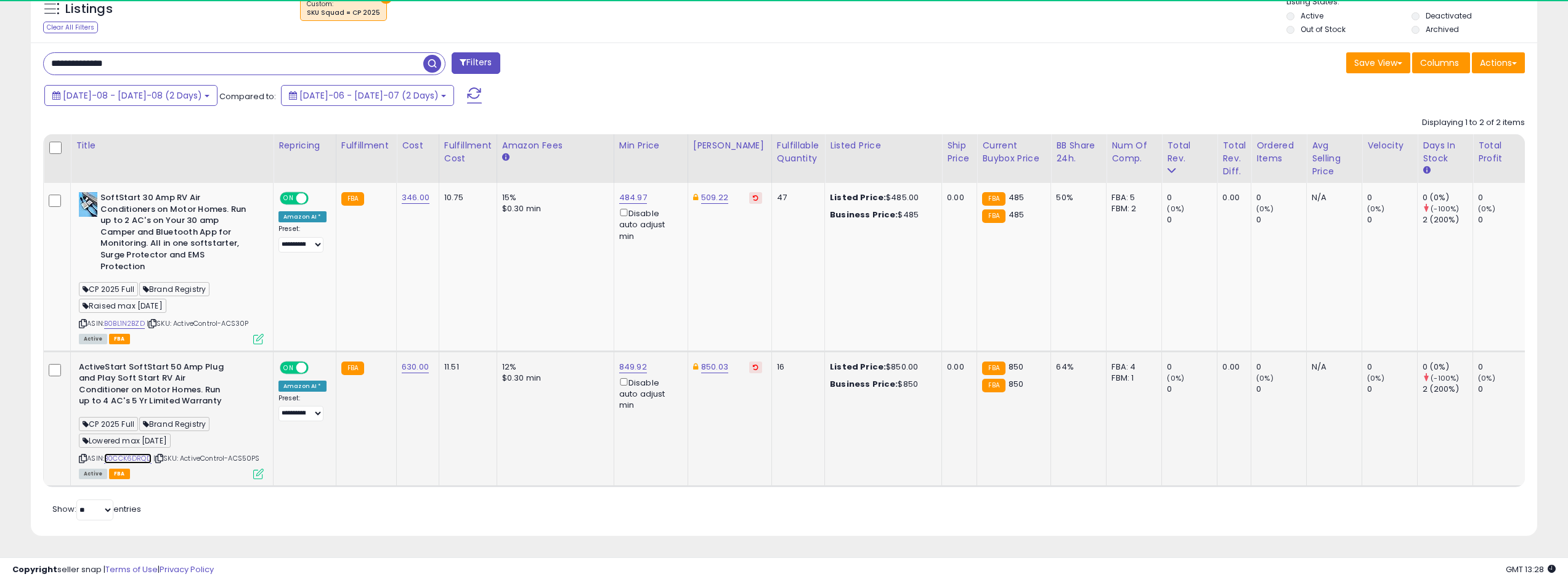 scroll, scrollTop: 615621, scrollLeft: 615235, axis: both 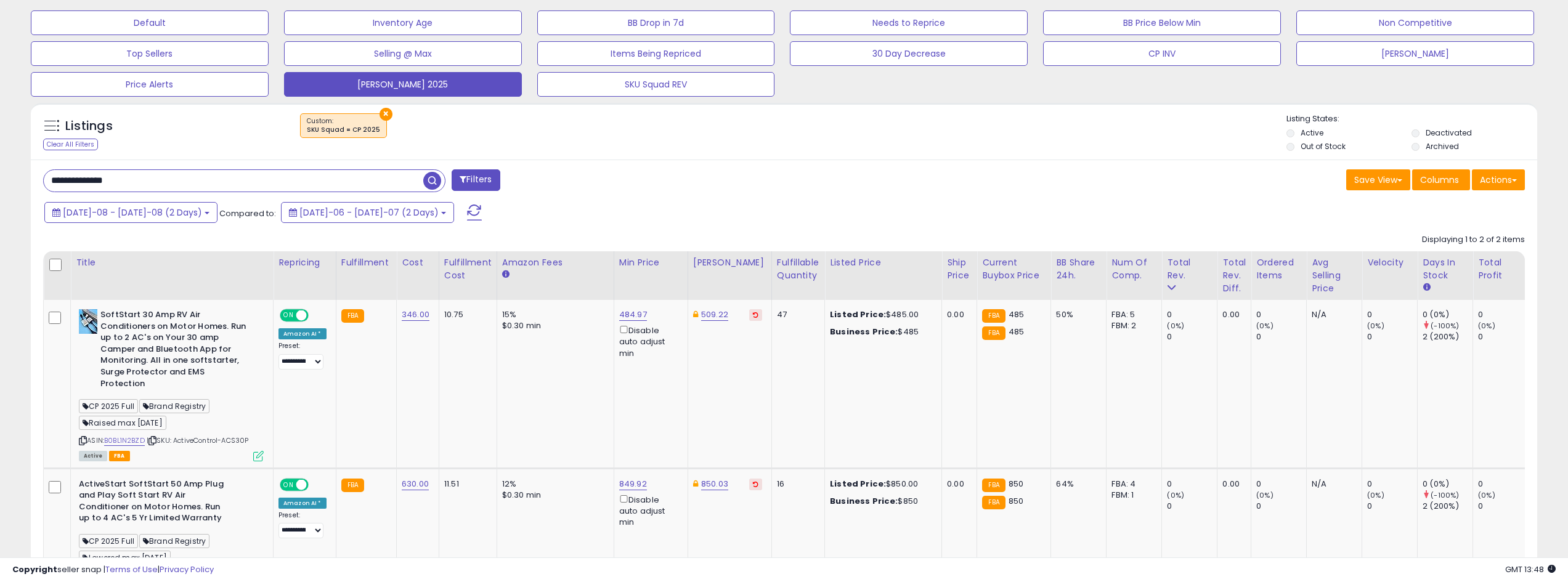 click on "**********" at bounding box center (234, 180) 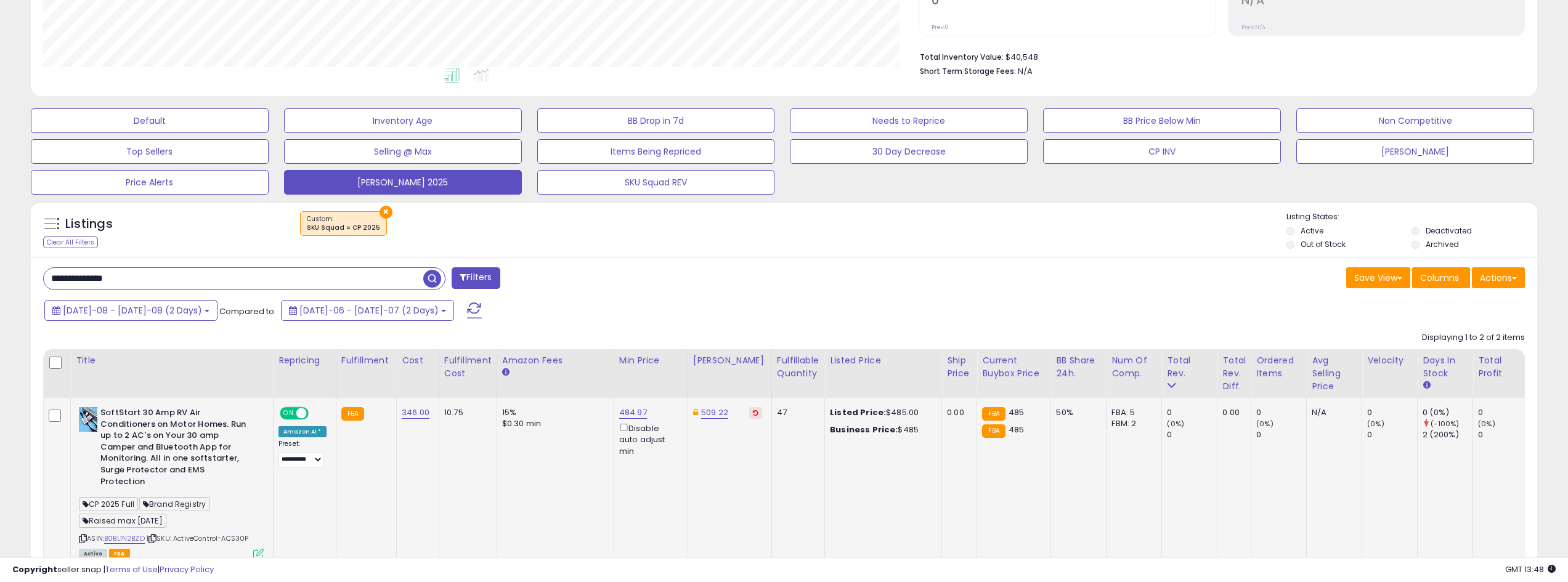 scroll, scrollTop: 370, scrollLeft: 0, axis: vertical 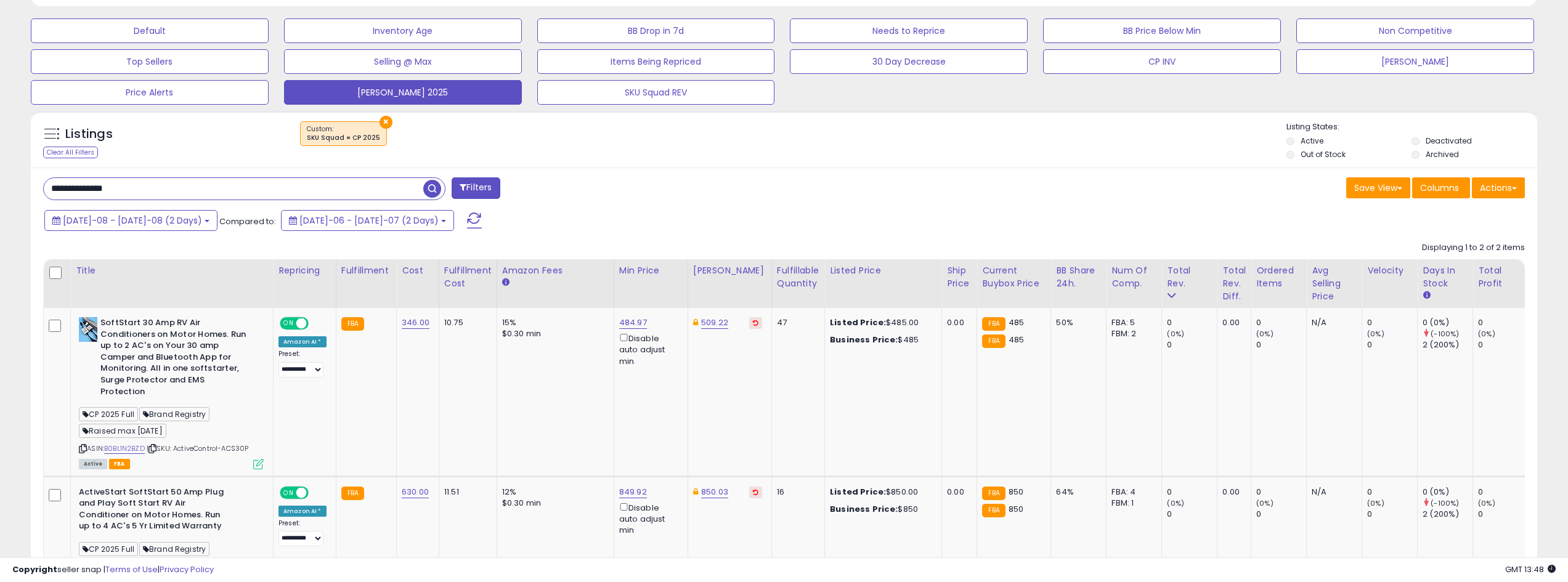 click on "**********" at bounding box center [234, 188] 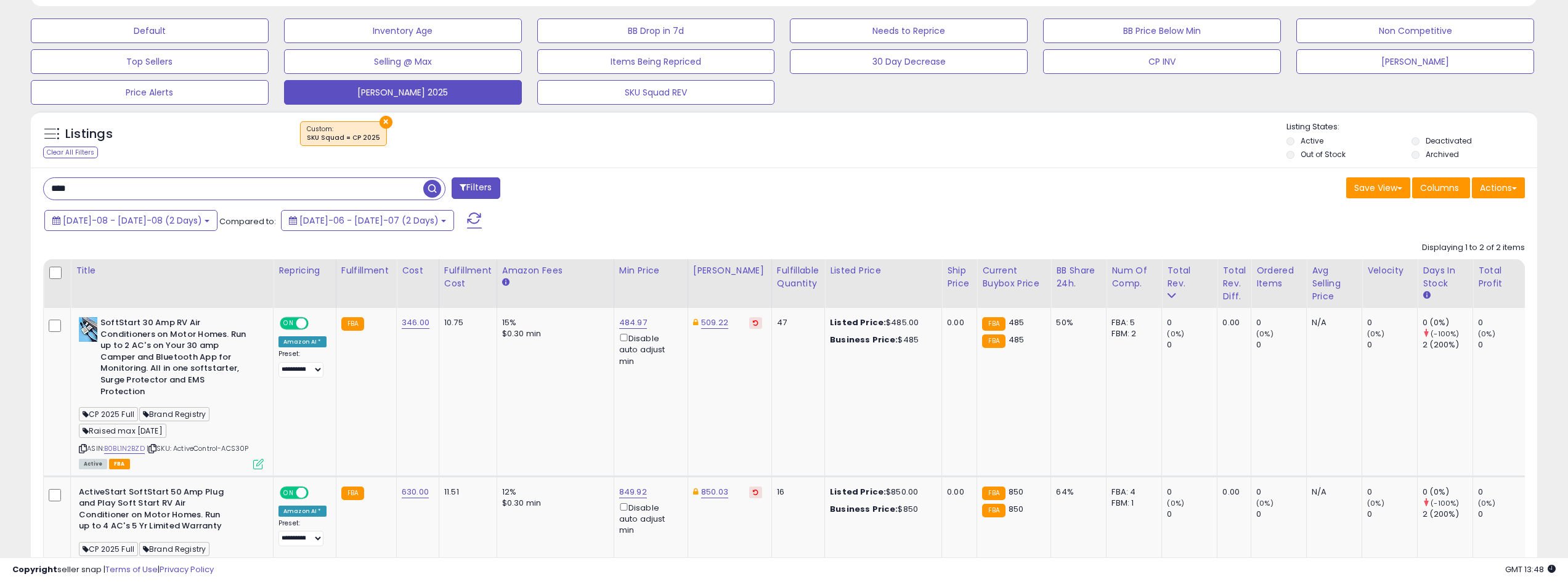 type on "****" 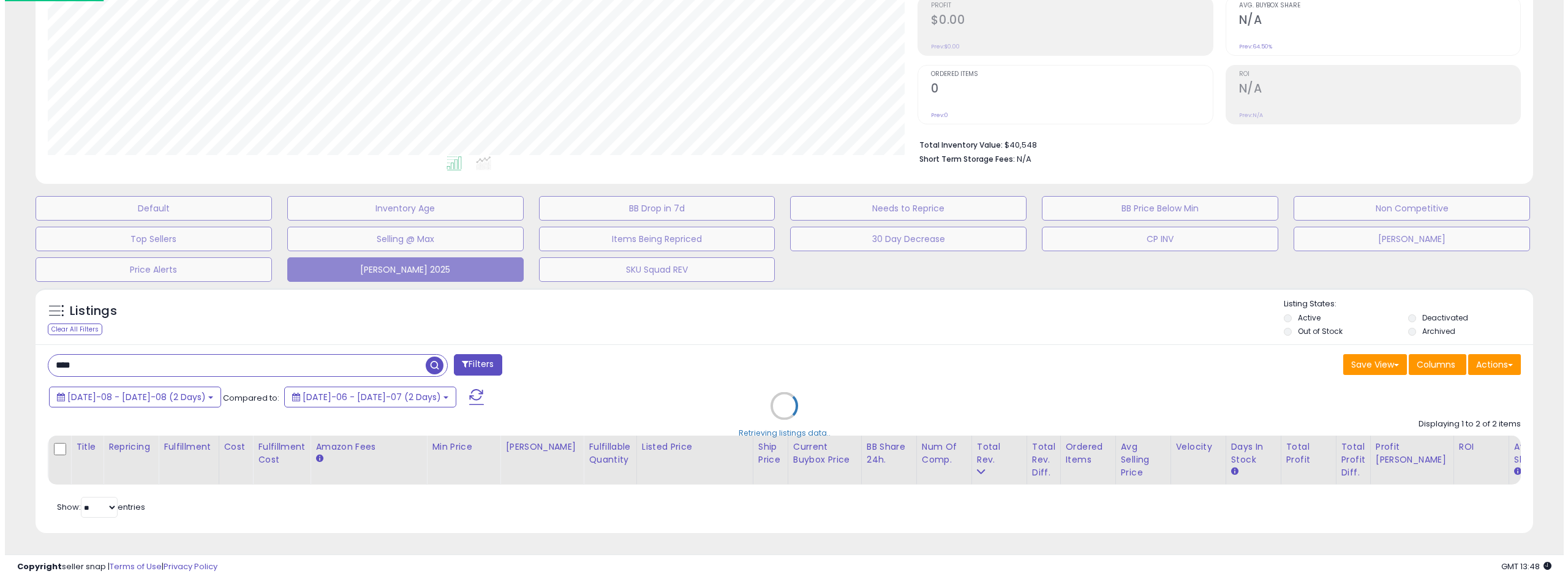 scroll, scrollTop: 199, scrollLeft: 0, axis: vertical 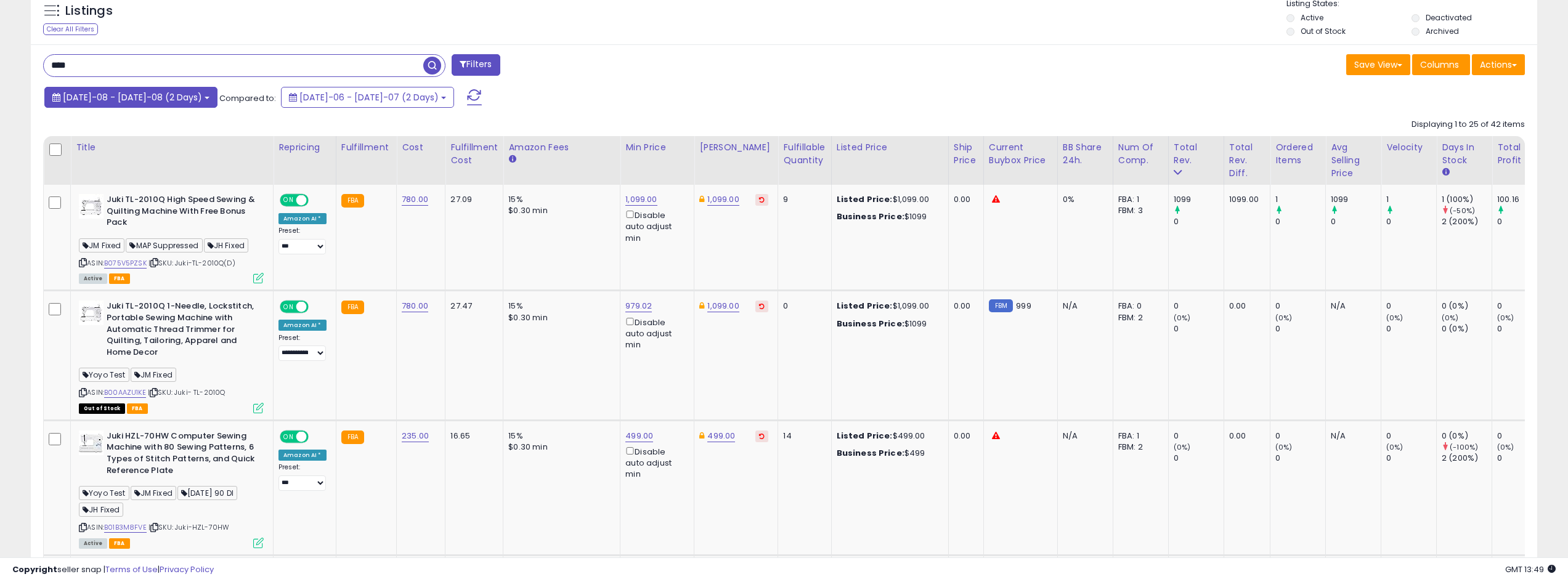 click on "Jul-08 - Jul-08 (2 Days)" at bounding box center [131, 97] 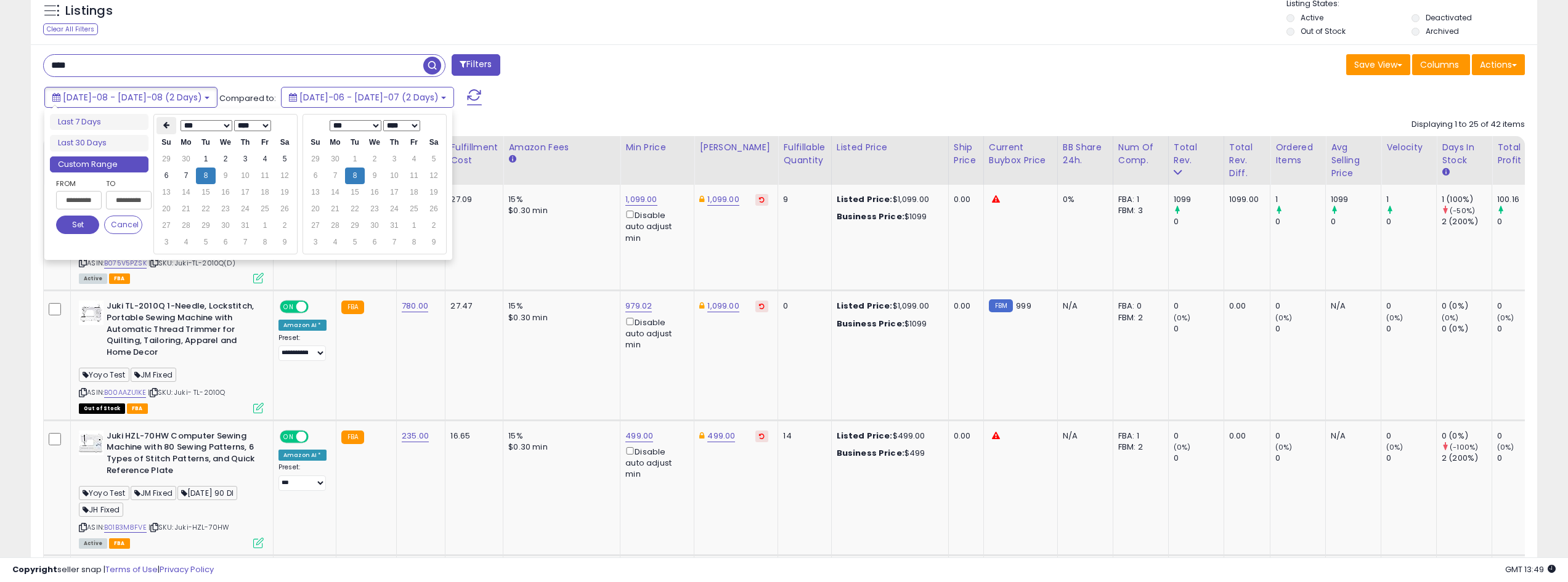 click at bounding box center [166, 125] 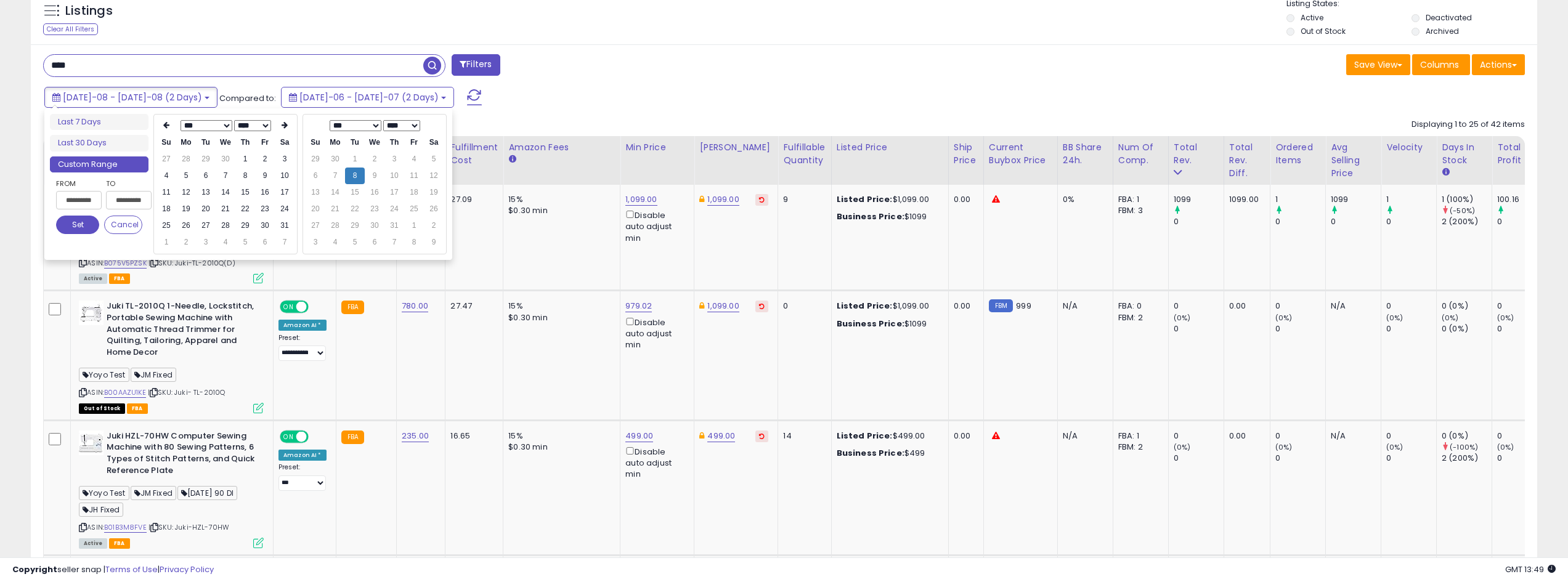 click at bounding box center [166, 125] 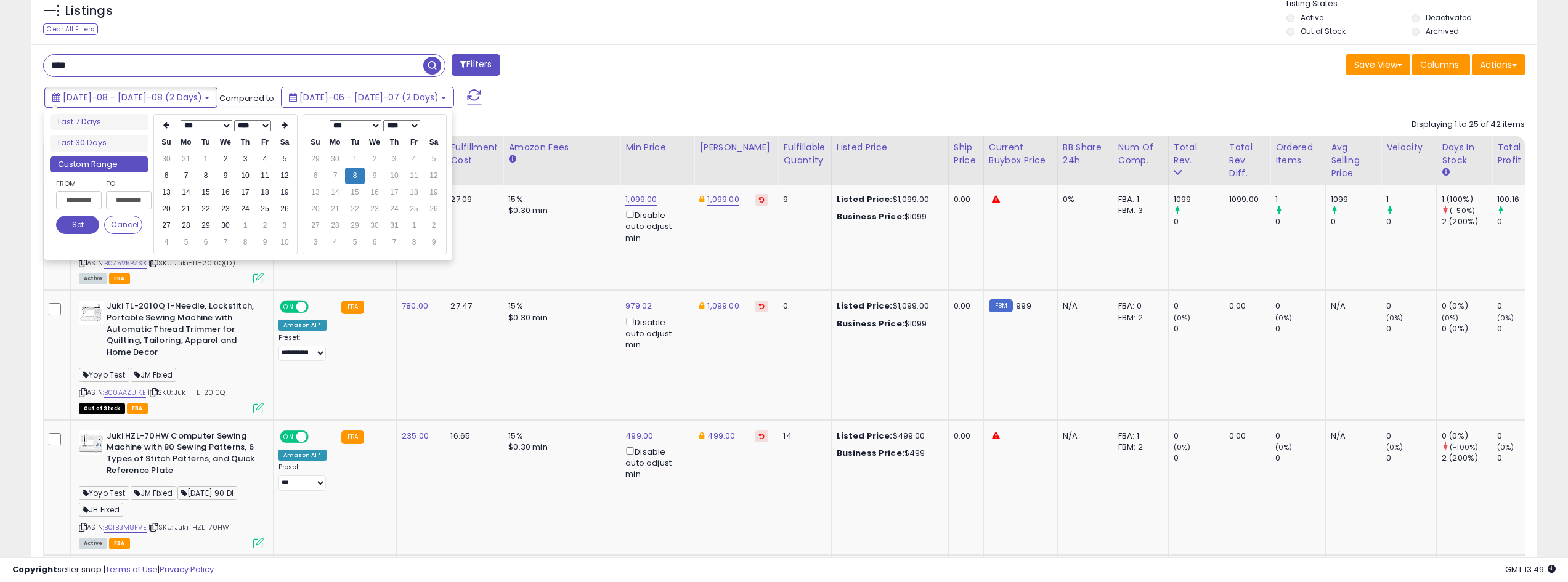 click at bounding box center [166, 125] 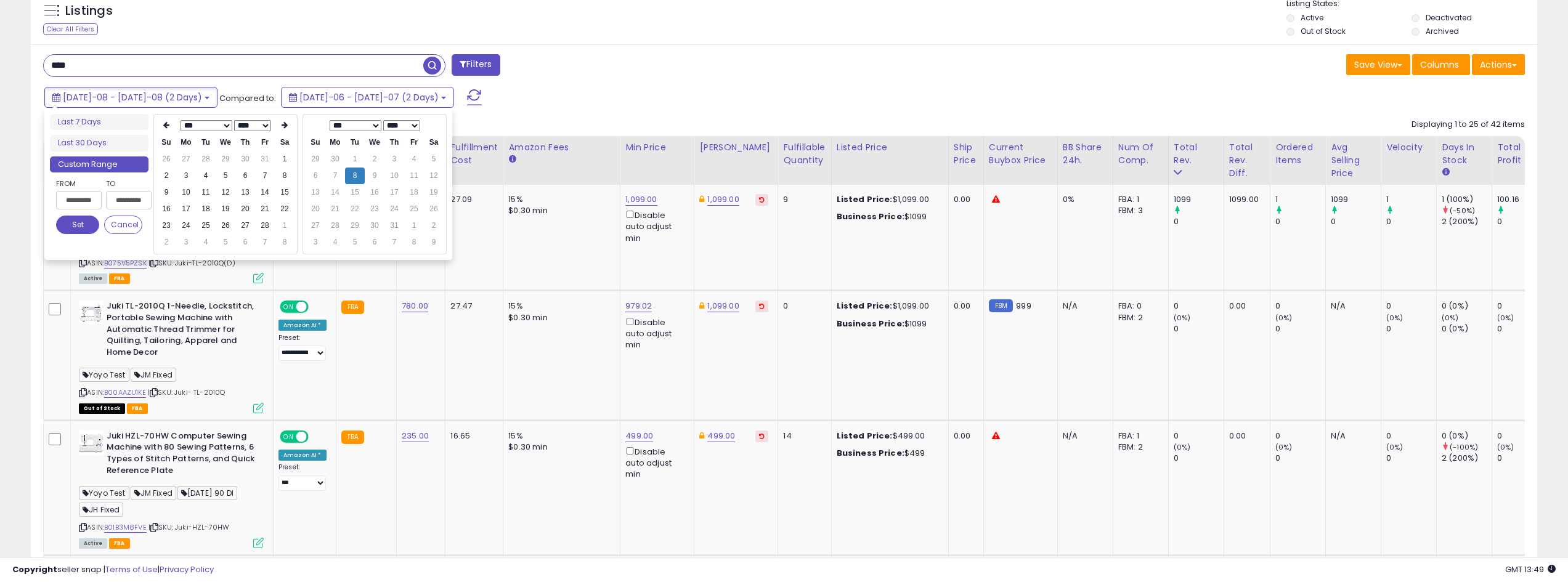 click at bounding box center (166, 125) 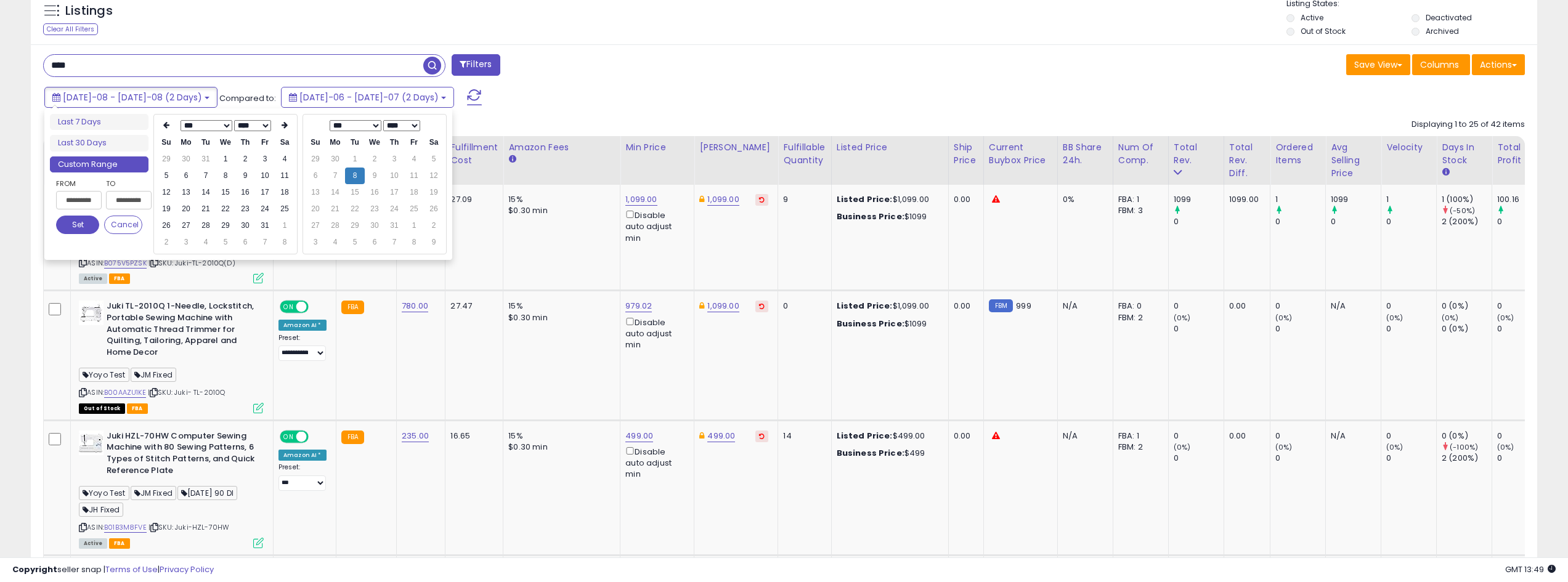 click at bounding box center (166, 125) 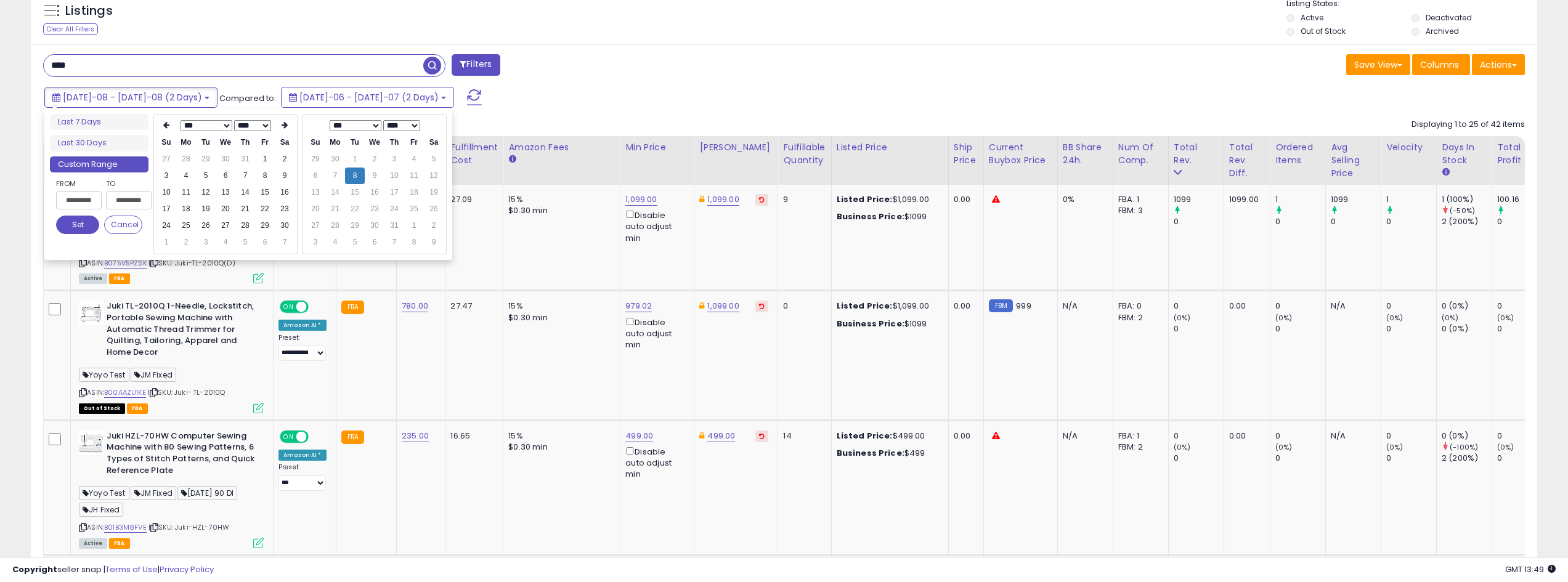 click at bounding box center (166, 125) 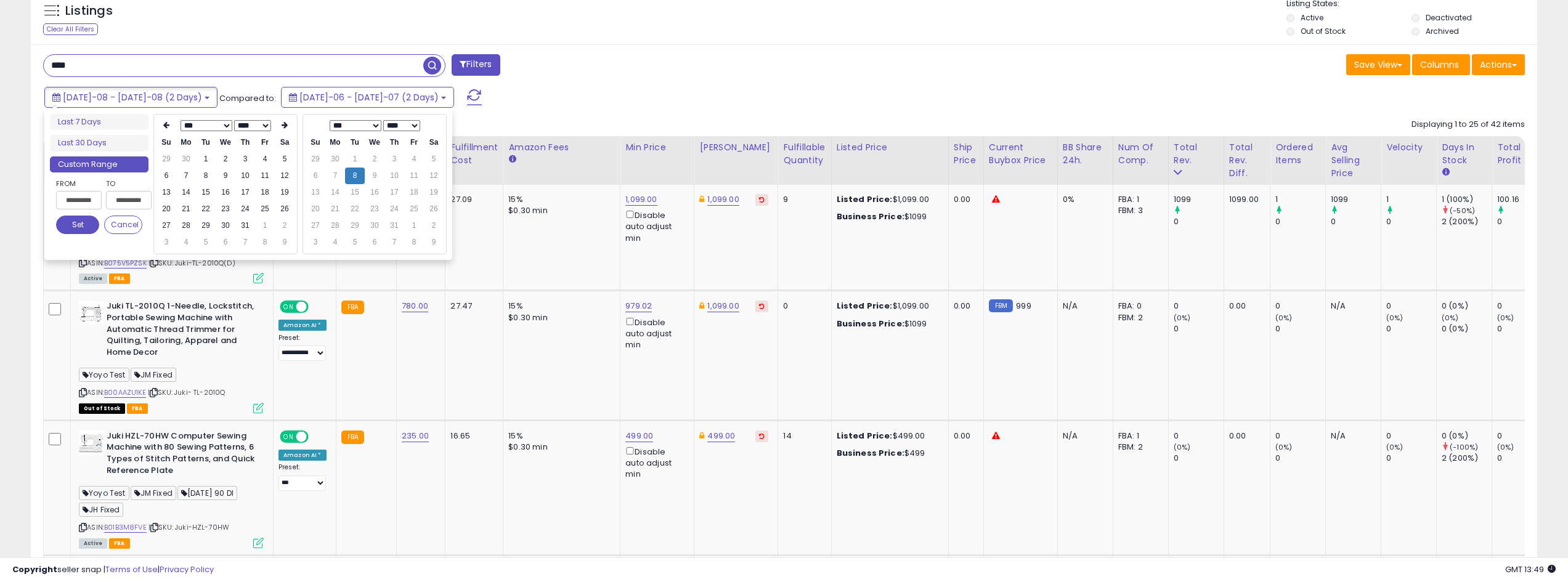 click at bounding box center [166, 125] 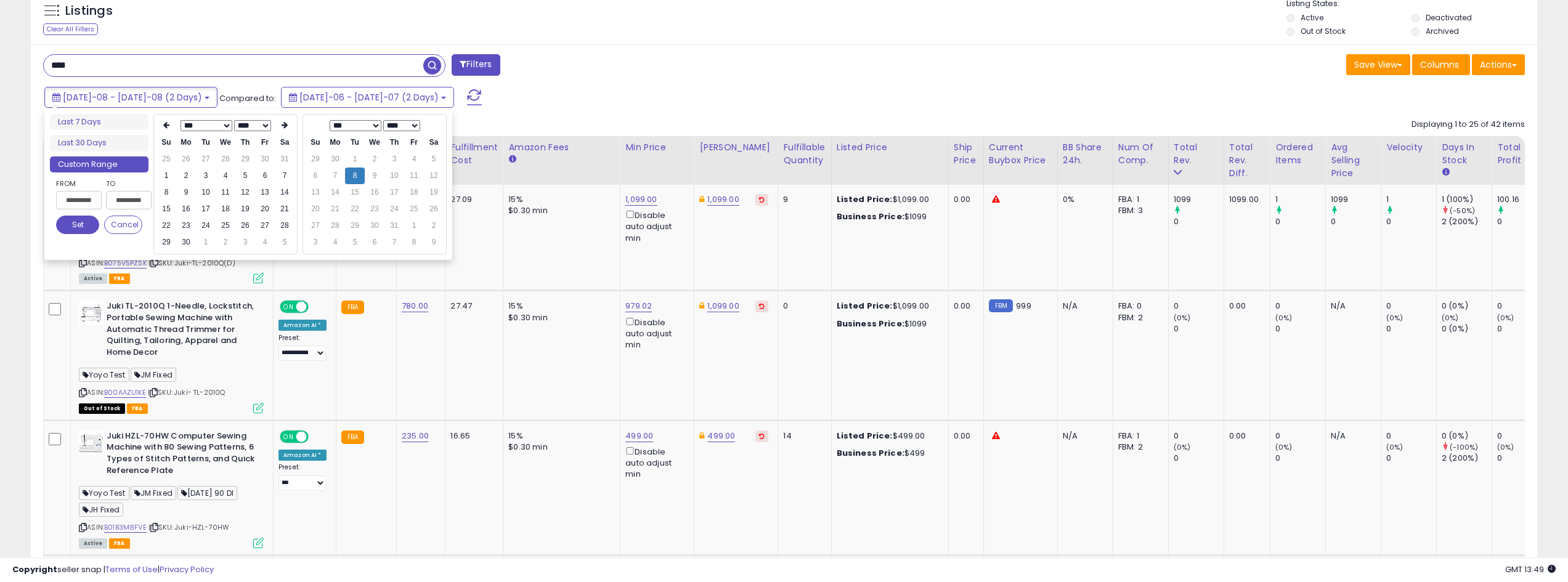click at bounding box center [166, 125] 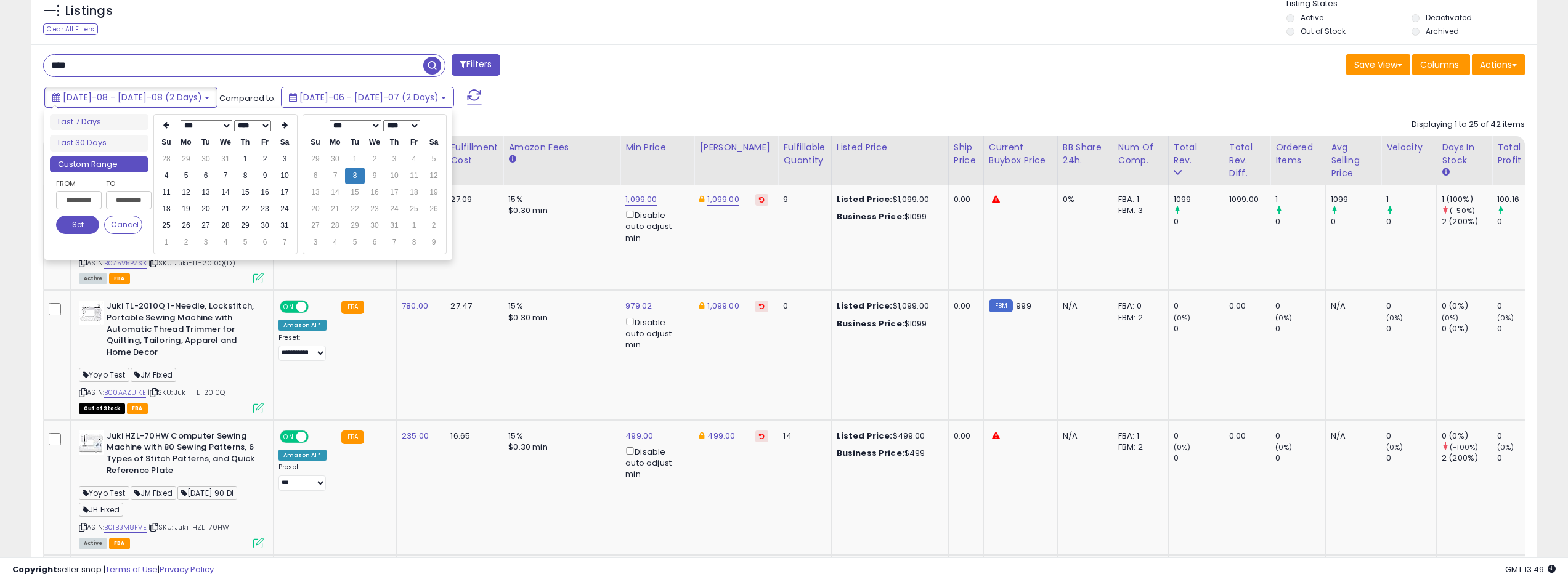 click at bounding box center [166, 125] 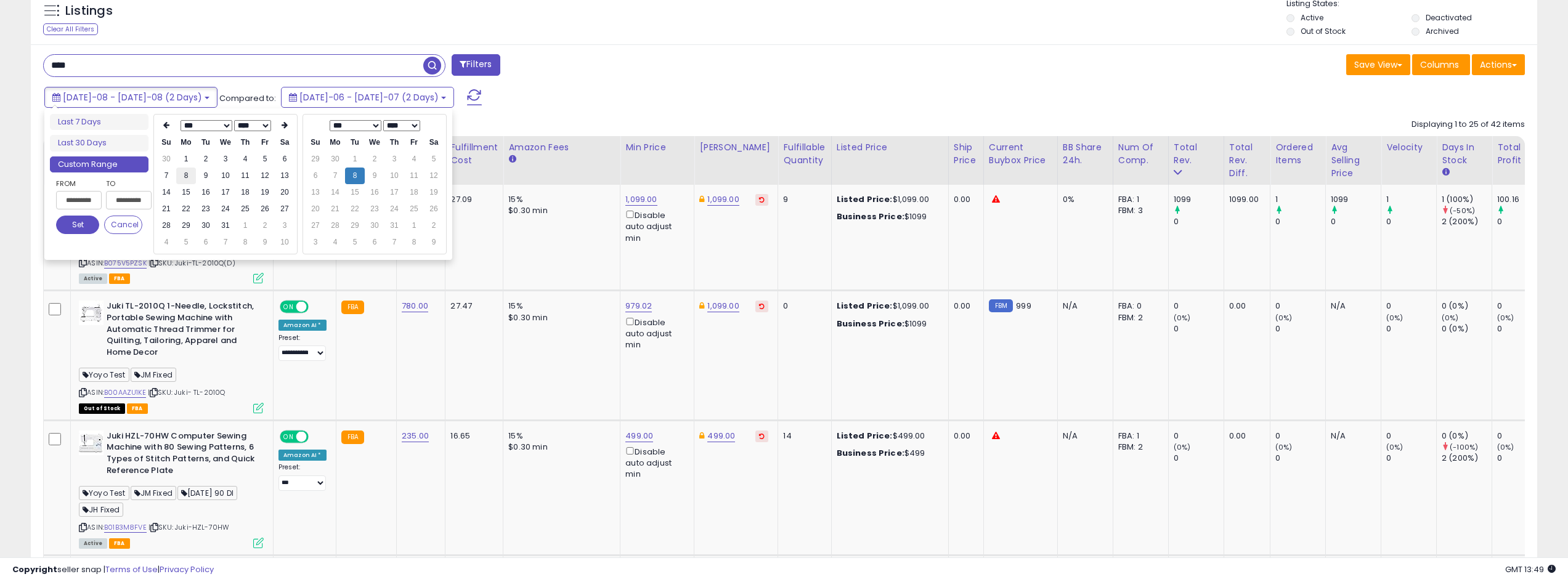 click on "8" at bounding box center (186, 176) 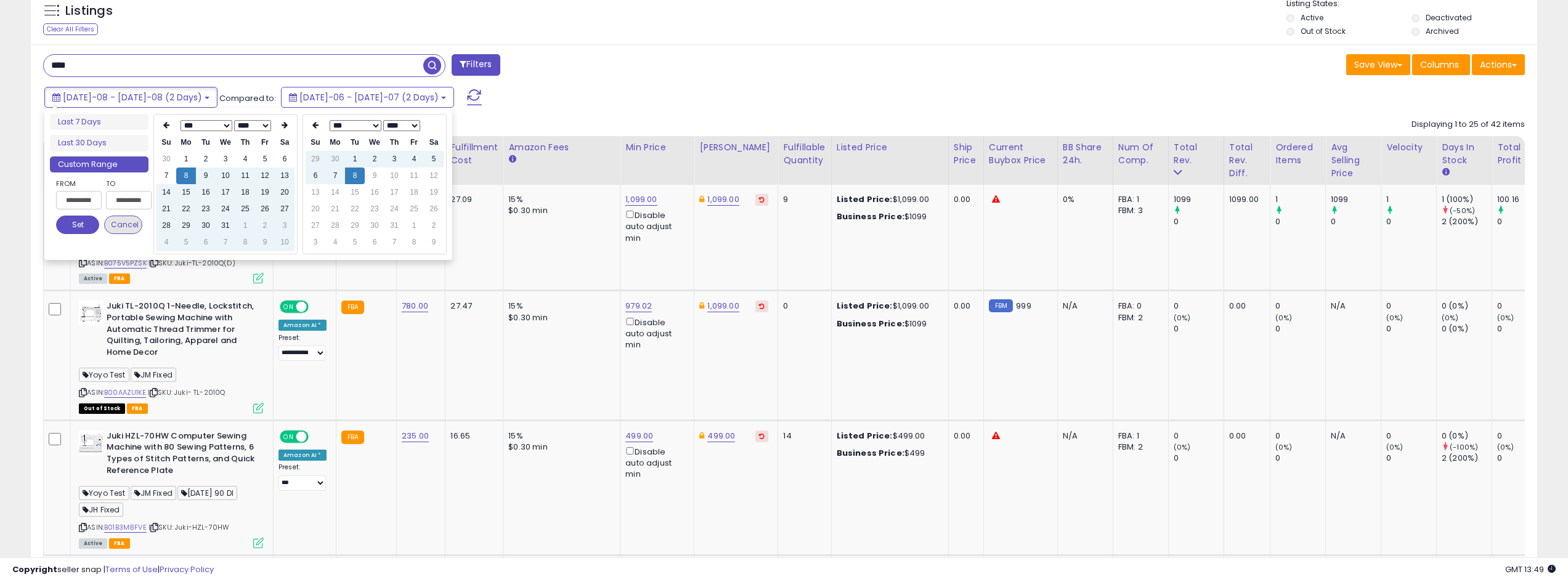 type on "**********" 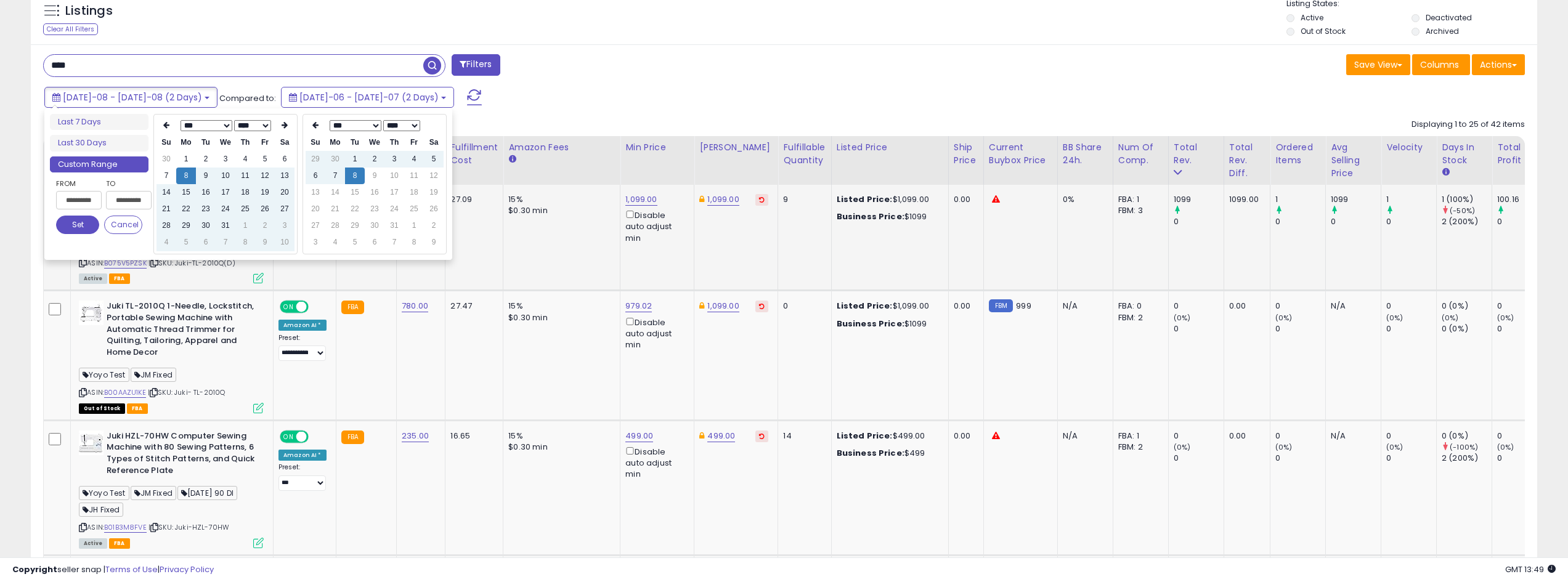 click on "Set" at bounding box center [78, 225] 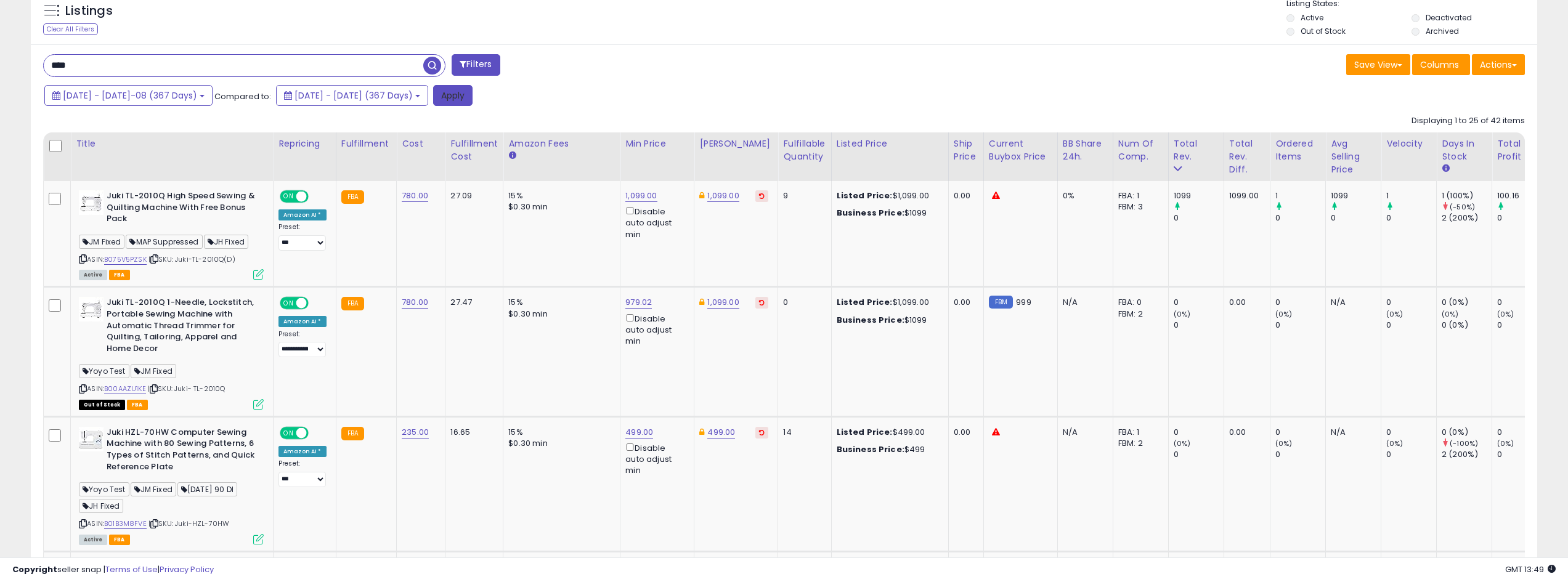 click on "Apply" at bounding box center (453, 95) 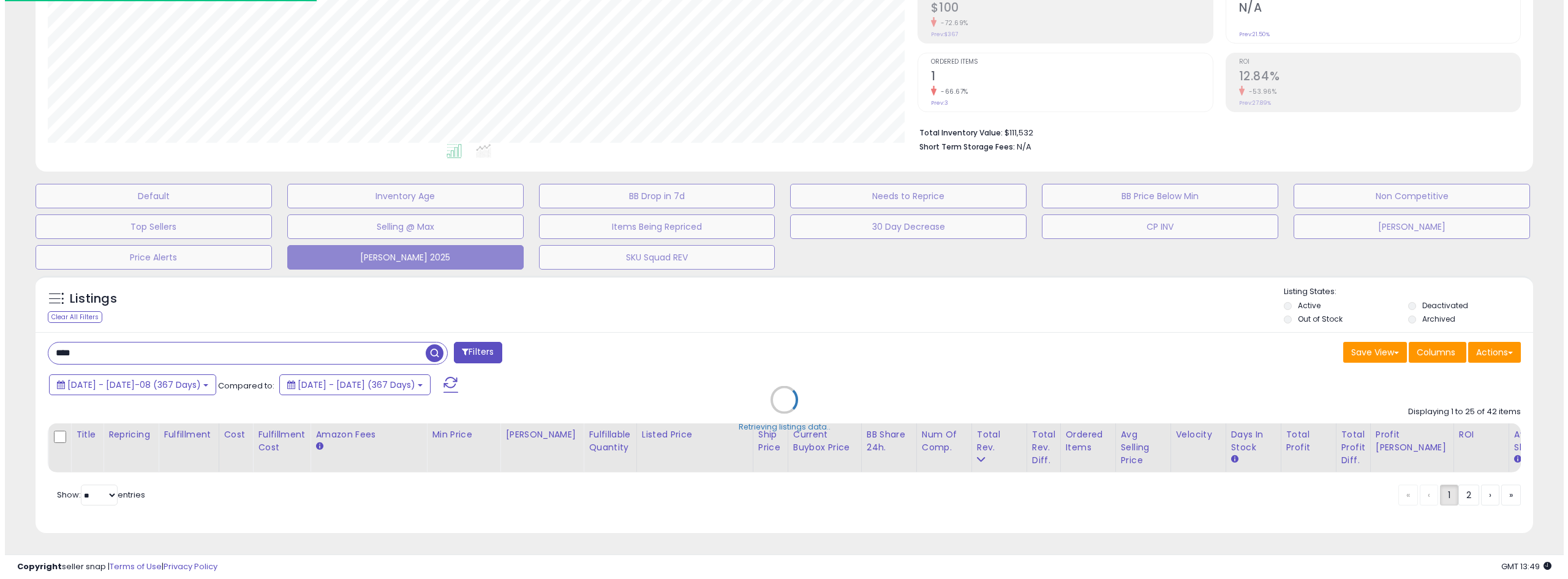 scroll, scrollTop: 211, scrollLeft: 0, axis: vertical 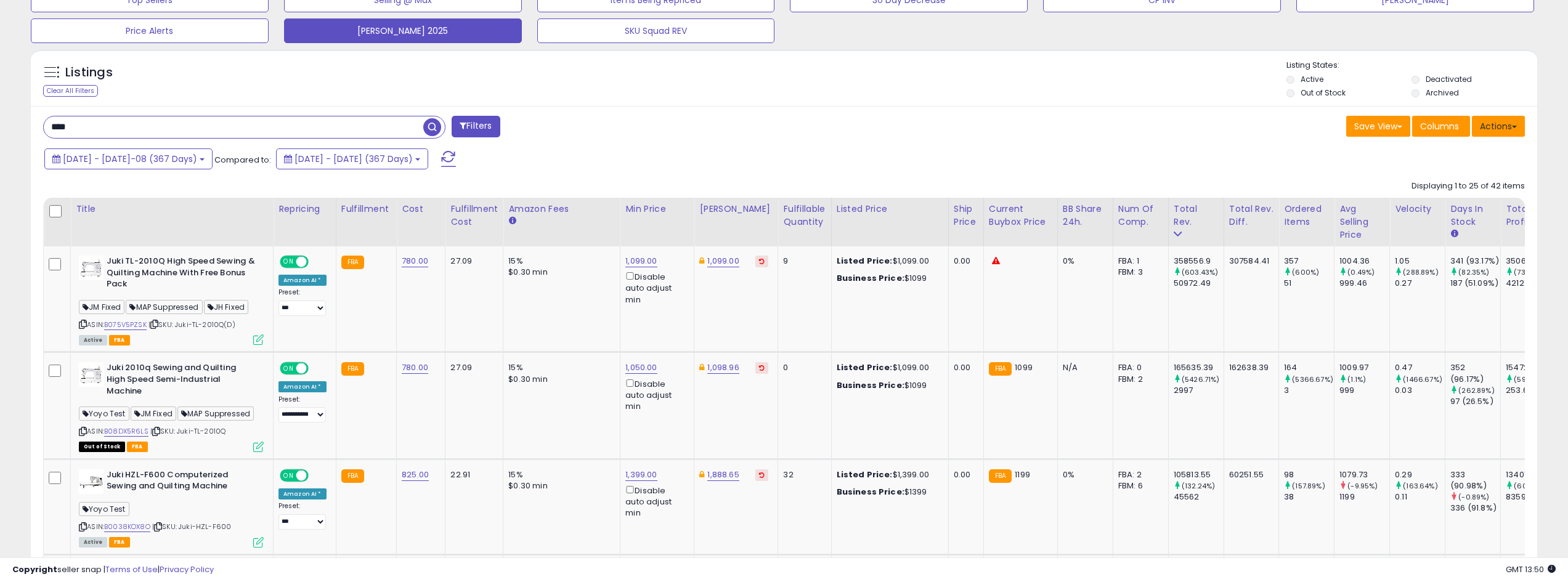 click on "Actions" at bounding box center (1498, 126) 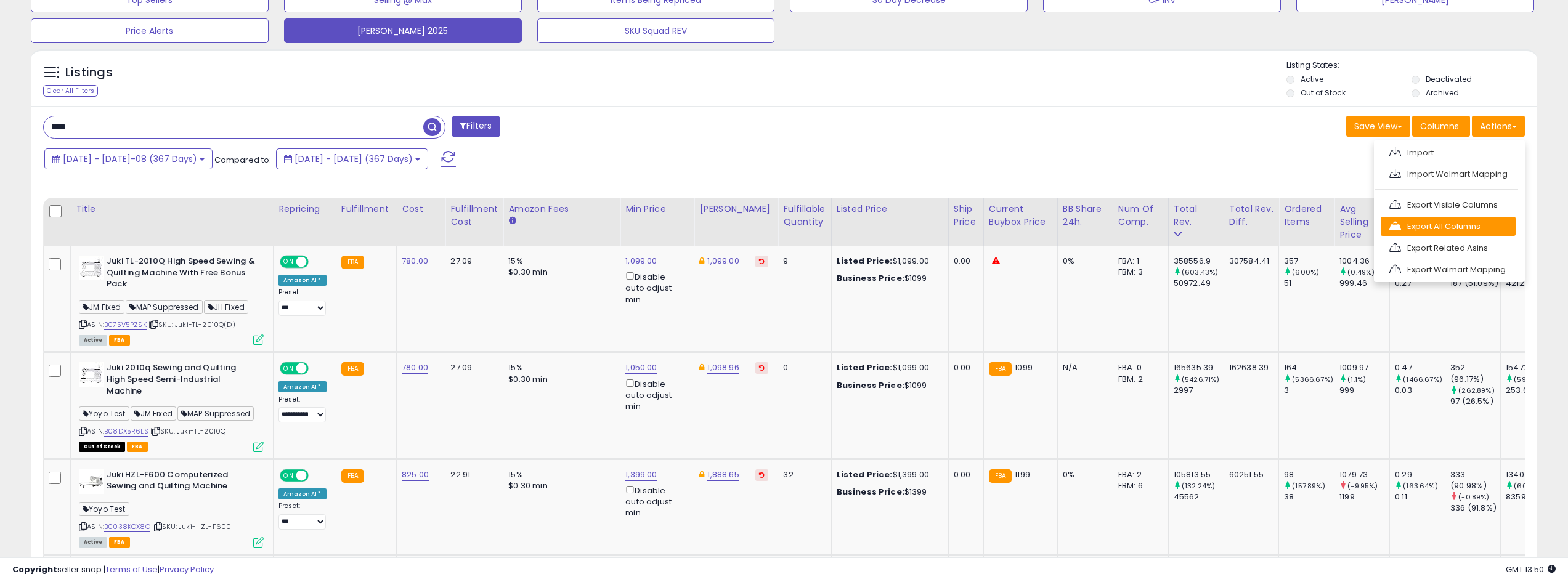 click on "Export All Columns" at bounding box center (1448, 226) 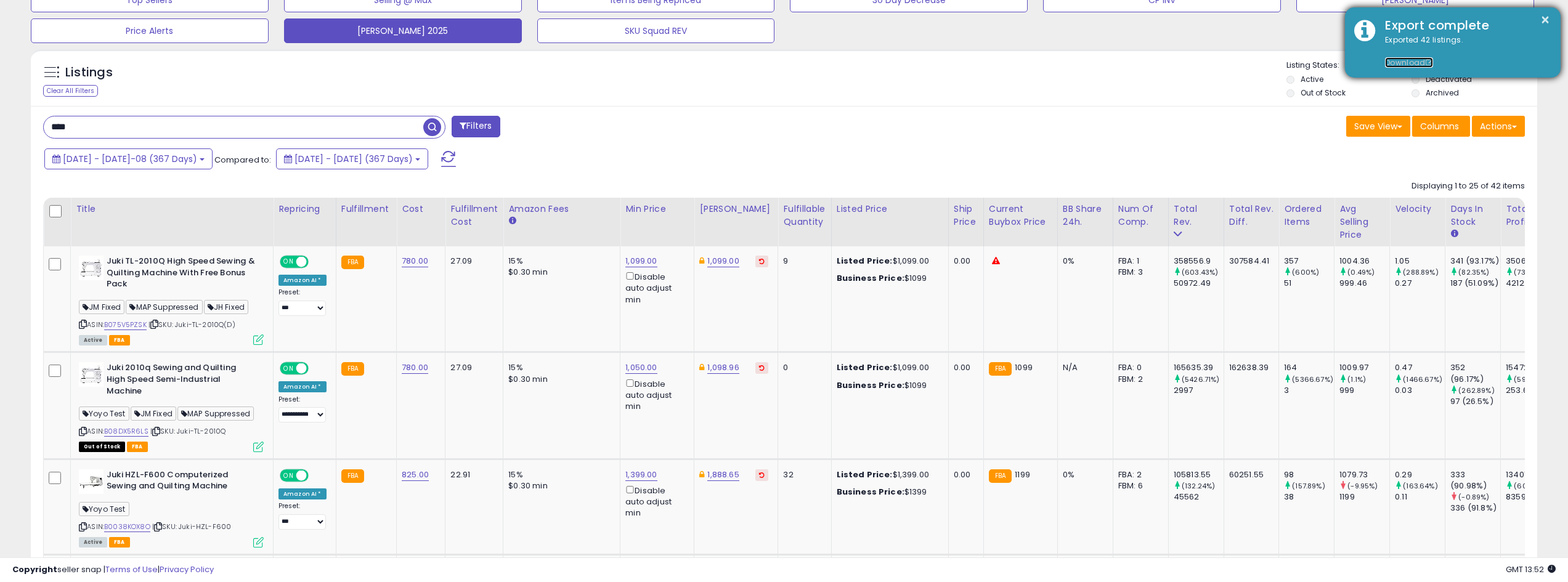 click on "Download" at bounding box center (1409, 62) 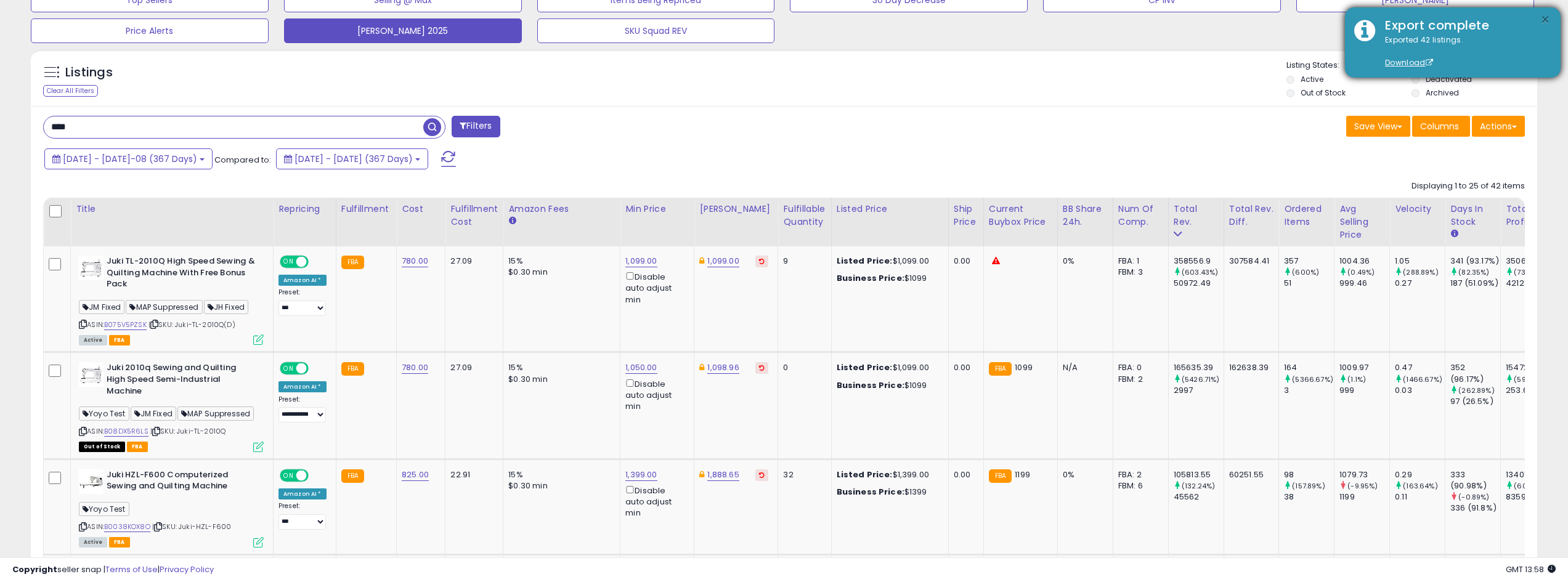 click on "×" at bounding box center [1545, 20] 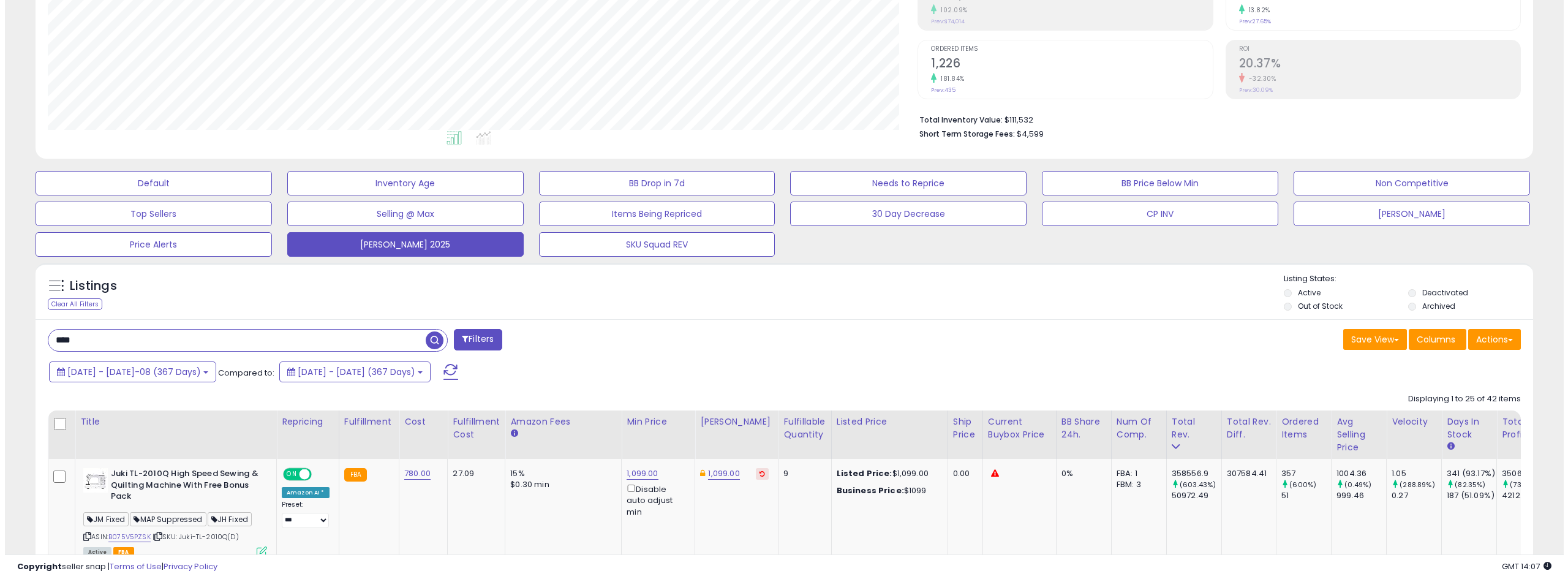 scroll, scrollTop: 123, scrollLeft: 0, axis: vertical 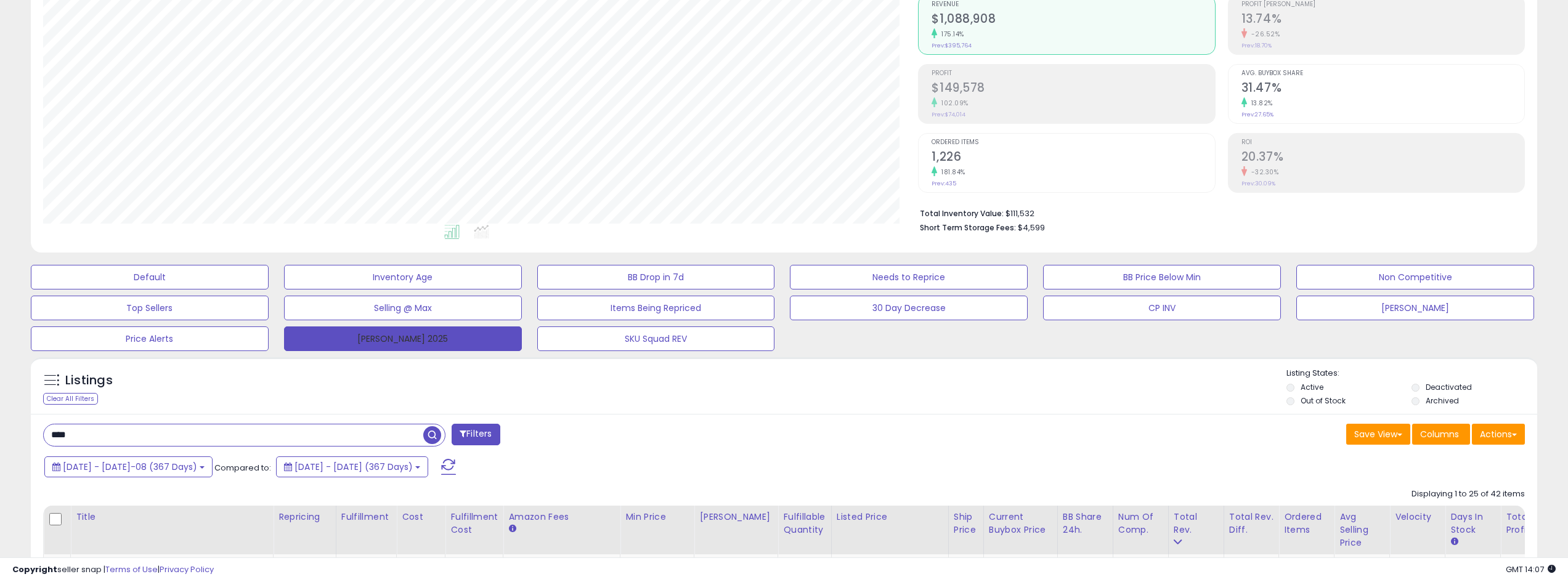 click on "[PERSON_NAME] 2025" at bounding box center [403, 339] 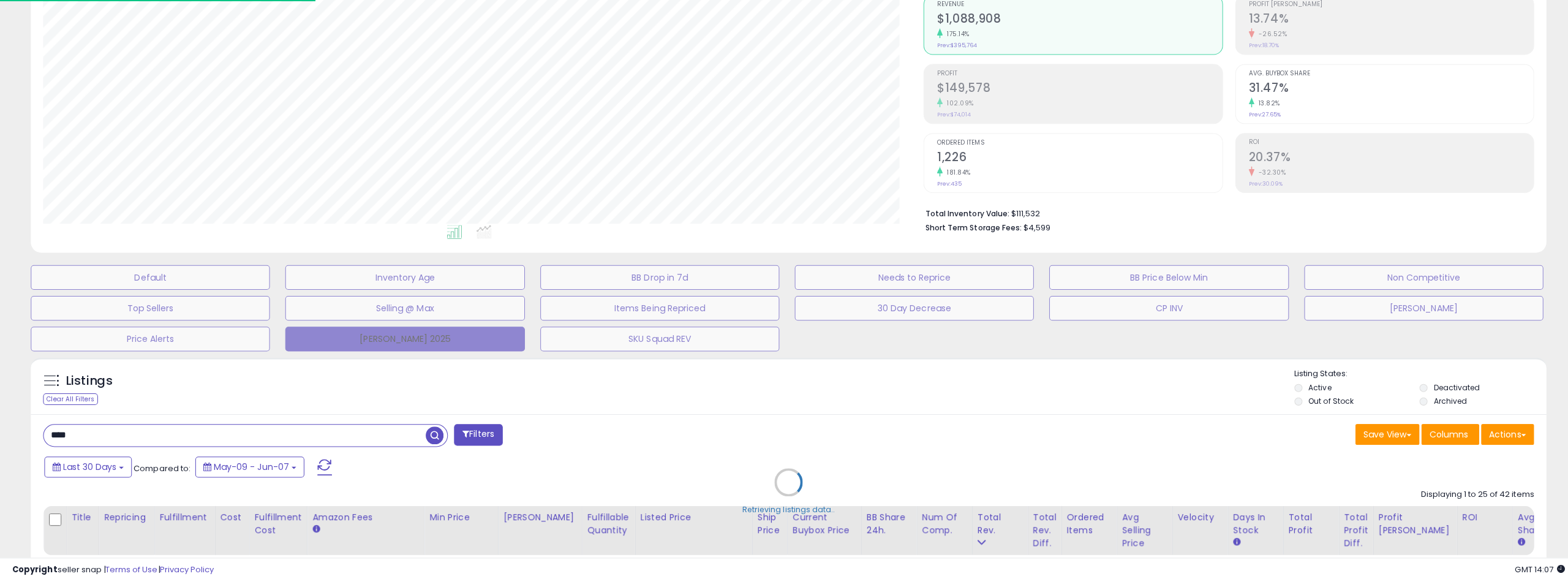 scroll, scrollTop: 612447, scrollLeft: 611625, axis: both 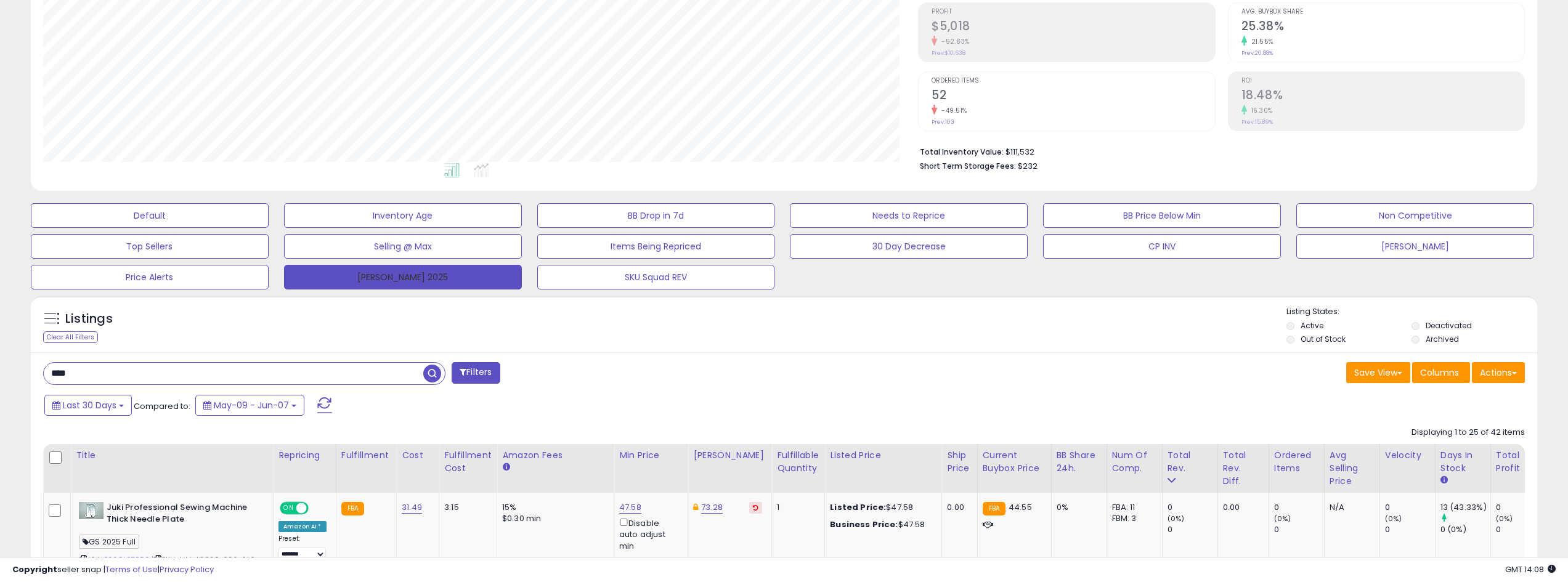 click on "[PERSON_NAME] 2025" at bounding box center [403, 277] 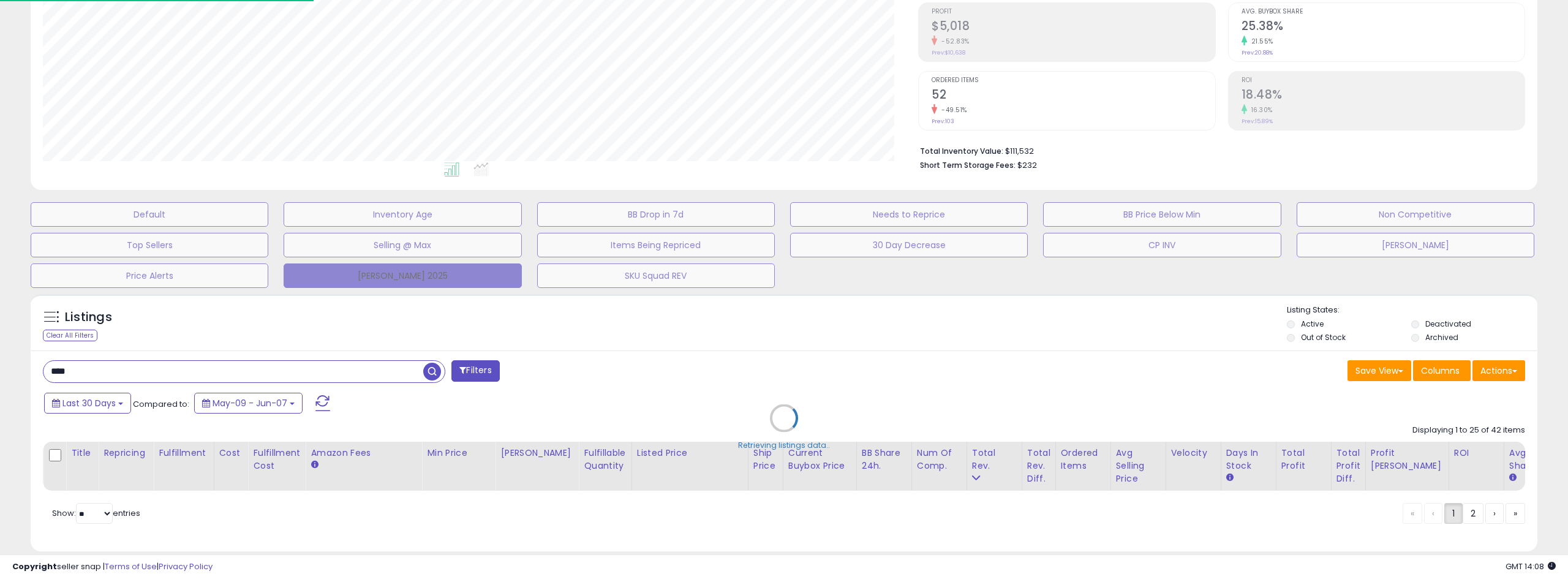 scroll, scrollTop: 612447, scrollLeft: 611625, axis: both 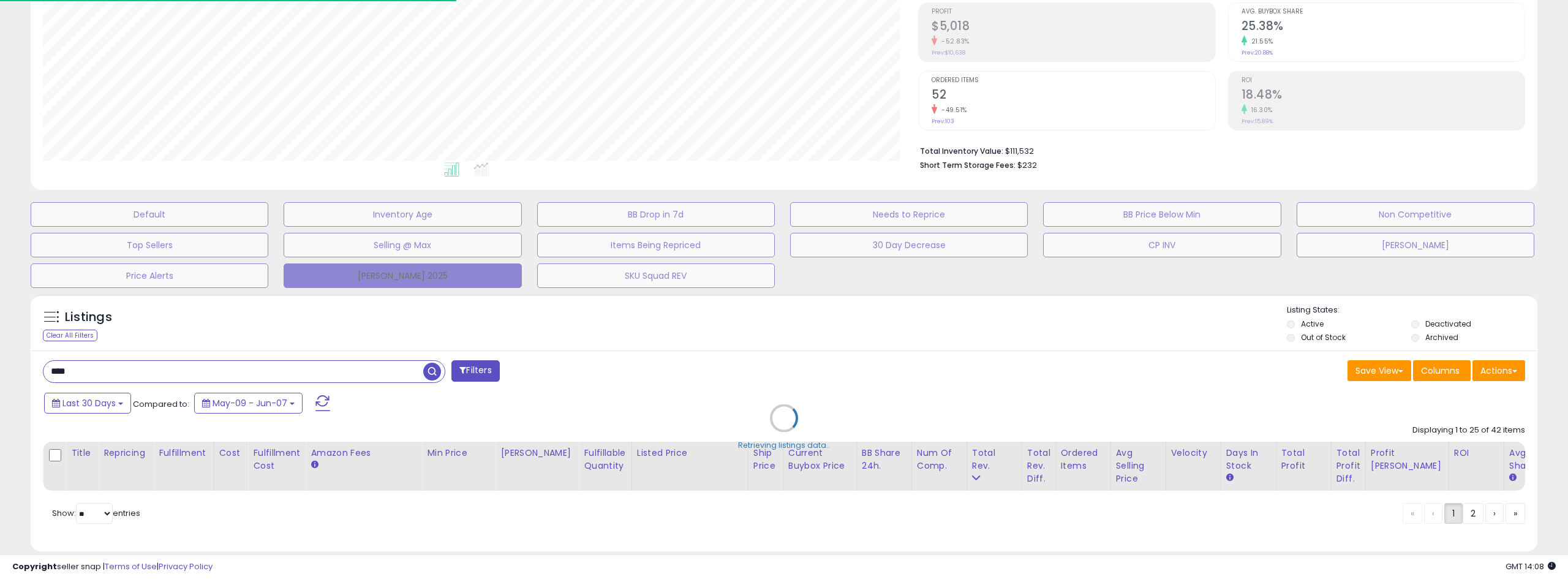type 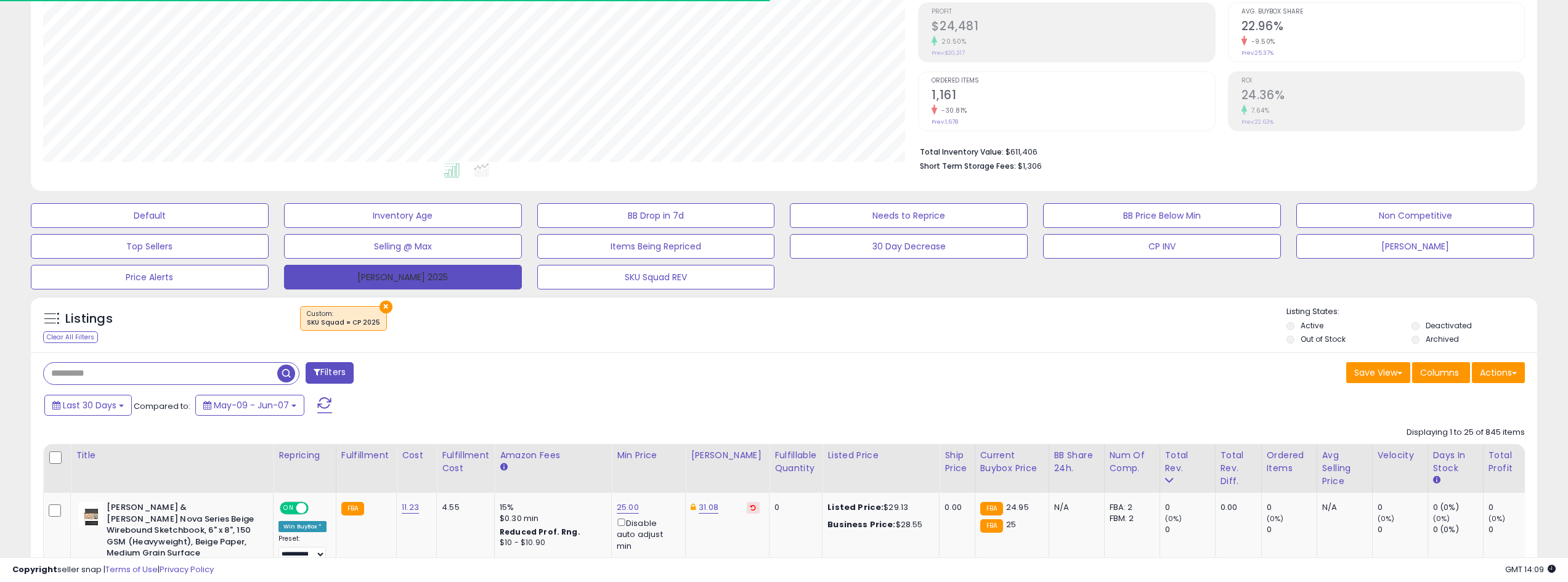 scroll, scrollTop: 615621, scrollLeft: 615235, axis: both 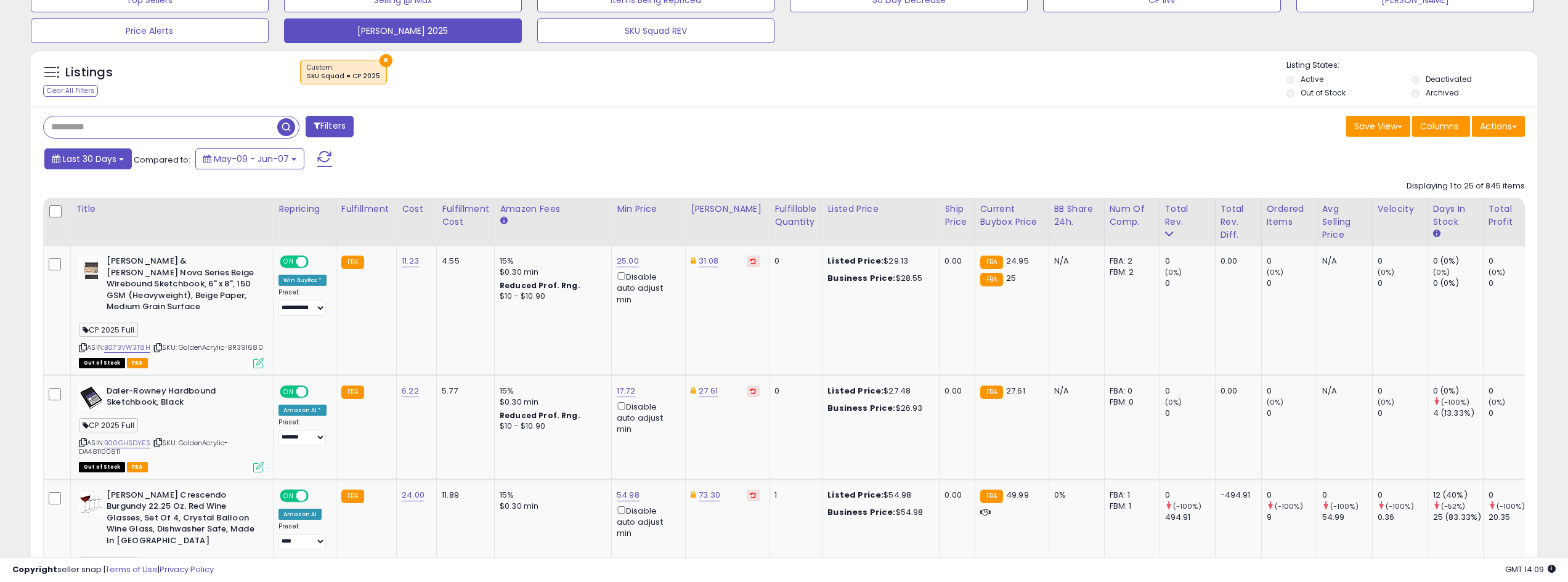 click on "Last 30 Days" at bounding box center (89, 159) 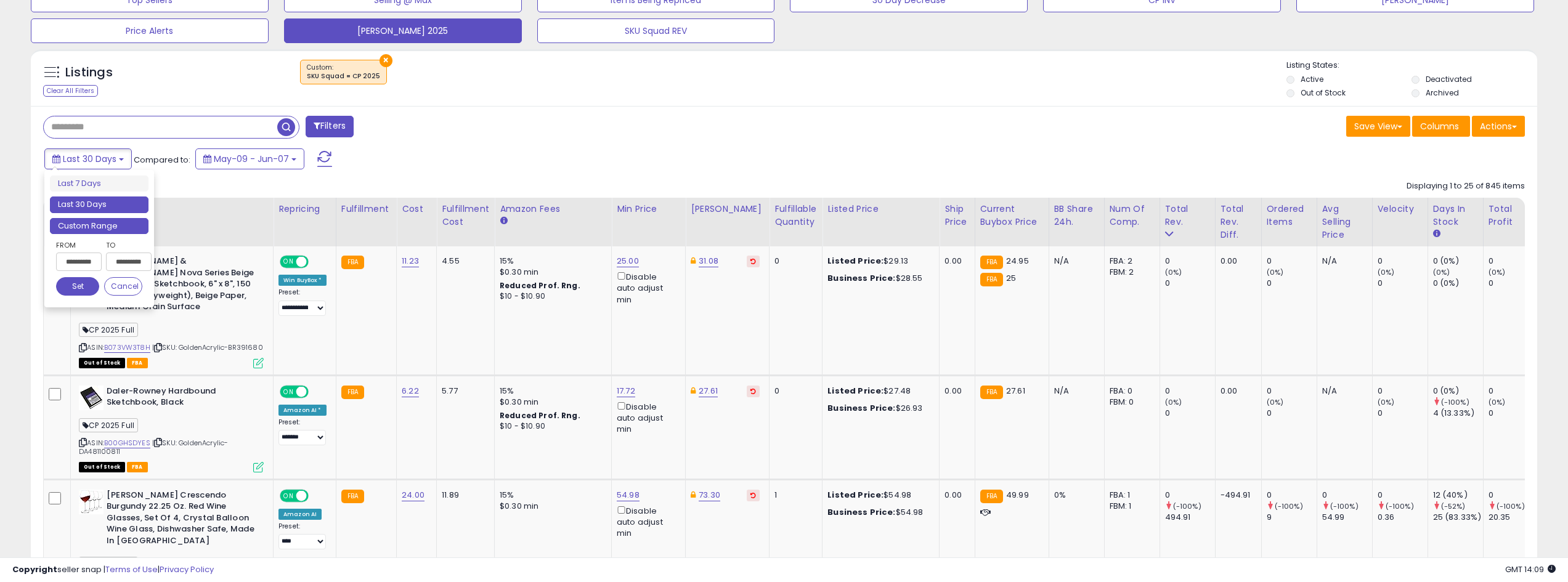 click on "Custom Range" at bounding box center [99, 226] 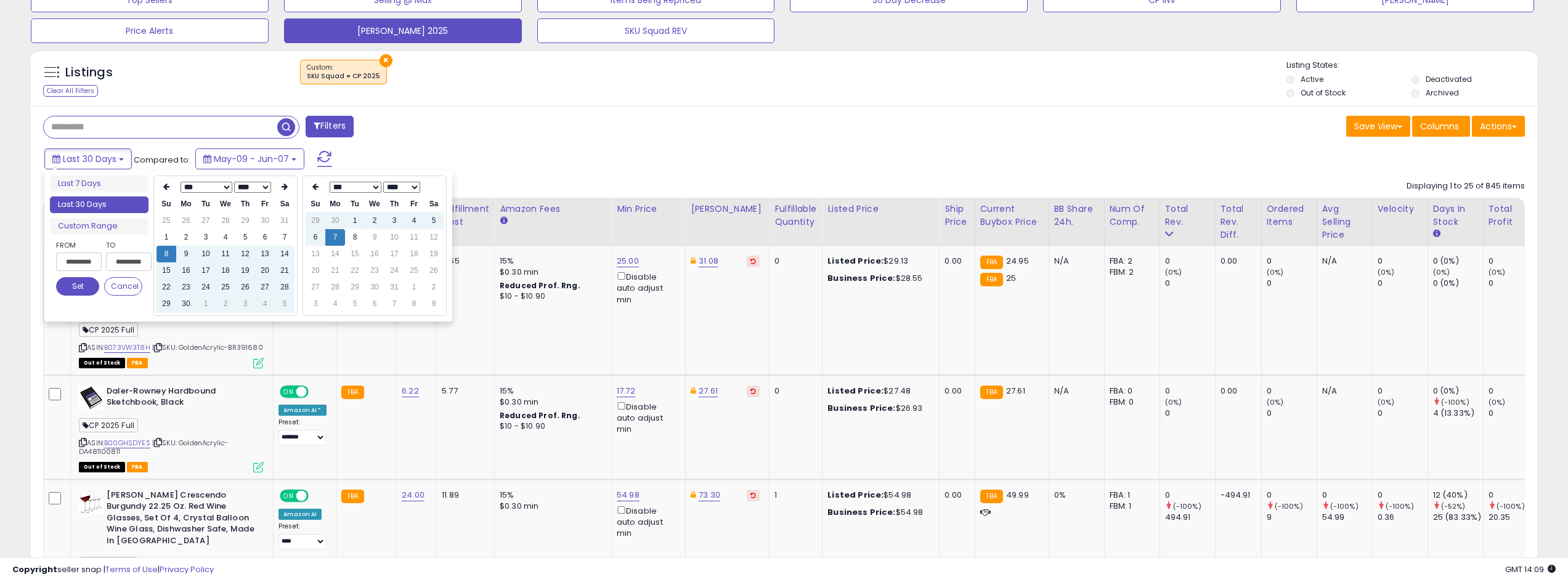 type on "**********" 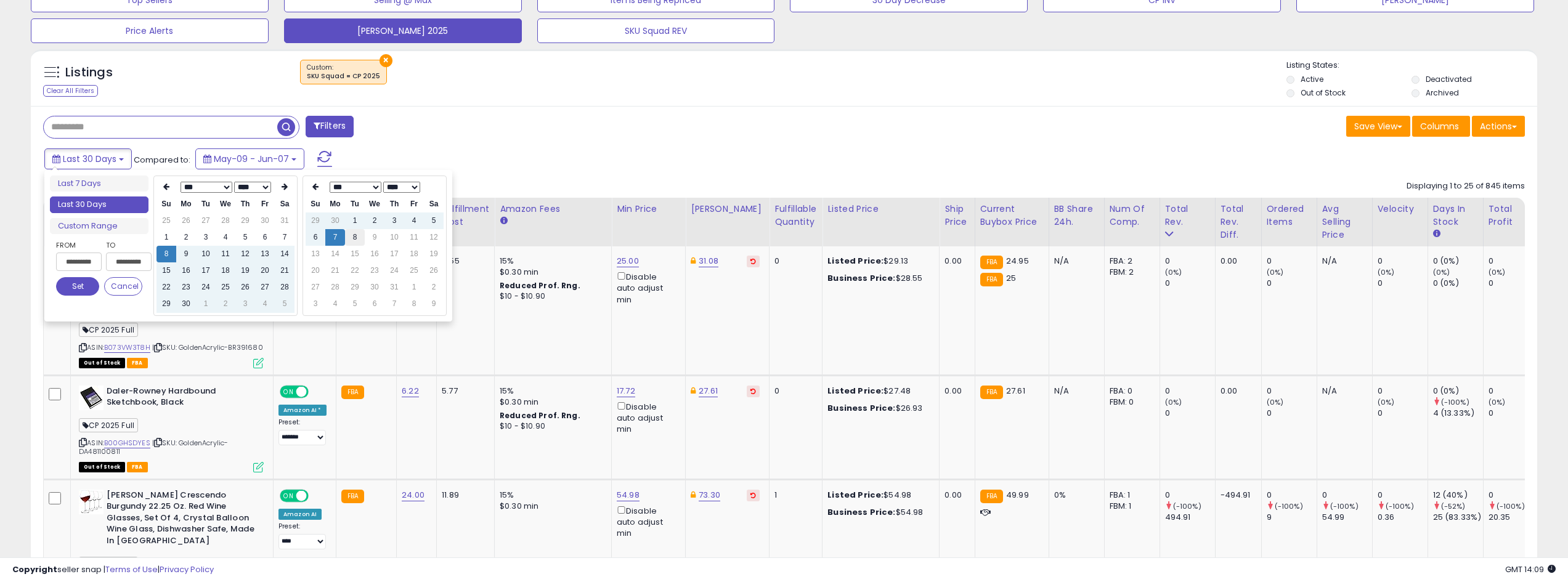 click on "8" at bounding box center (355, 237) 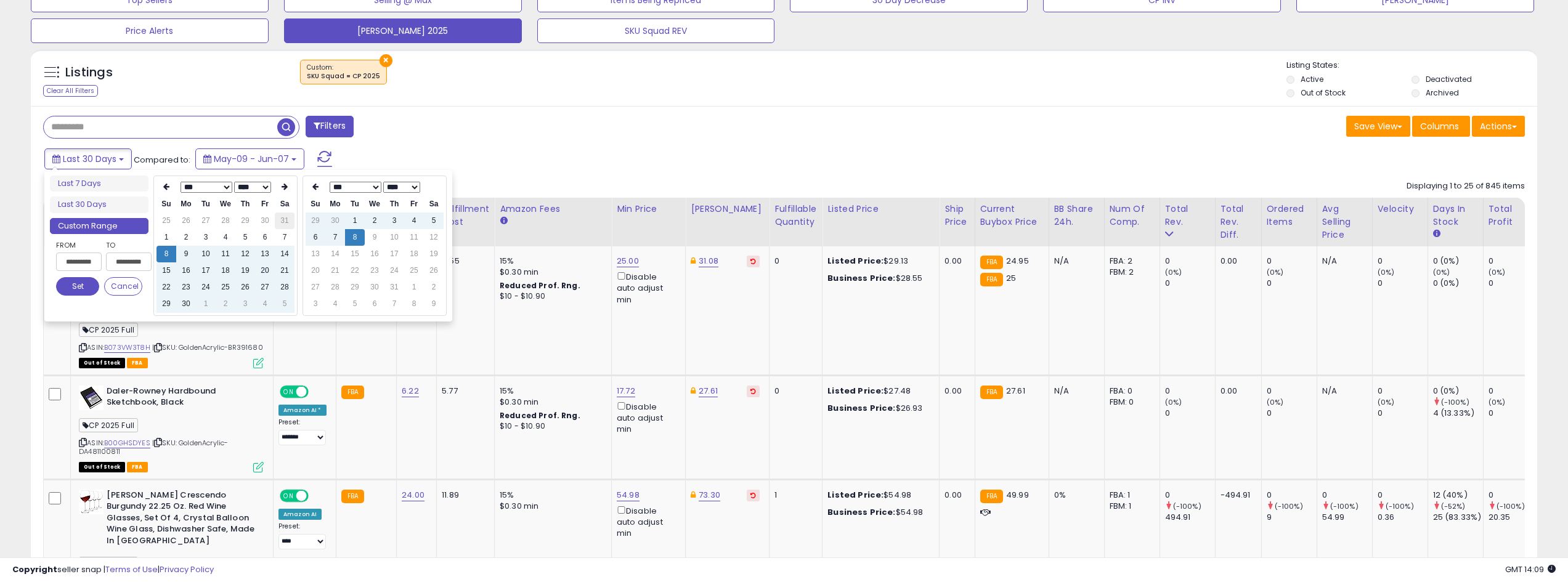 type on "**********" 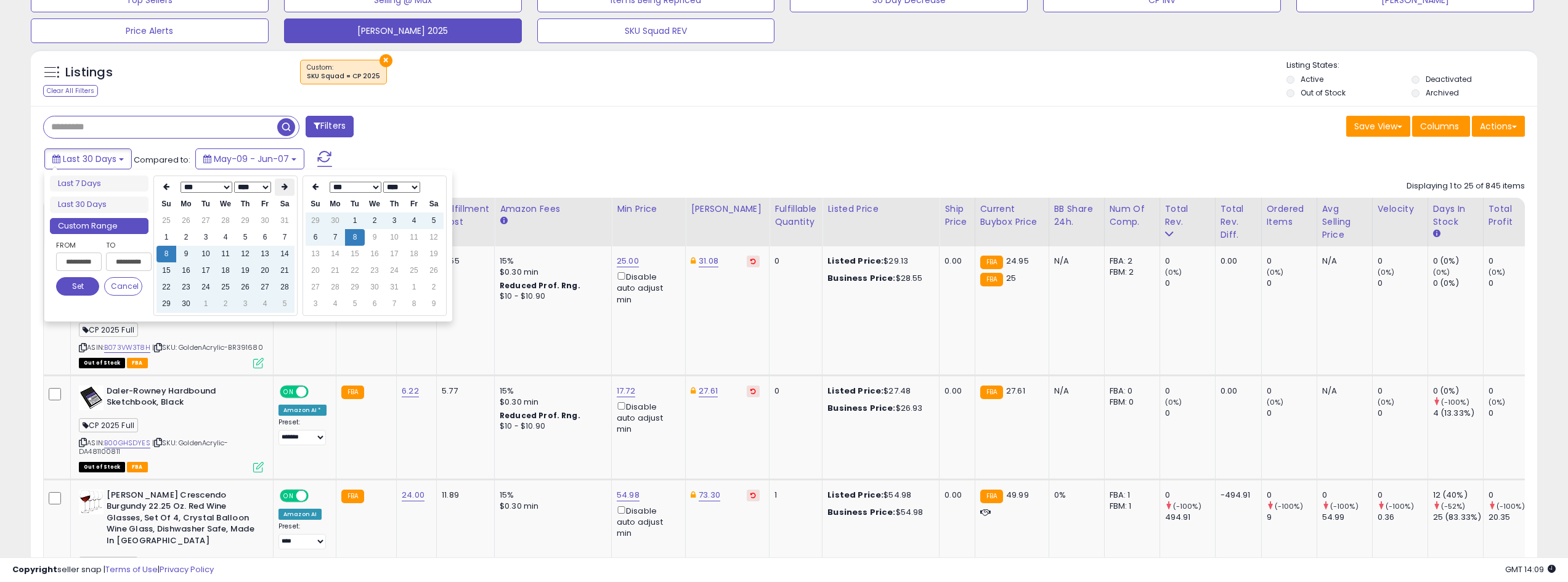 click at bounding box center (285, 187) 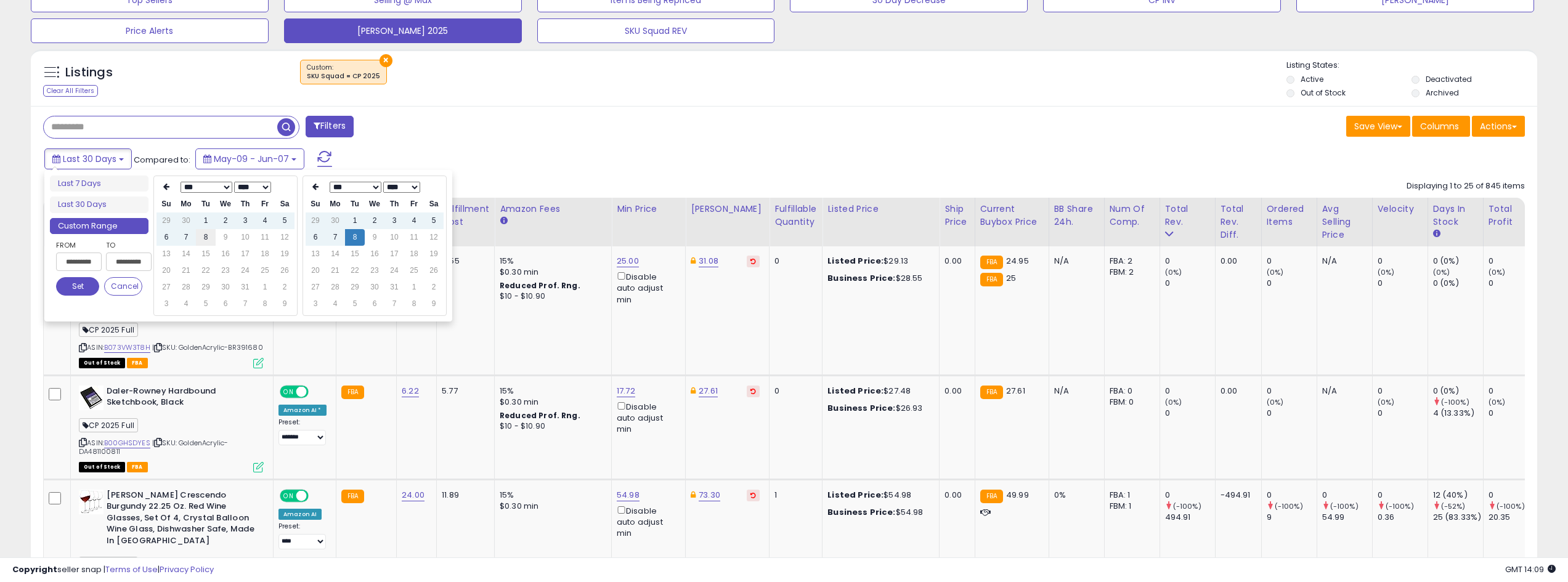 click on "8" at bounding box center (206, 237) 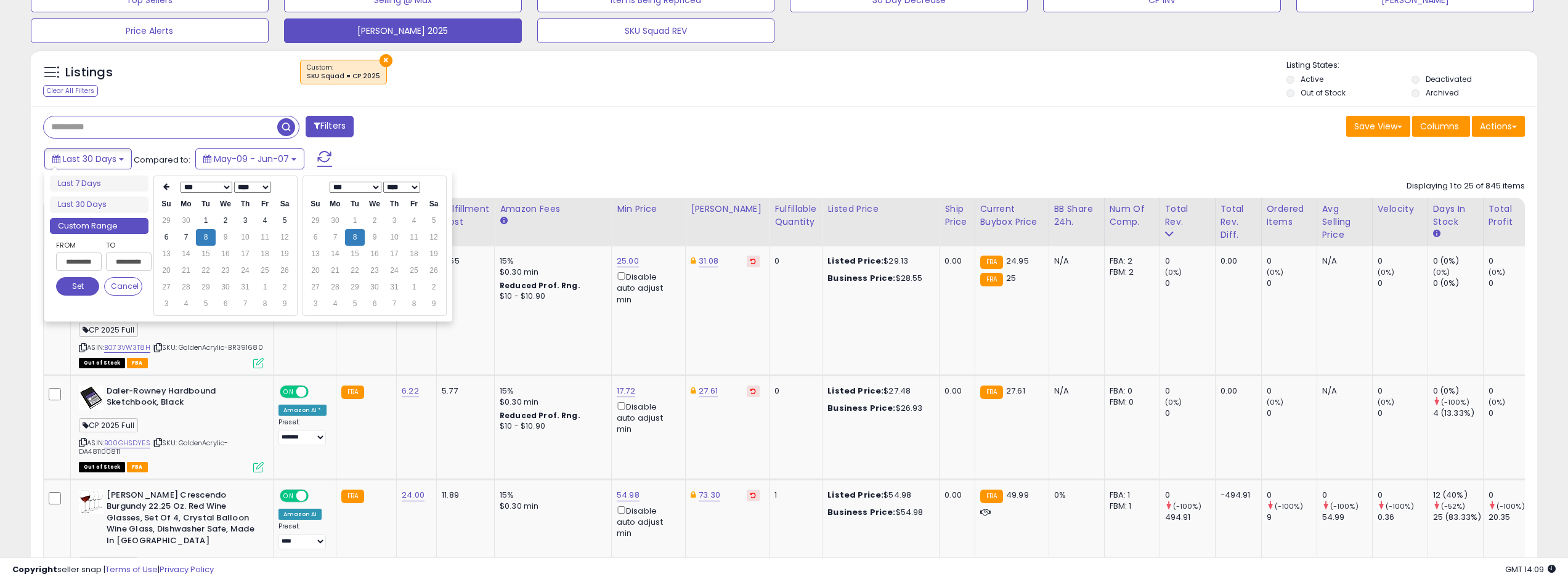 type on "**********" 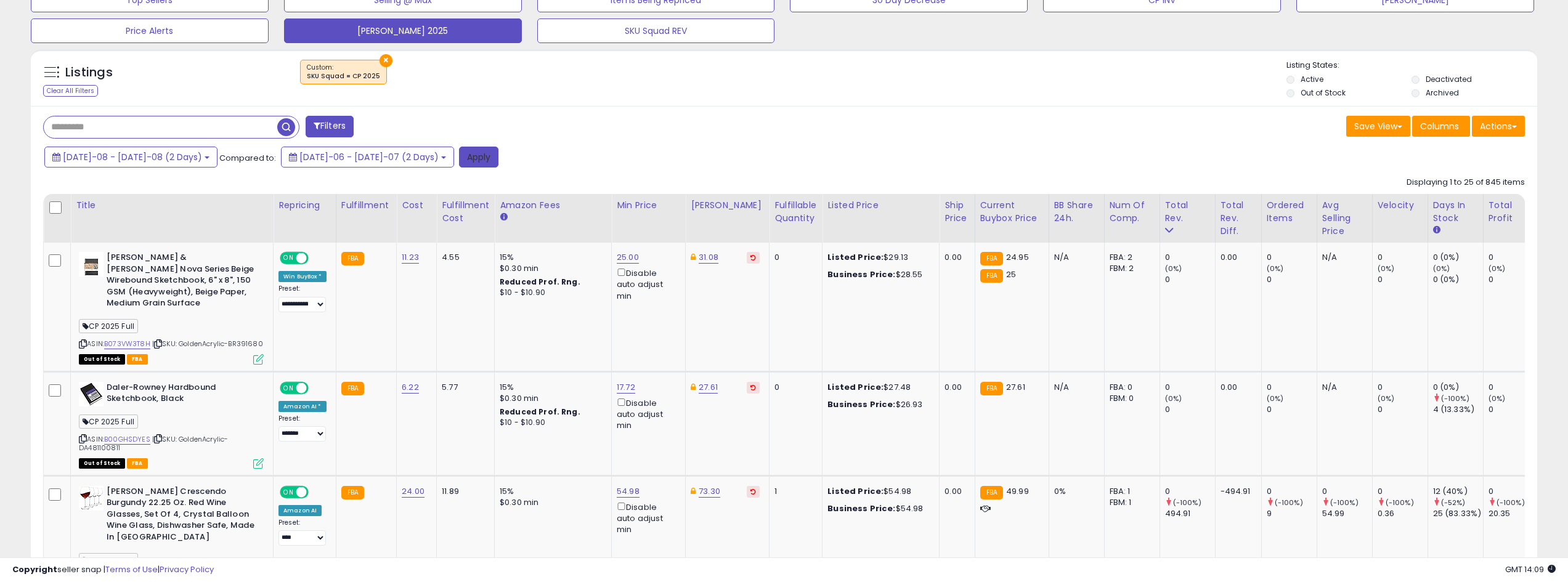 click on "Apply" at bounding box center [479, 157] 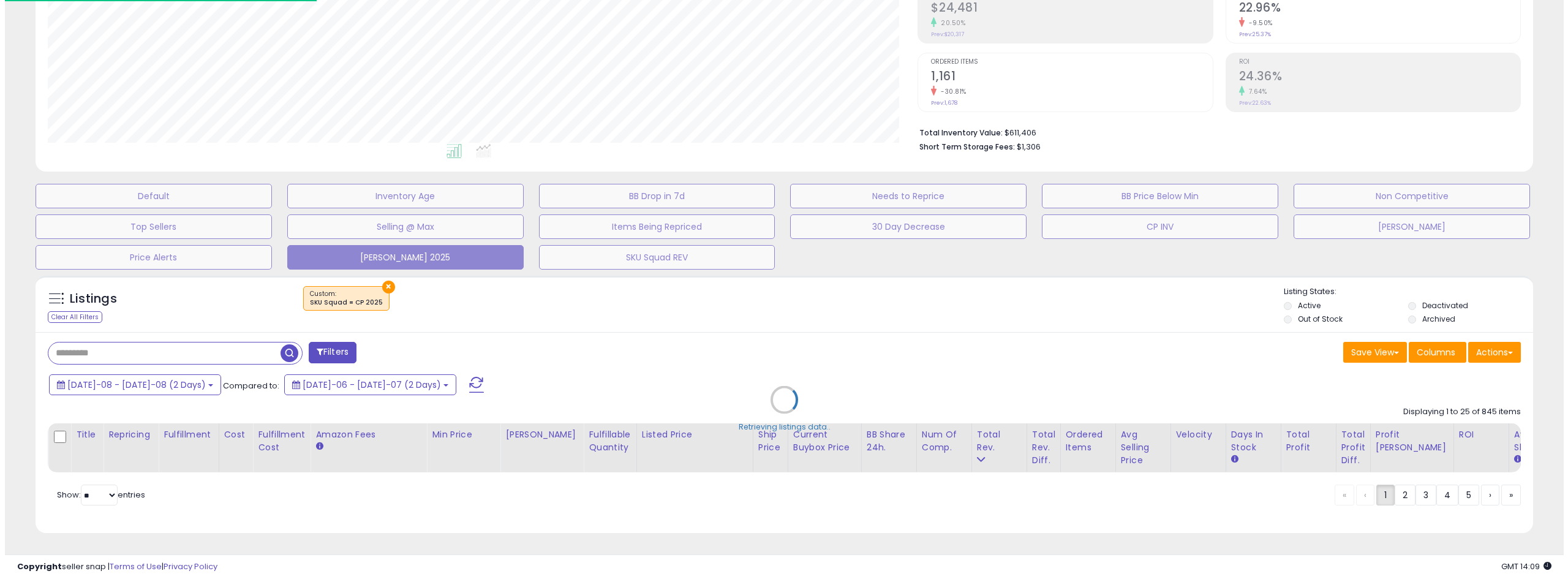 scroll, scrollTop: 211, scrollLeft: 0, axis: vertical 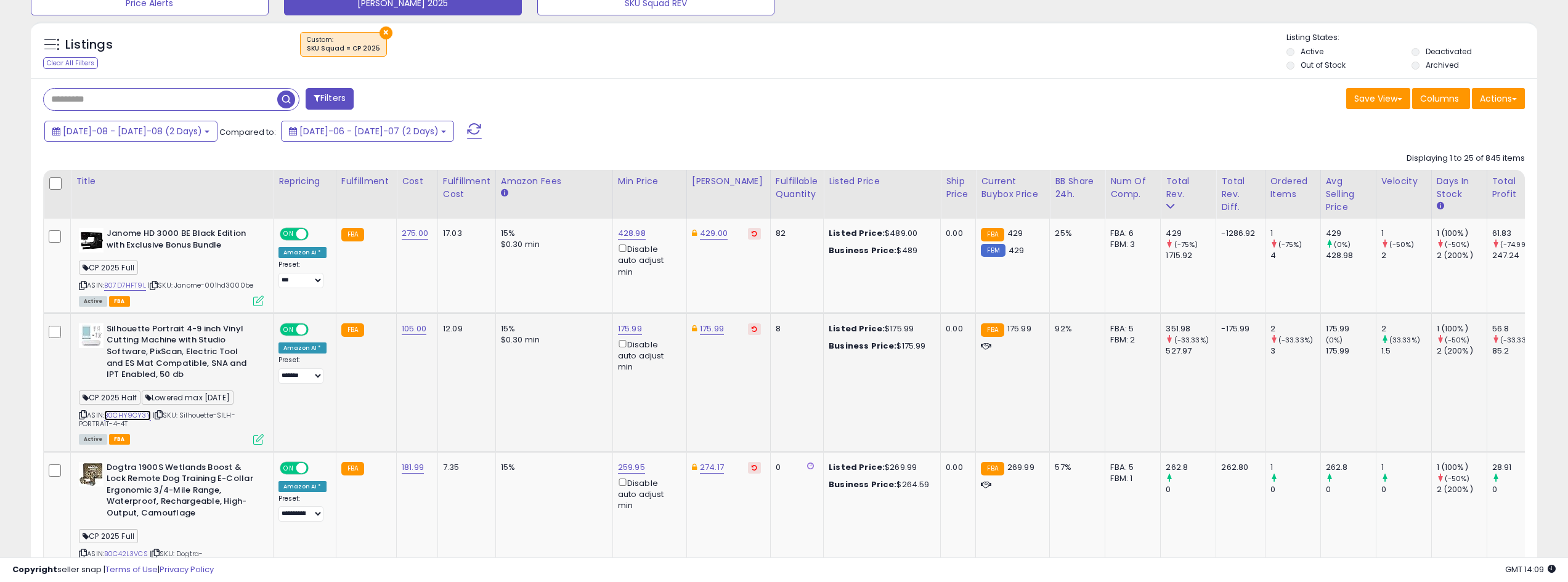 click on "B0CHY9CY3Y" at bounding box center (128, 415) 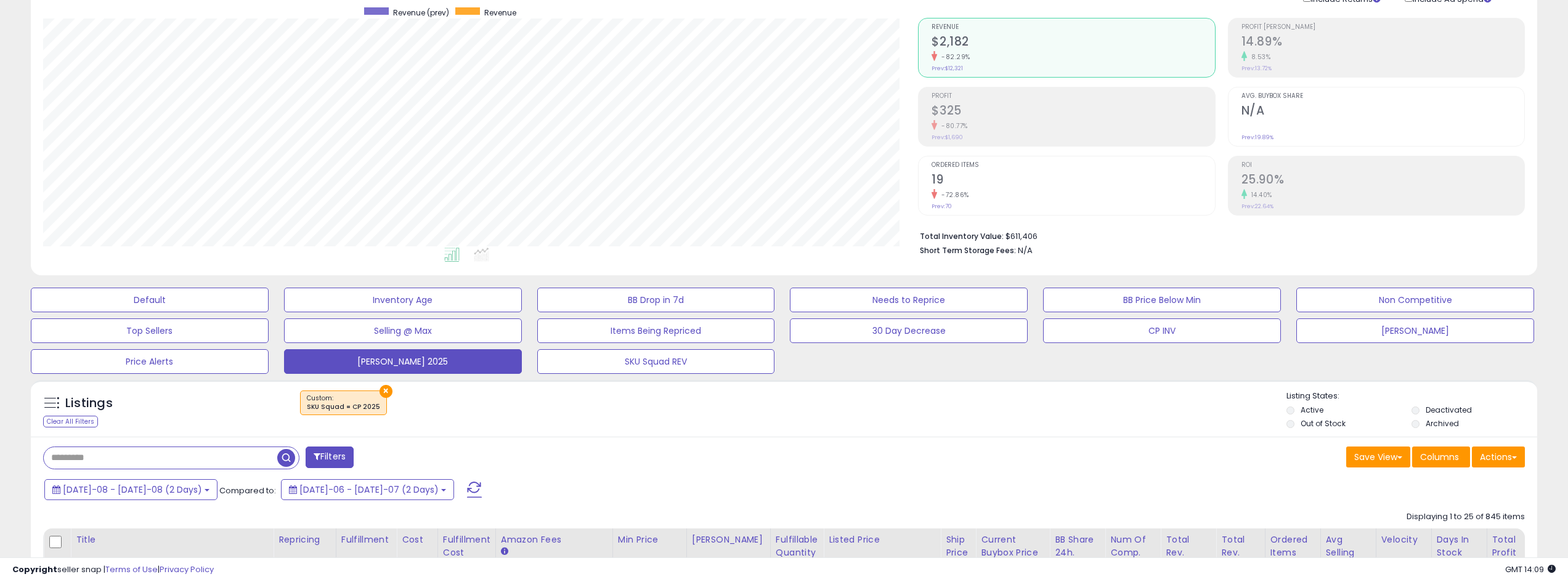 scroll, scrollTop: 28, scrollLeft: 0, axis: vertical 